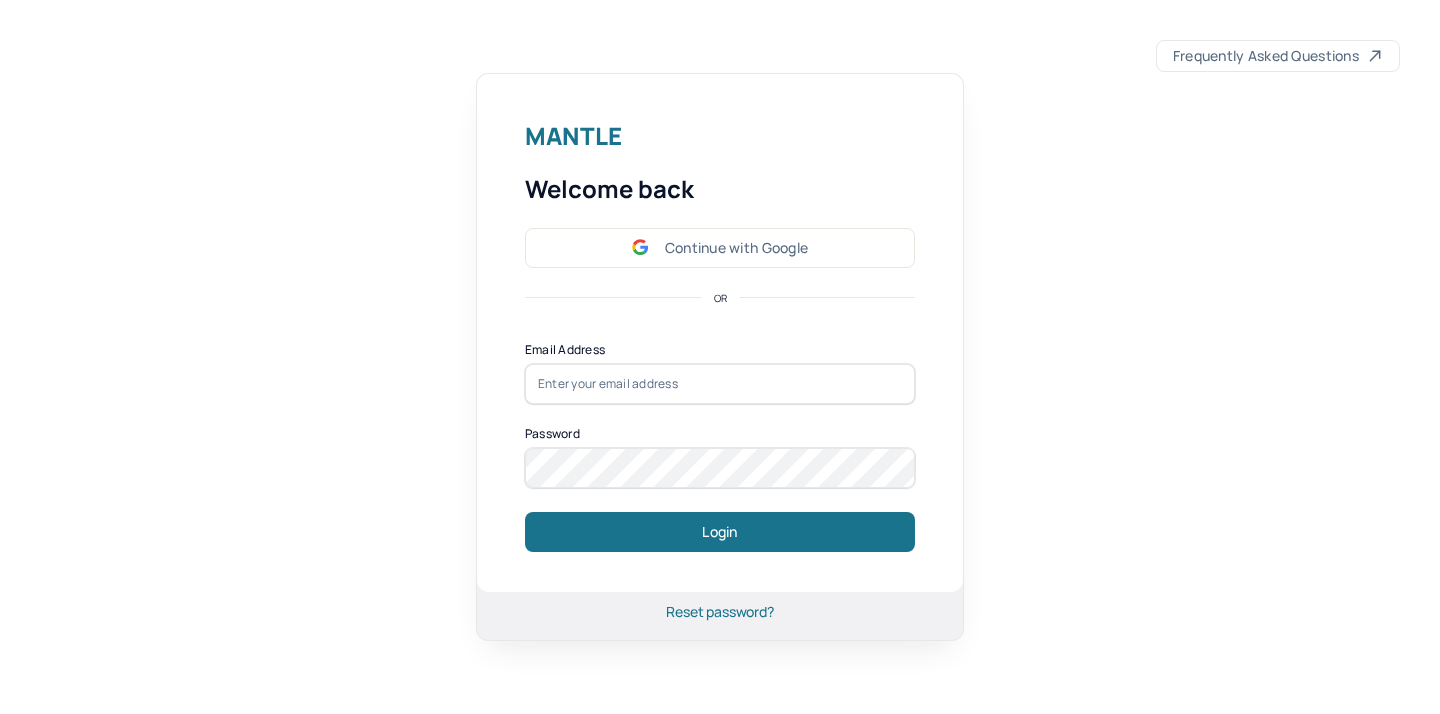 scroll, scrollTop: 0, scrollLeft: 0, axis: both 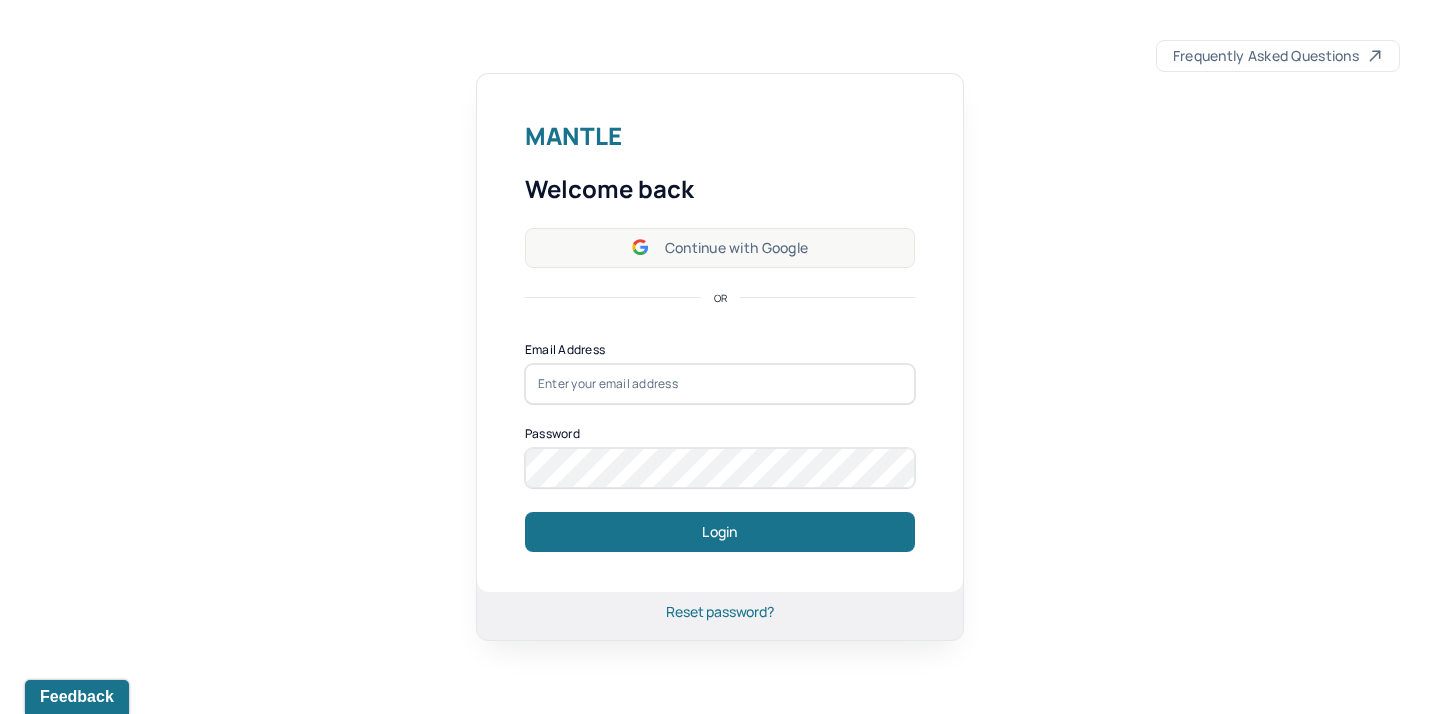 click 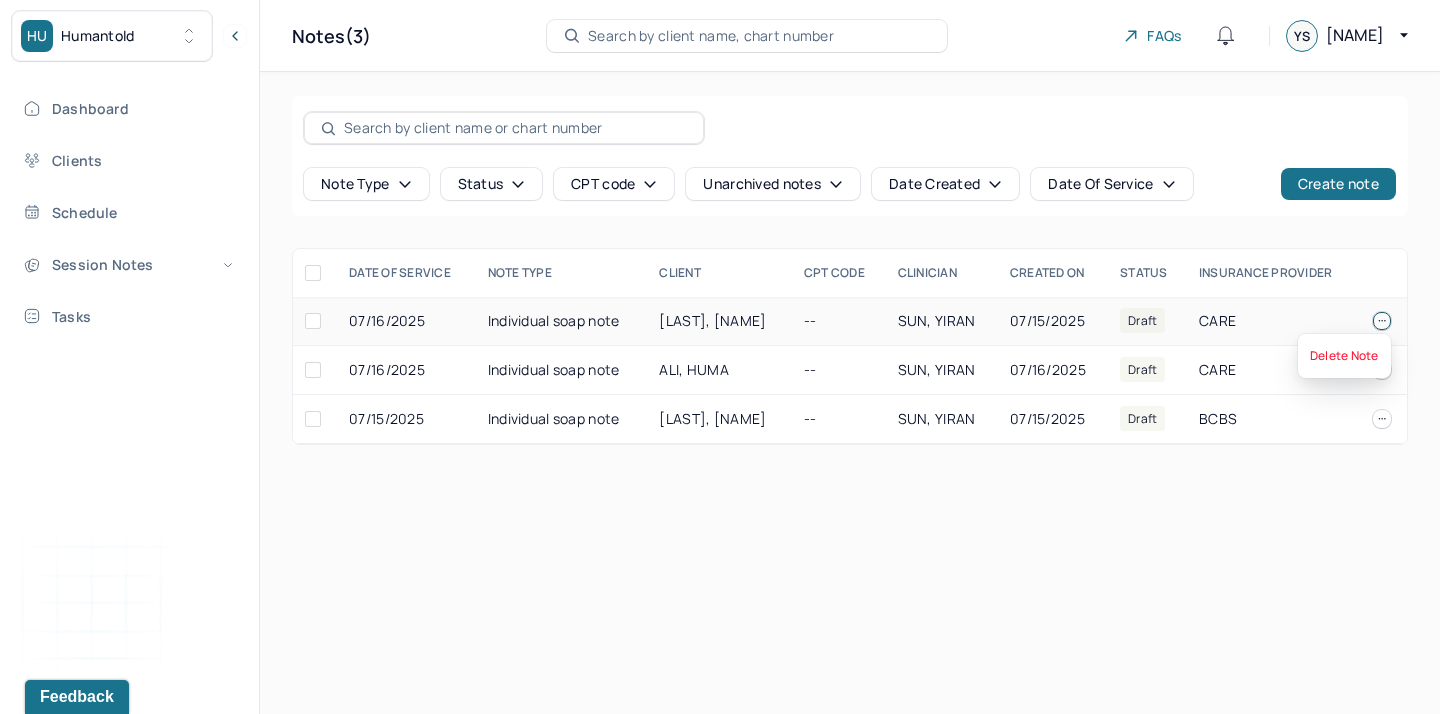 click at bounding box center [1382, 321] 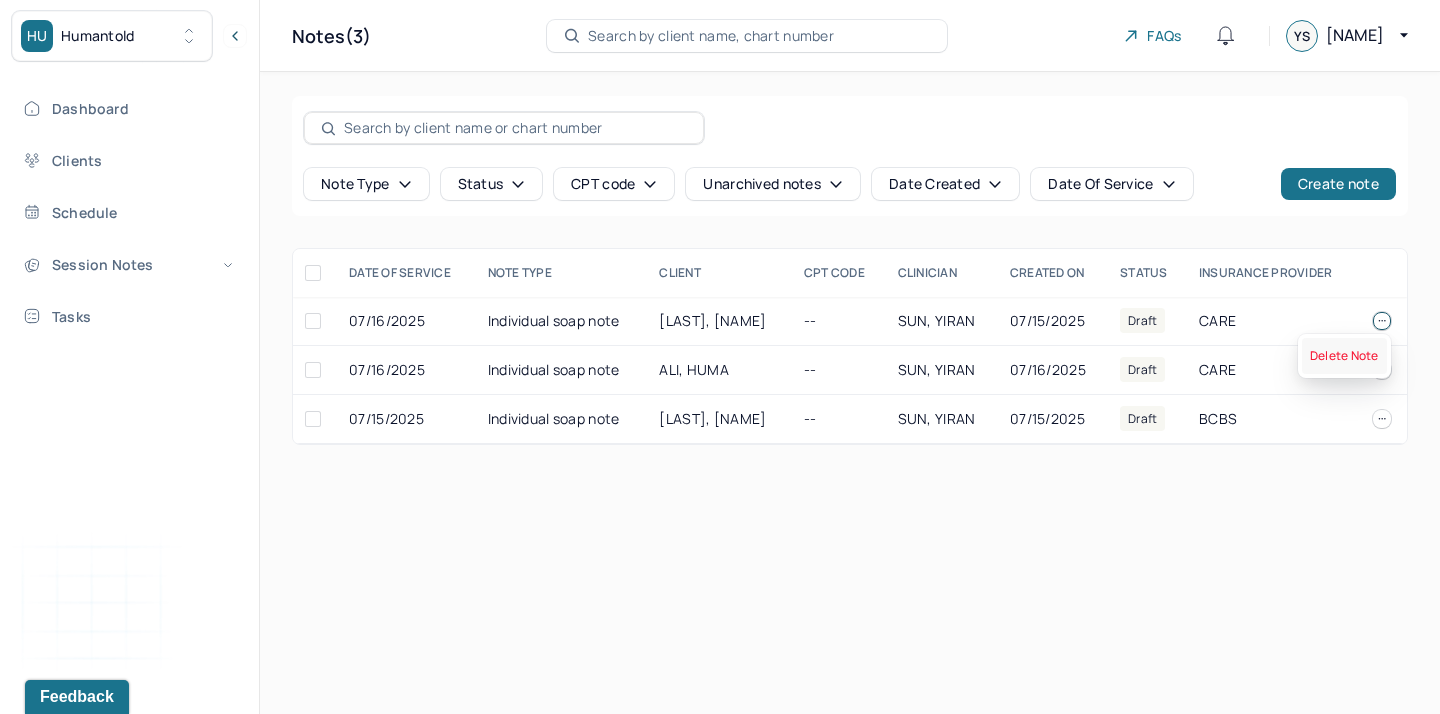 click on "Delete Note" at bounding box center (1344, 356) 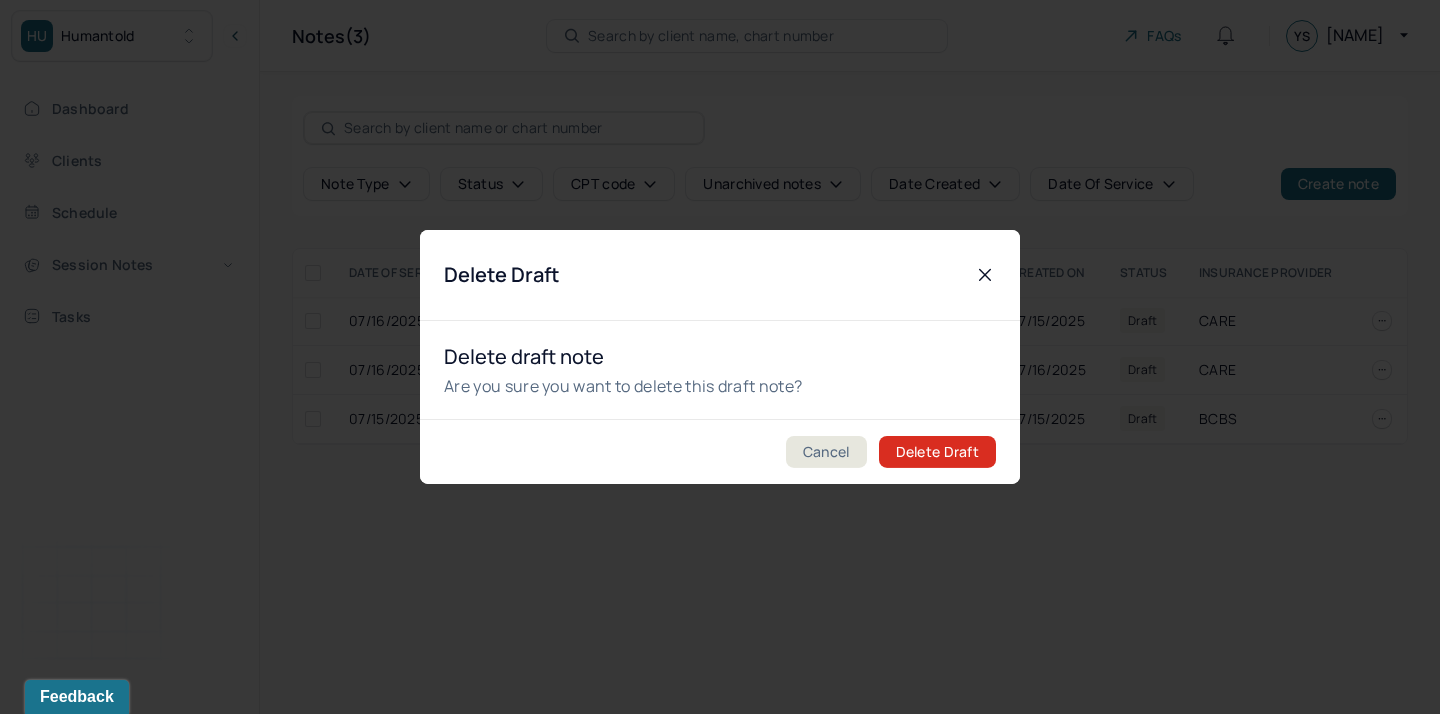 click on "Delete Draft" at bounding box center (937, 452) 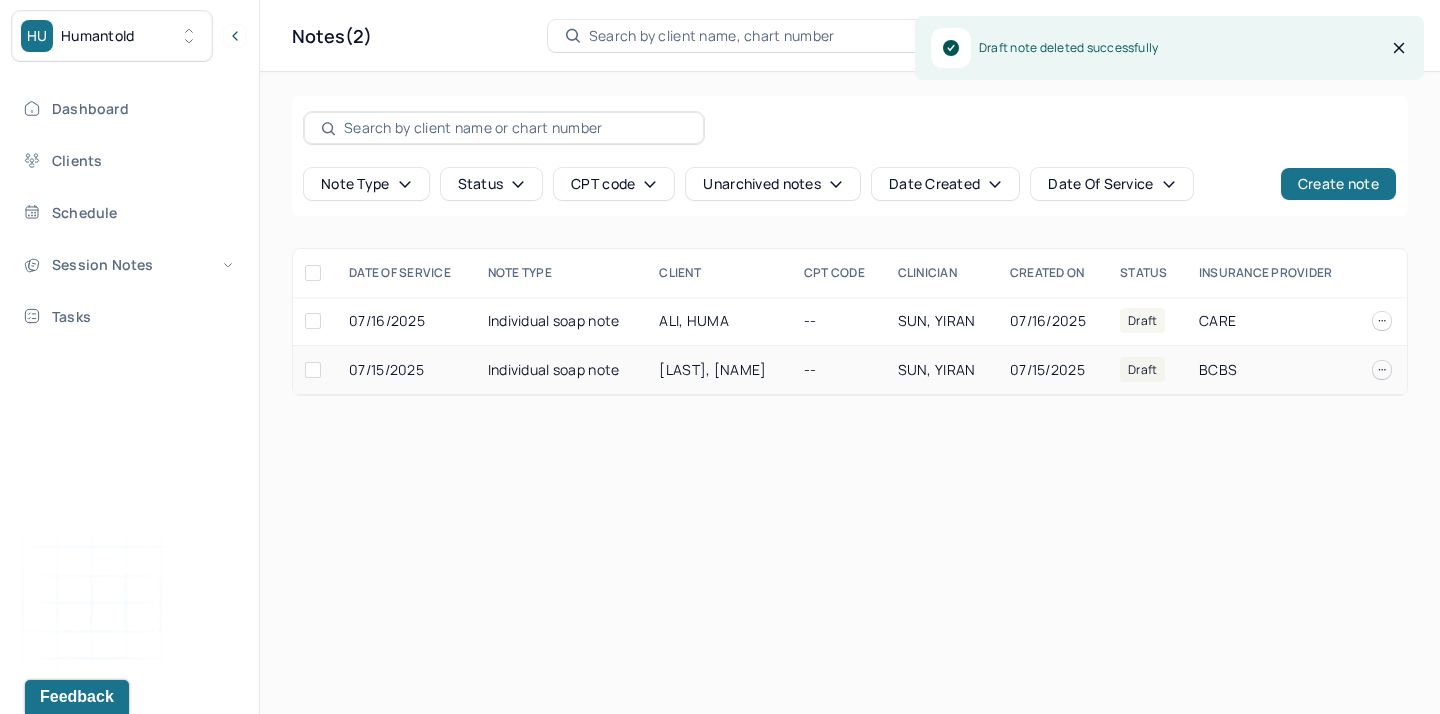 click on "[LAST], [NAME]" at bounding box center (712, 369) 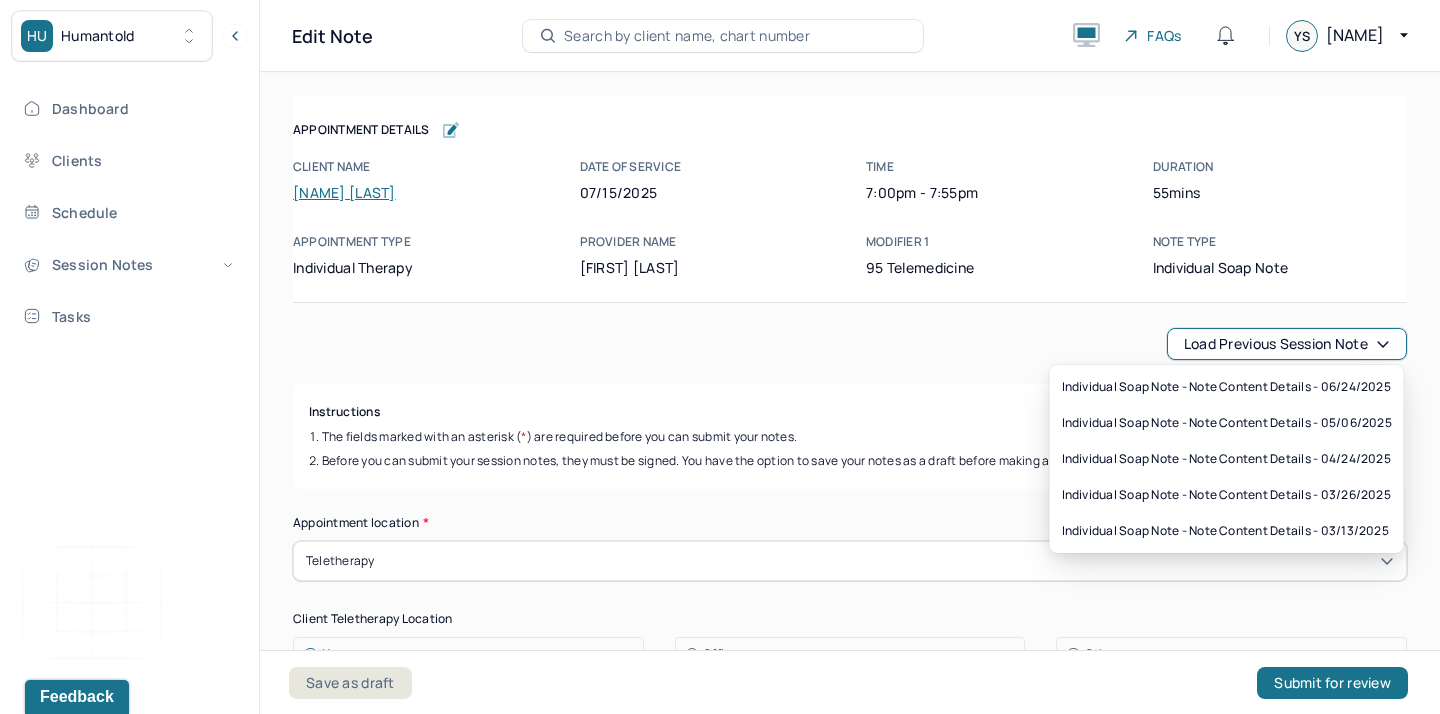 click on "Load previous session note" at bounding box center [1287, 344] 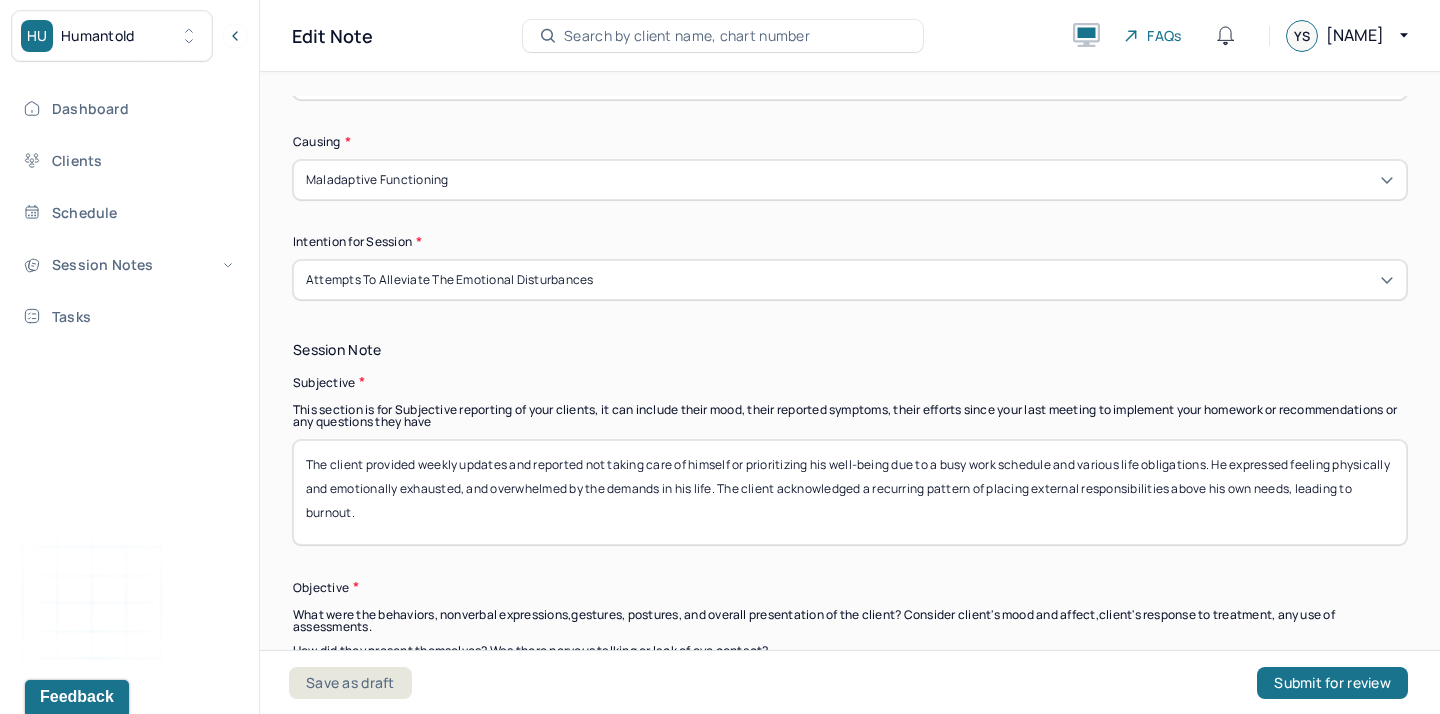 scroll, scrollTop: 1185, scrollLeft: 0, axis: vertical 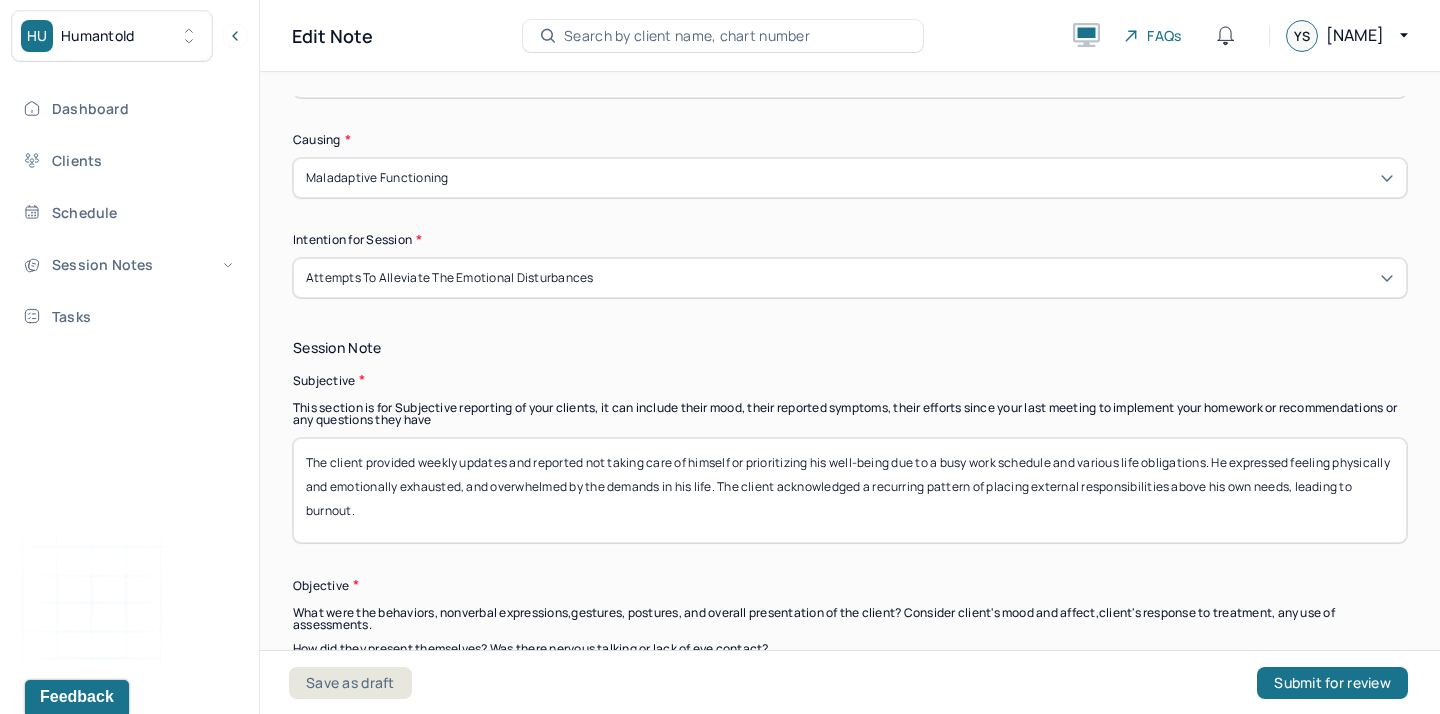 click on "The client provided weekly updates and reported not taking care of himself or prioritizing his well-being due to a busy work schedule and various life obligations. He expressed feeling physically and emotionally exhausted, and overwhelmed by the demands in his life. The client acknowledged a recurring pattern of placing external responsibilities above his own needs, leading to burnout." at bounding box center [850, 490] 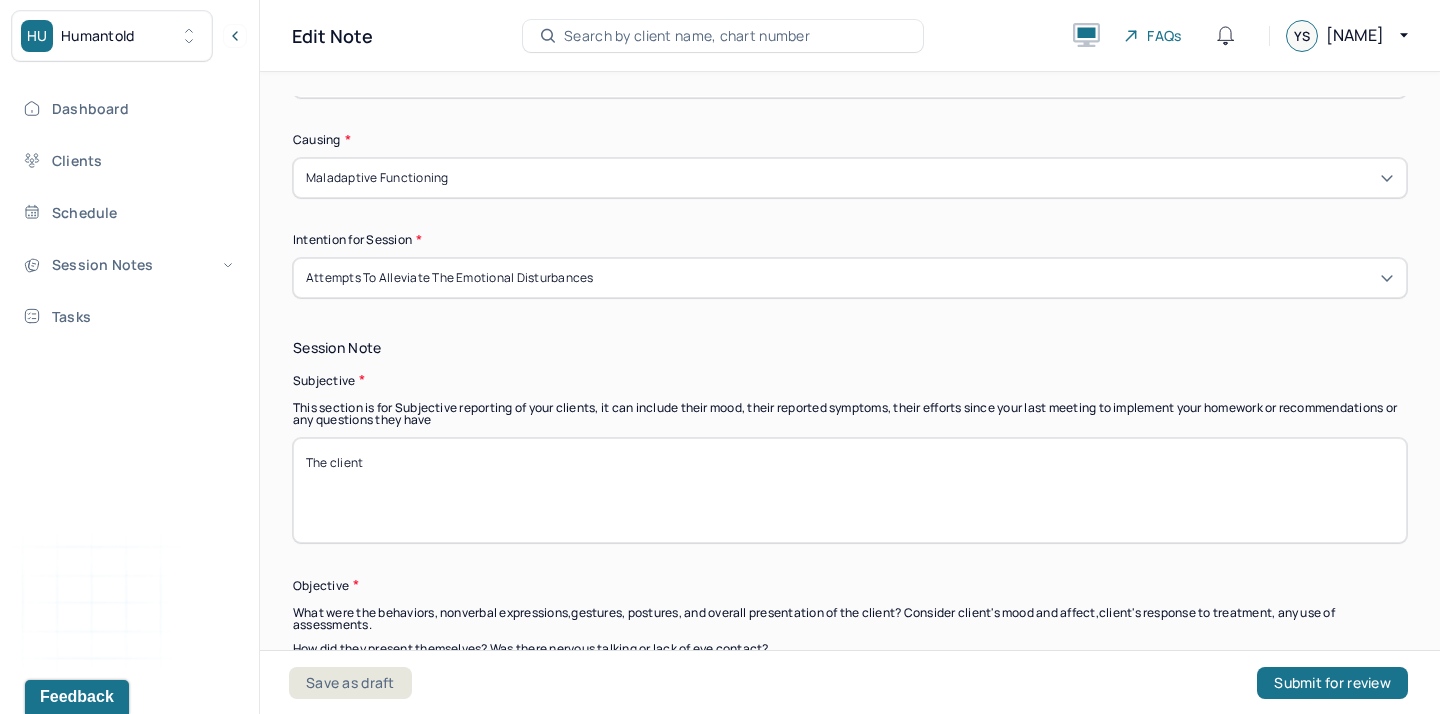 scroll, scrollTop: 1445, scrollLeft: 0, axis: vertical 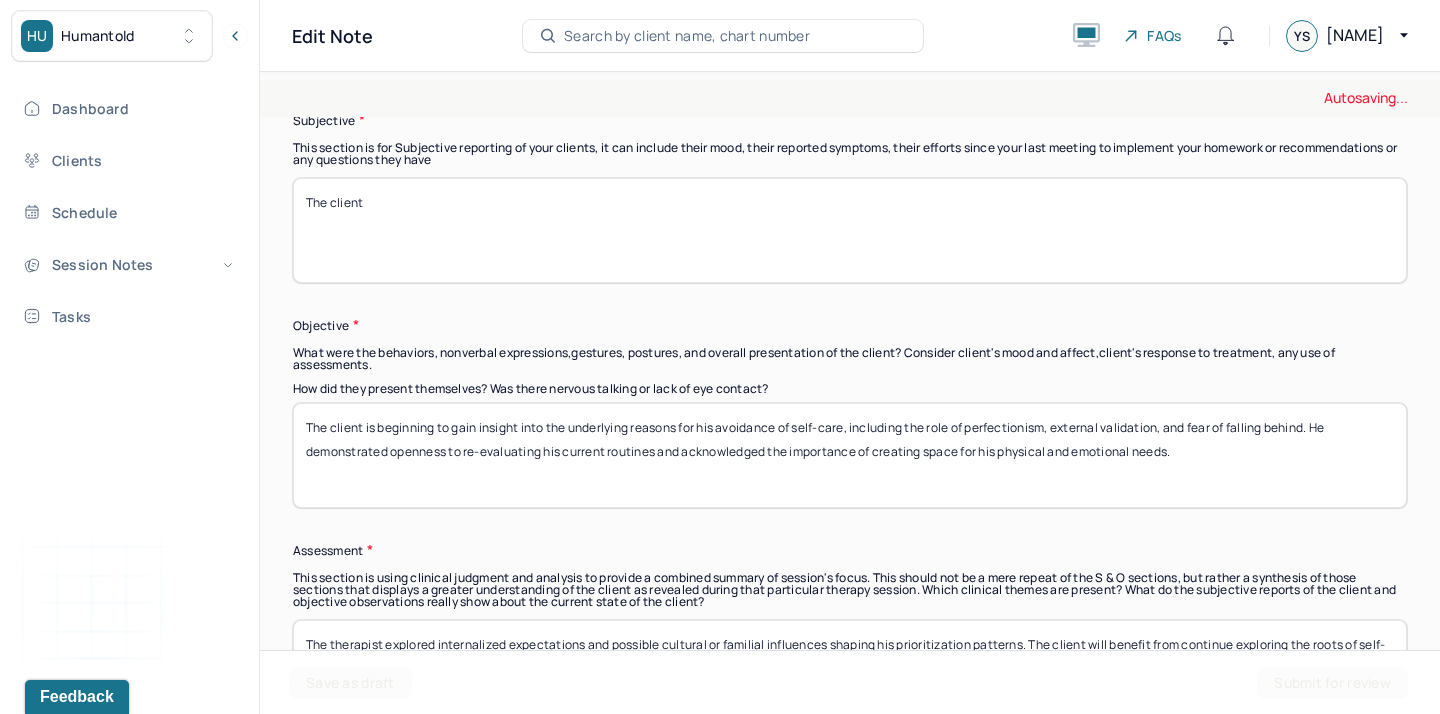 type on "The client" 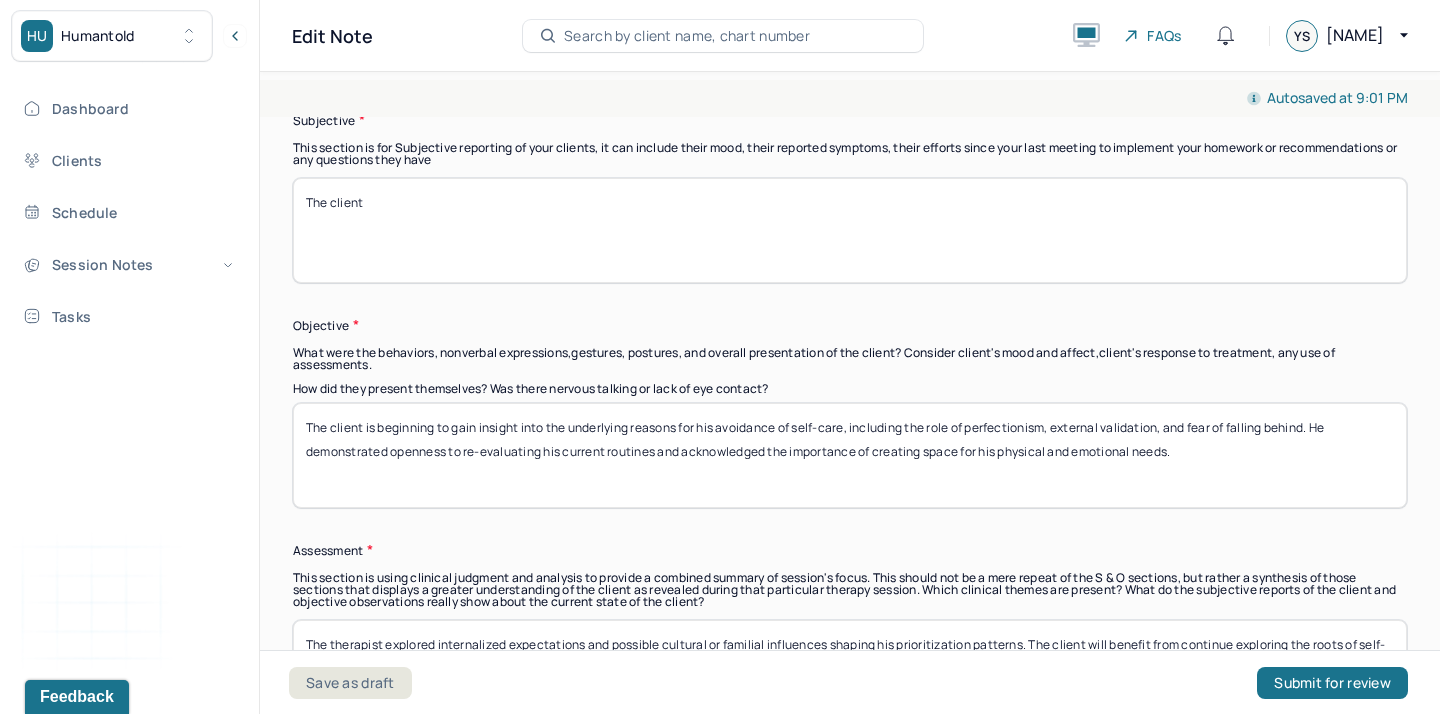 drag, startPoint x: 402, startPoint y: 491, endPoint x: 365, endPoint y: 425, distance: 75.66373 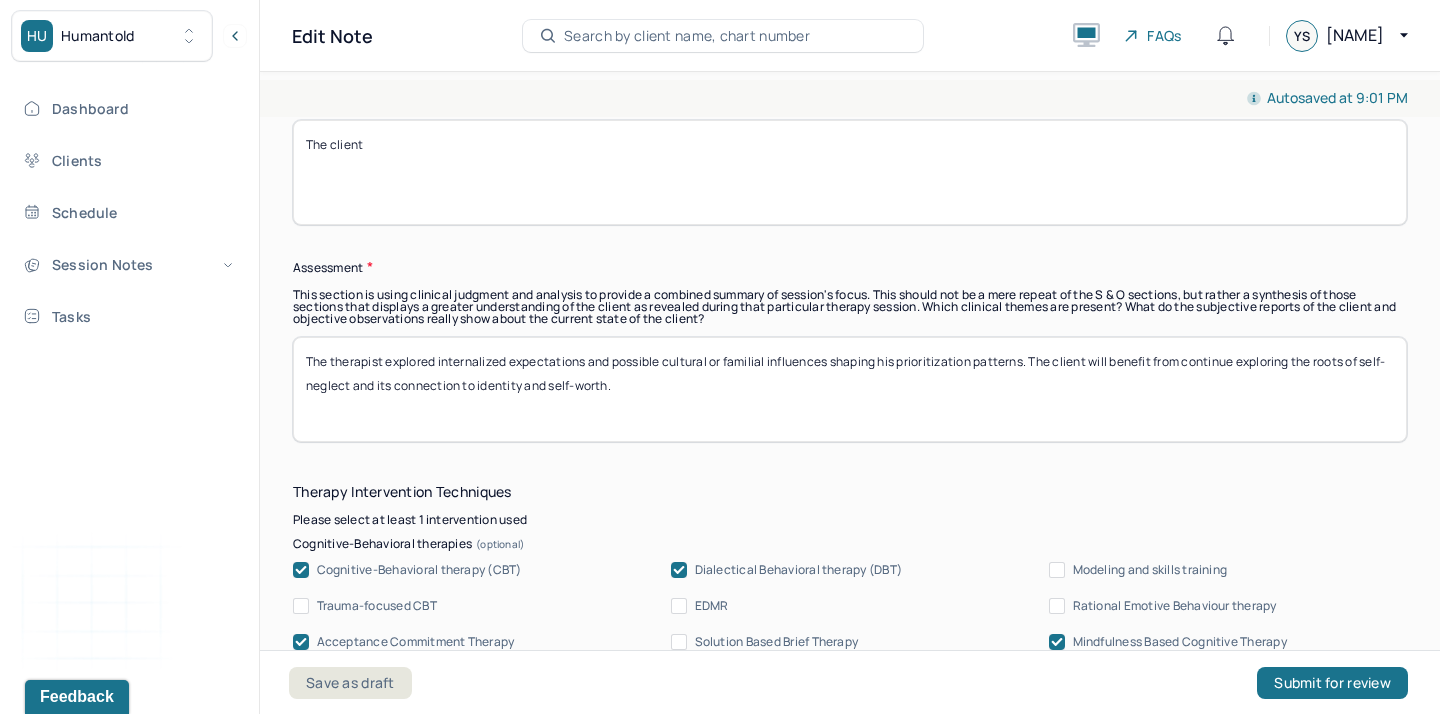 scroll, scrollTop: 1729, scrollLeft: 0, axis: vertical 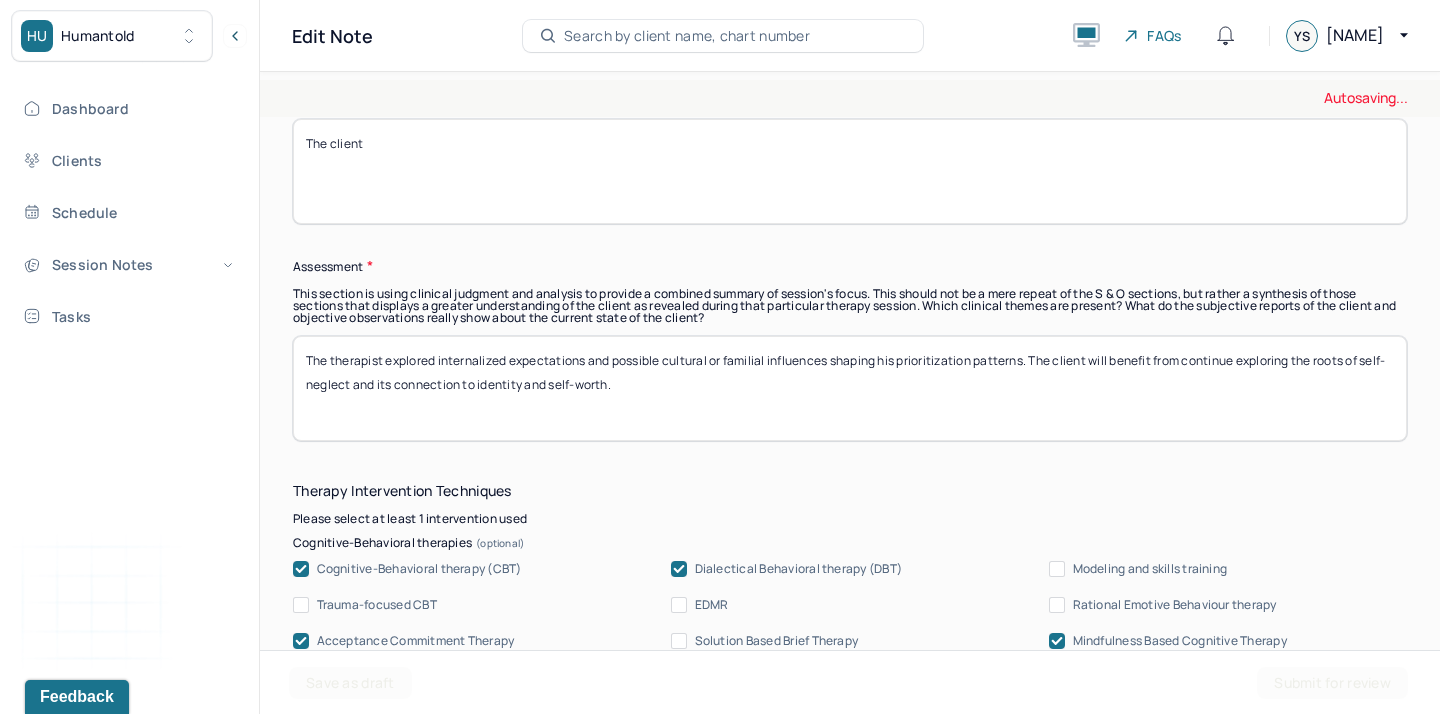 type on "The client" 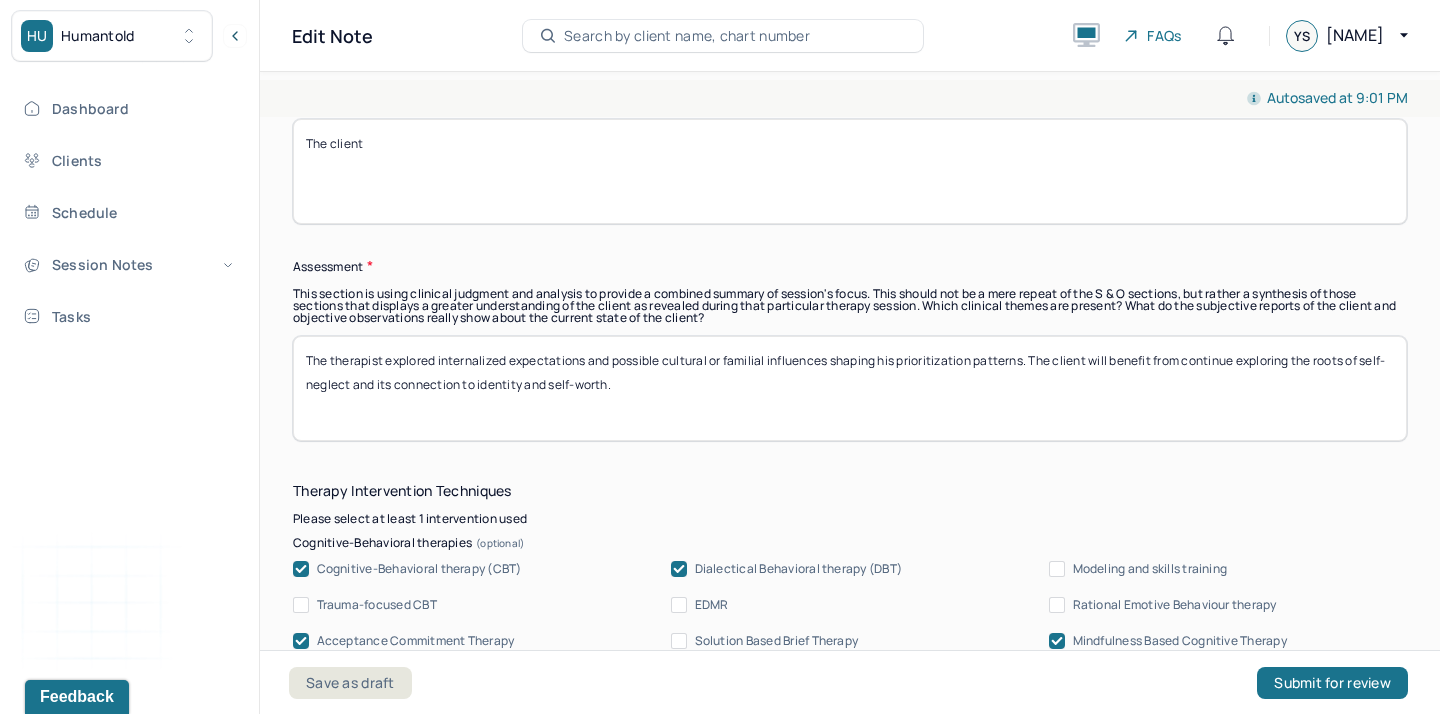 drag, startPoint x: 389, startPoint y: 423, endPoint x: 387, endPoint y: 361, distance: 62.03225 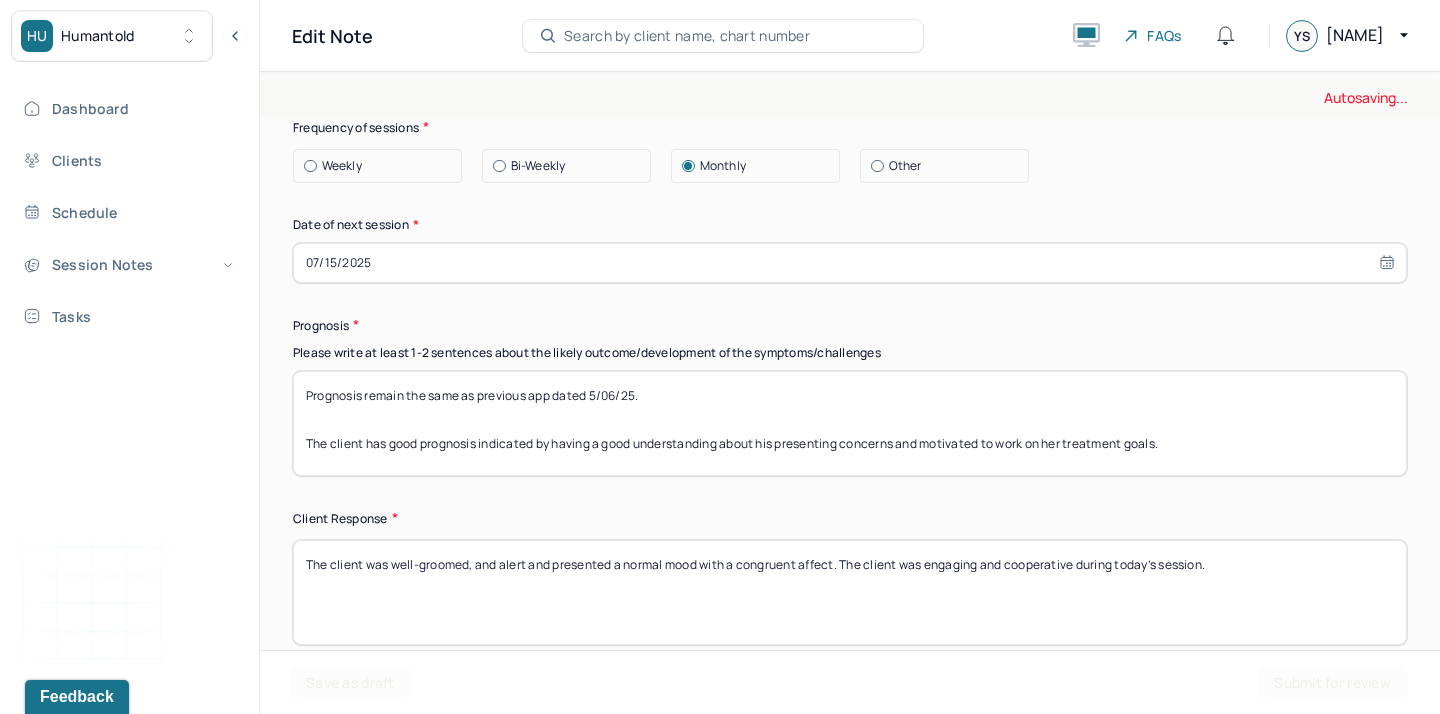 scroll, scrollTop: 2787, scrollLeft: 0, axis: vertical 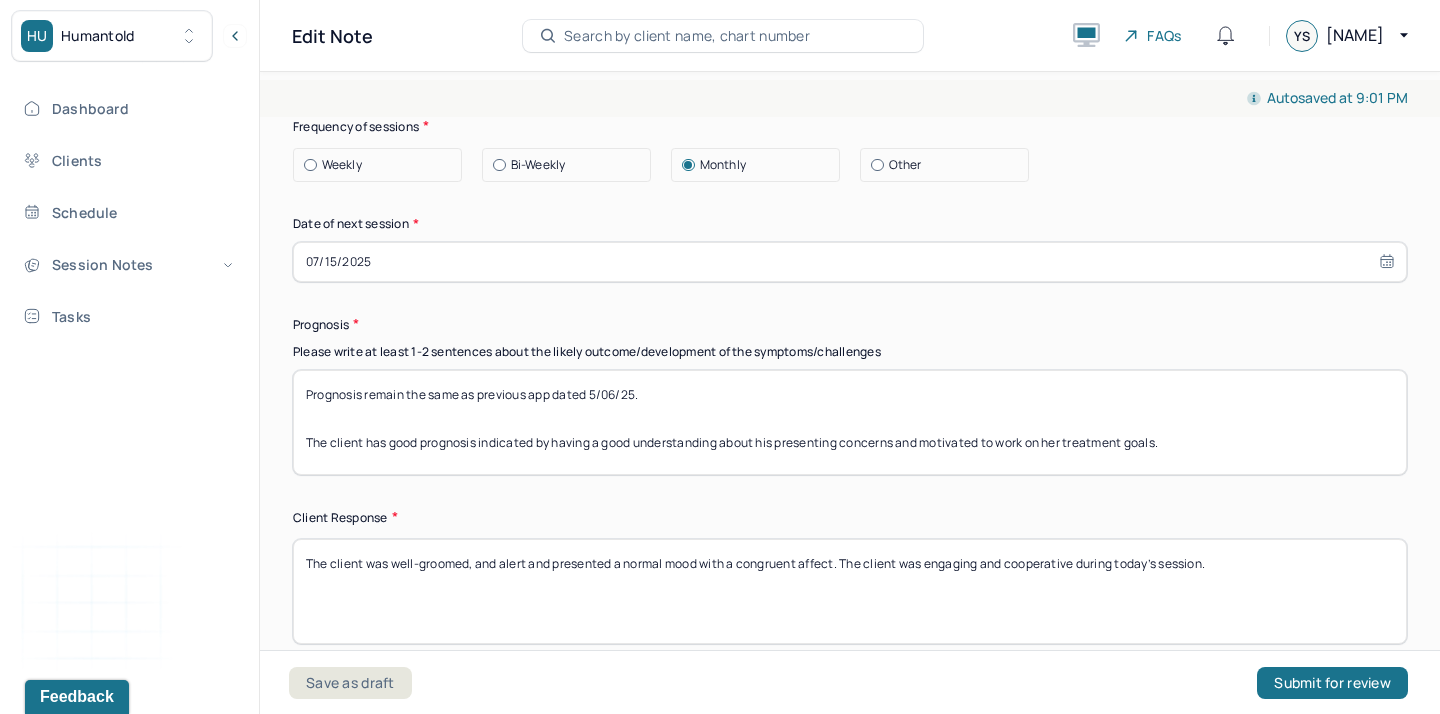 type on "The therapist" 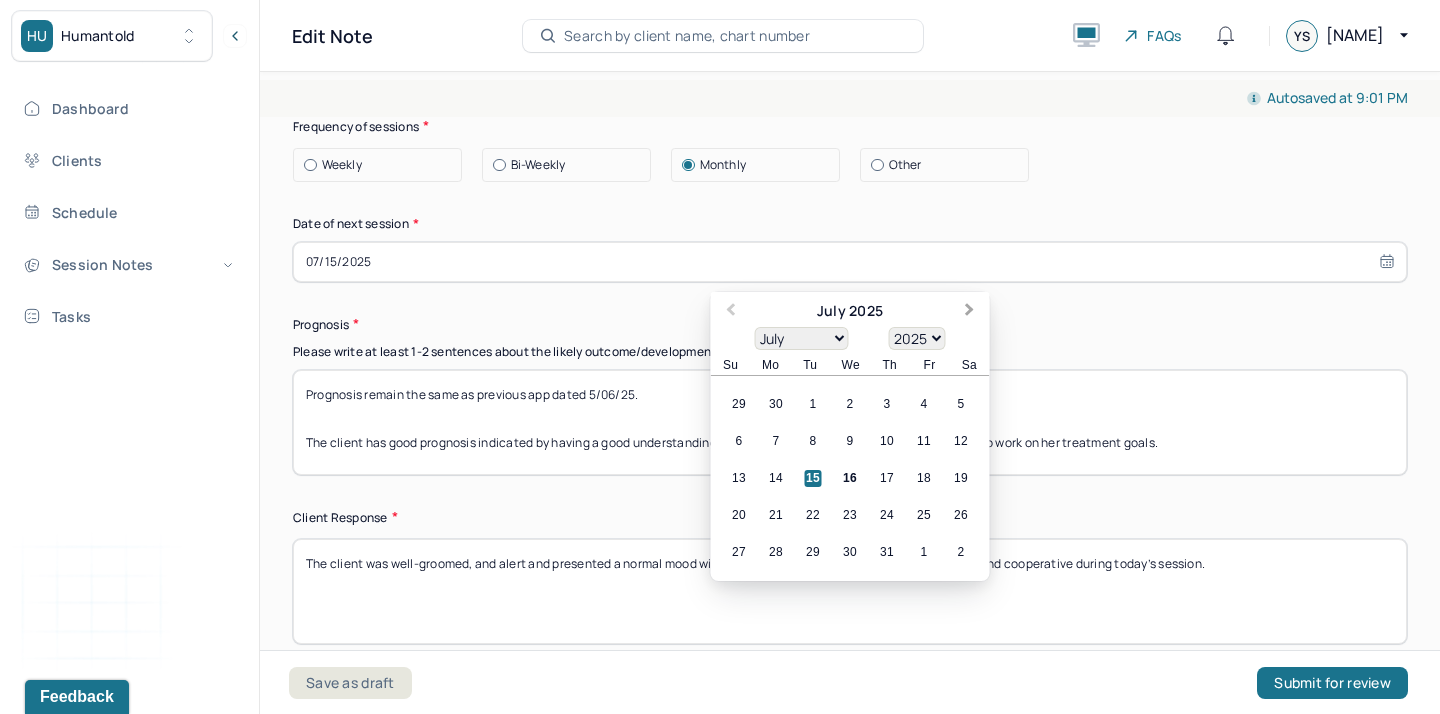 click on "Next Month" at bounding box center [972, 313] 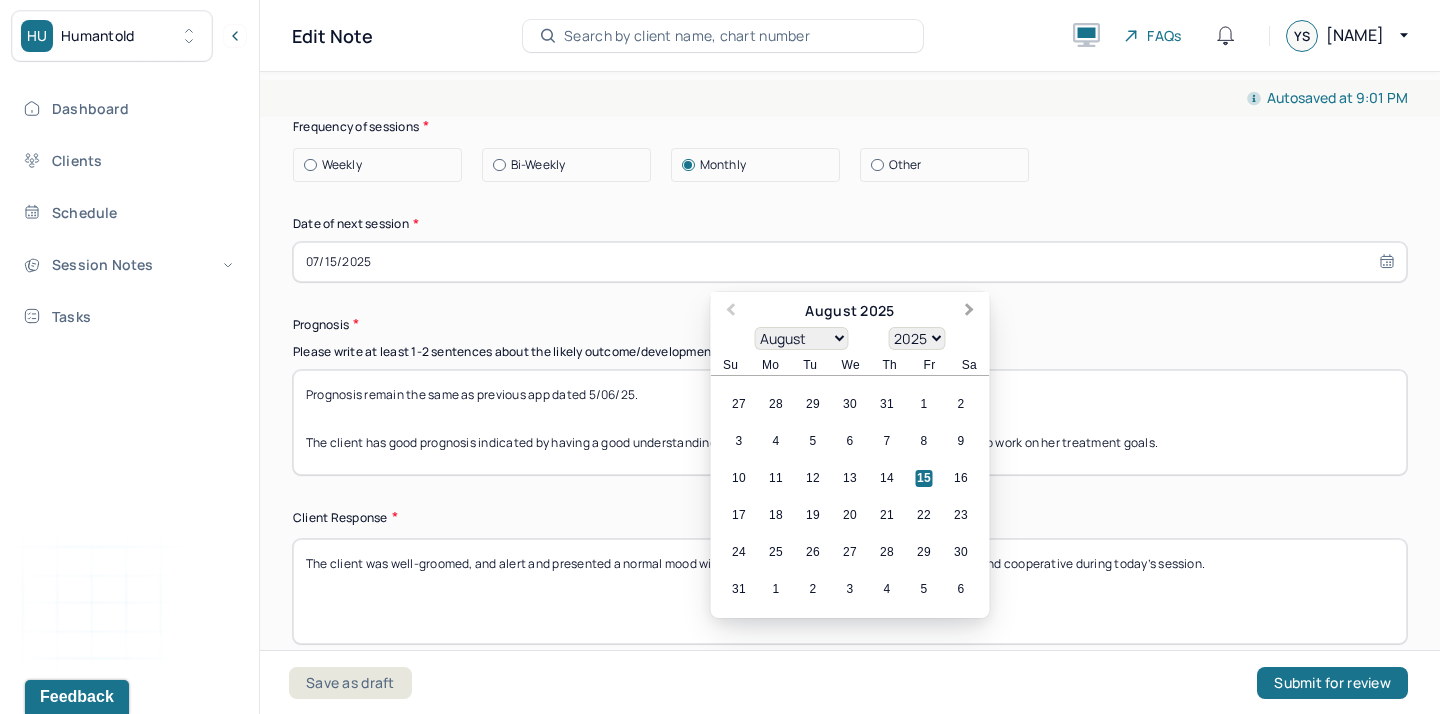 click on "Next Month" at bounding box center (972, 313) 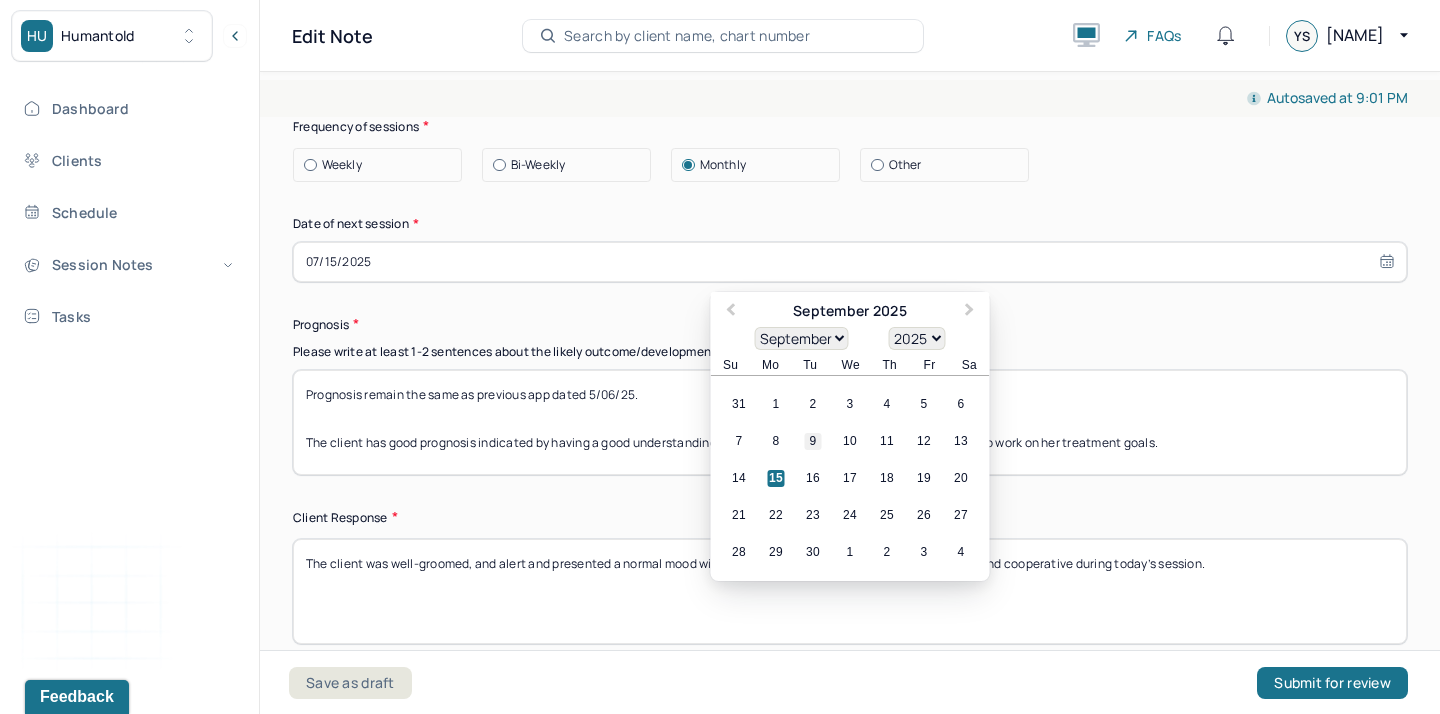 click on "9" at bounding box center (813, 441) 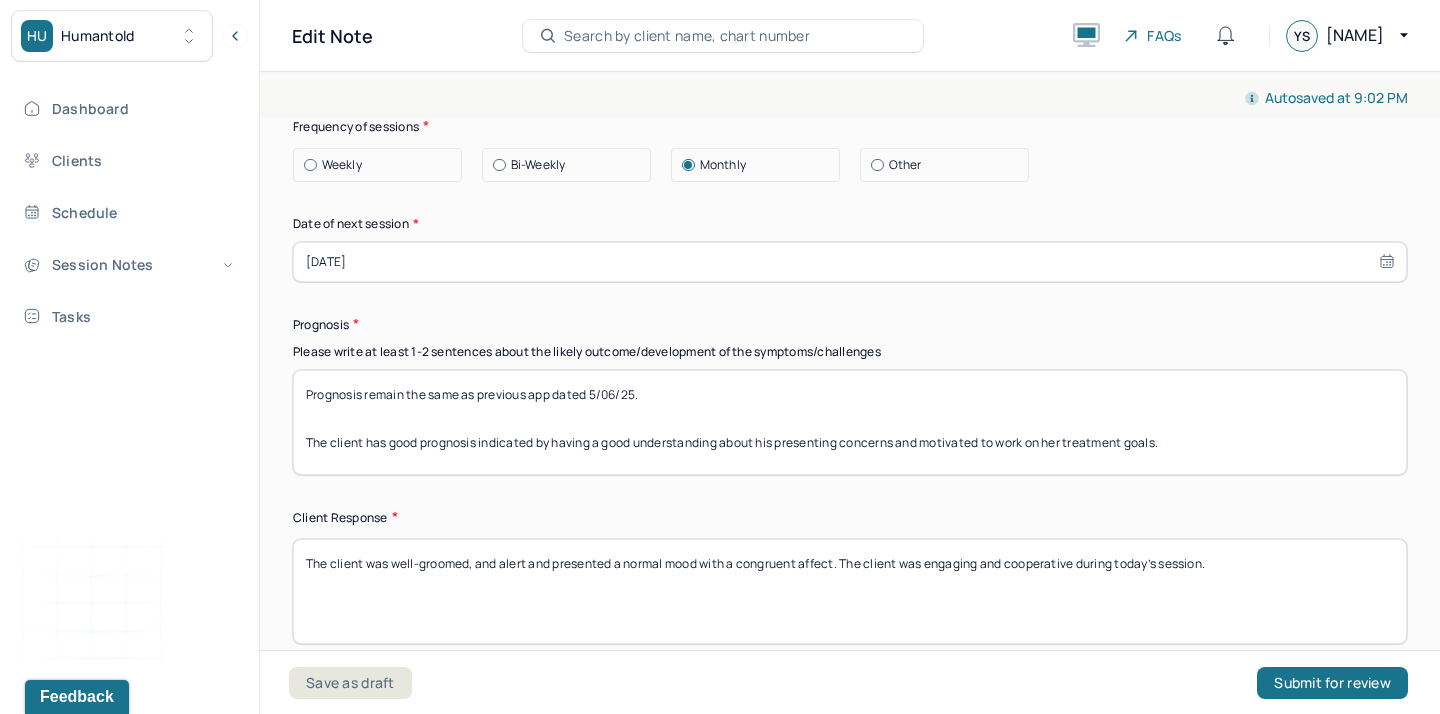 select on "8" 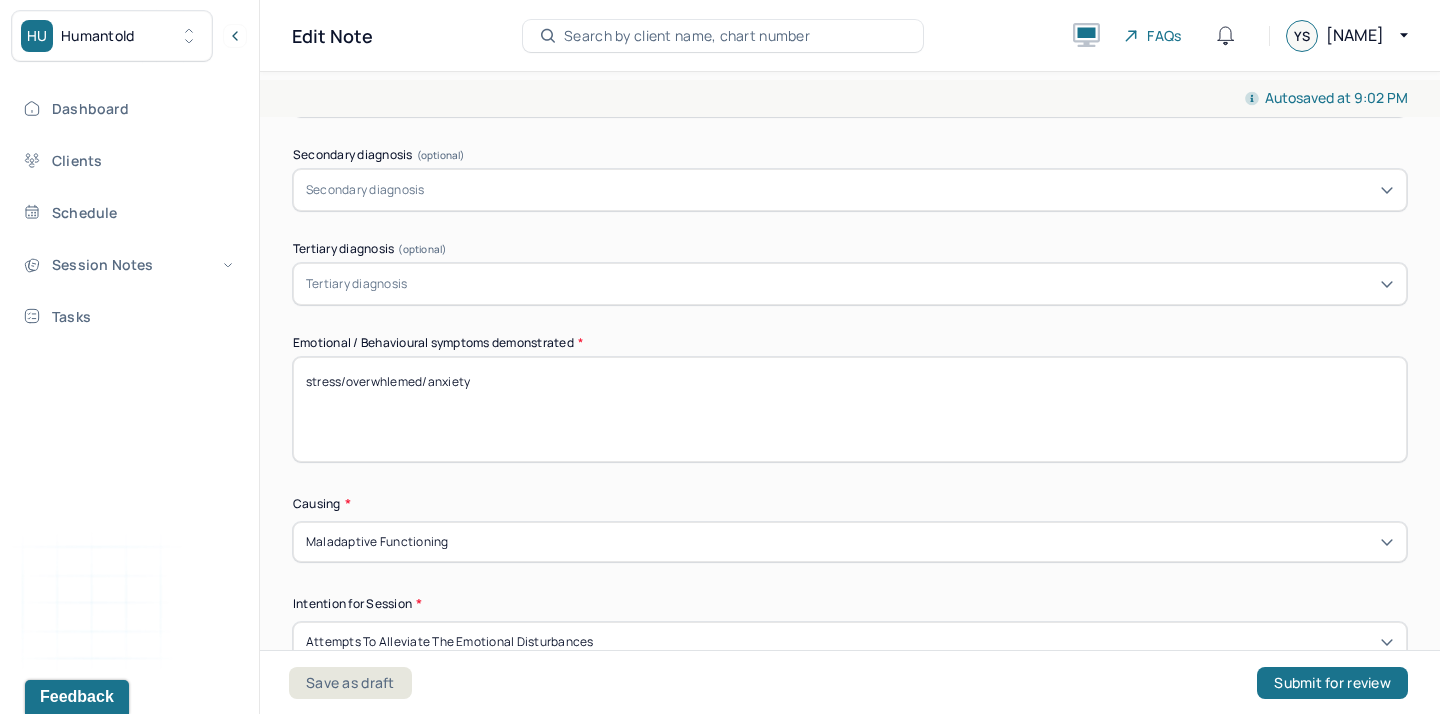 scroll, scrollTop: 0, scrollLeft: 0, axis: both 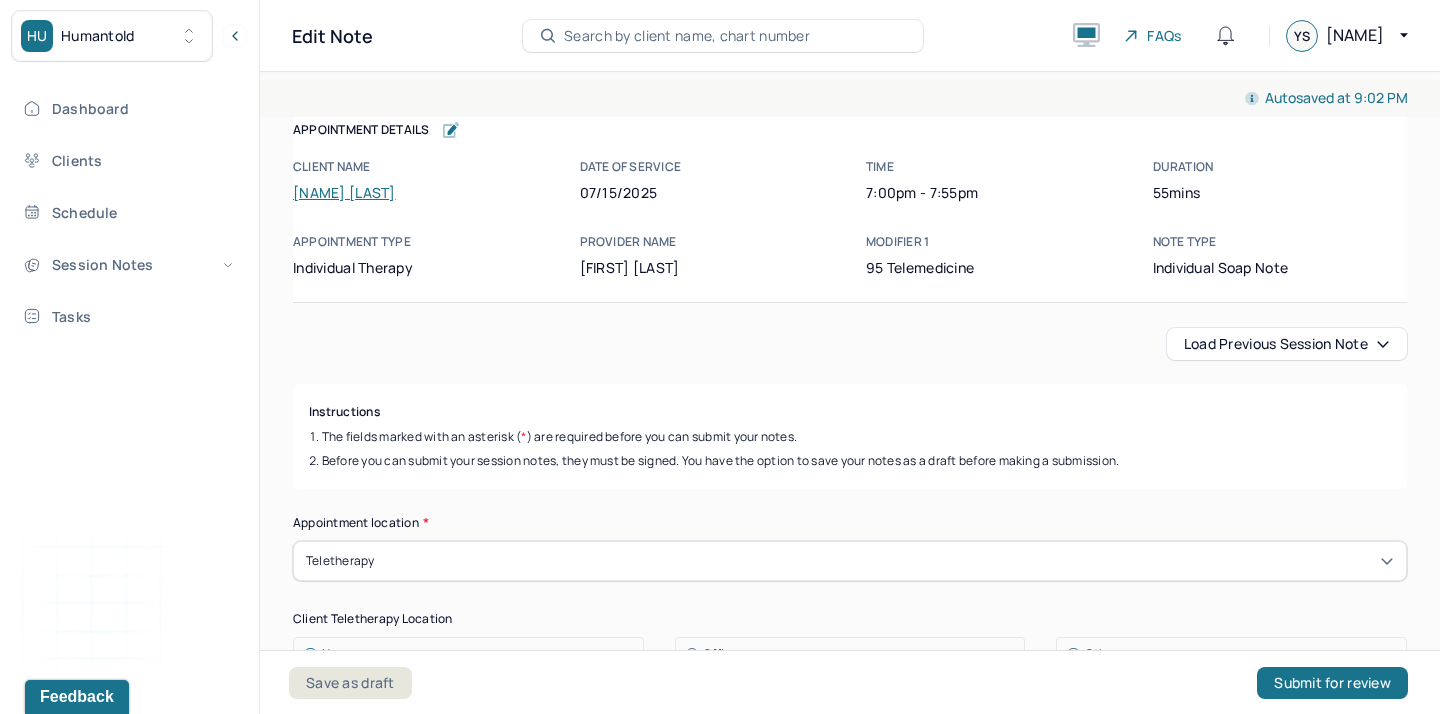 click on "Load previous session note" at bounding box center [1287, 344] 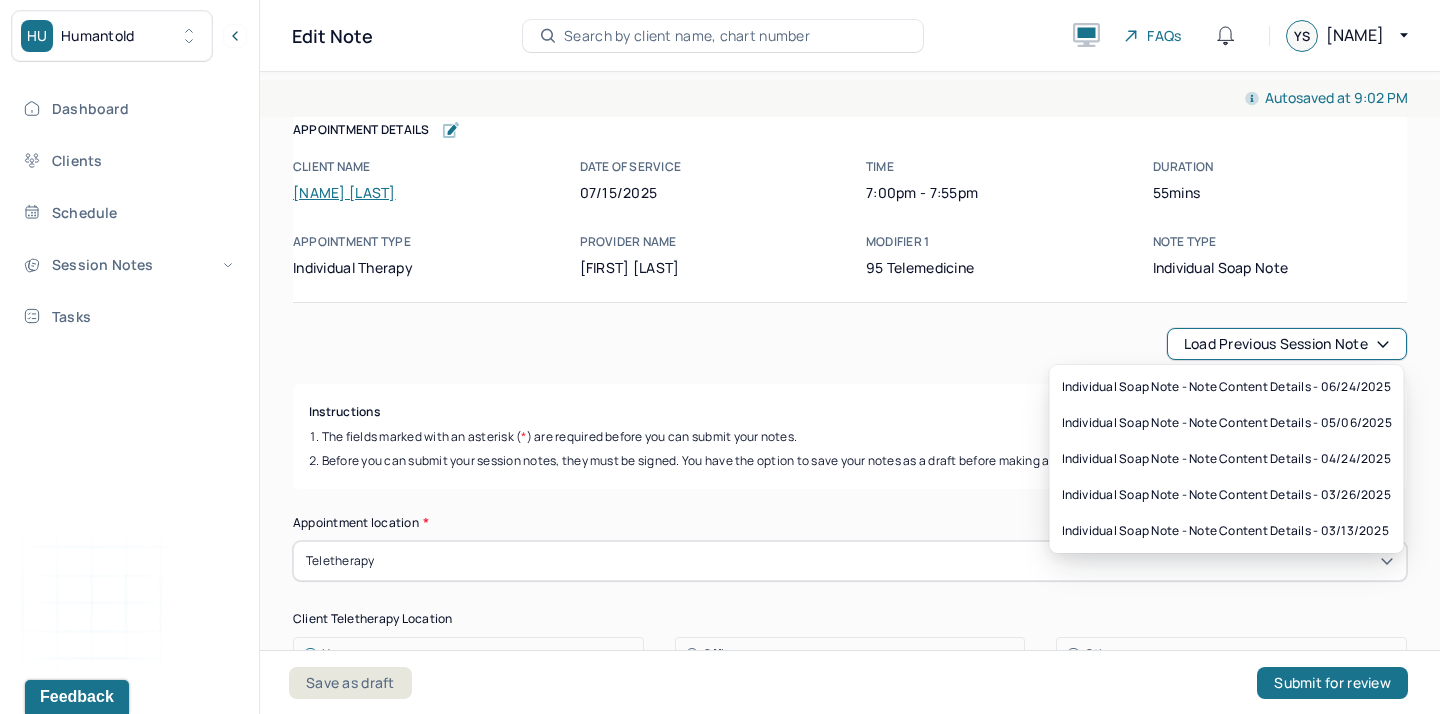 click on "Load previous session note   Instructions The fields marked with an asterisk ( * ) are required before you can submit your notes. Before you can submit your session notes, they must be signed. You have the option to save your notes as a draft before making a submission. Appointment location * Teletherapy Client Teletherapy Location Home Office Other Provider Teletherapy Location Home Office Other Consent was received for the teletherapy session The teletherapy session was conducted via video Primary diagnosis * F41.1 GENERALIZED ANXIETY DISORDER Secondary diagnosis (optional) Secondary diagnosis Tertiary diagnosis (optional) Tertiary diagnosis Emotional / Behavioural symptoms demonstrated * stress/overwhlemed/anxiety Causing * Maladaptive Functioning Intention for Session * Attempts to alleviate the emotional disturbances Session Note Subjective The client Objective How did they present themselves? Was there nervous talking or lack of eye contact? The client  Assessment The therapist  Trauma-focused CBT * *" at bounding box center [850, 2480] 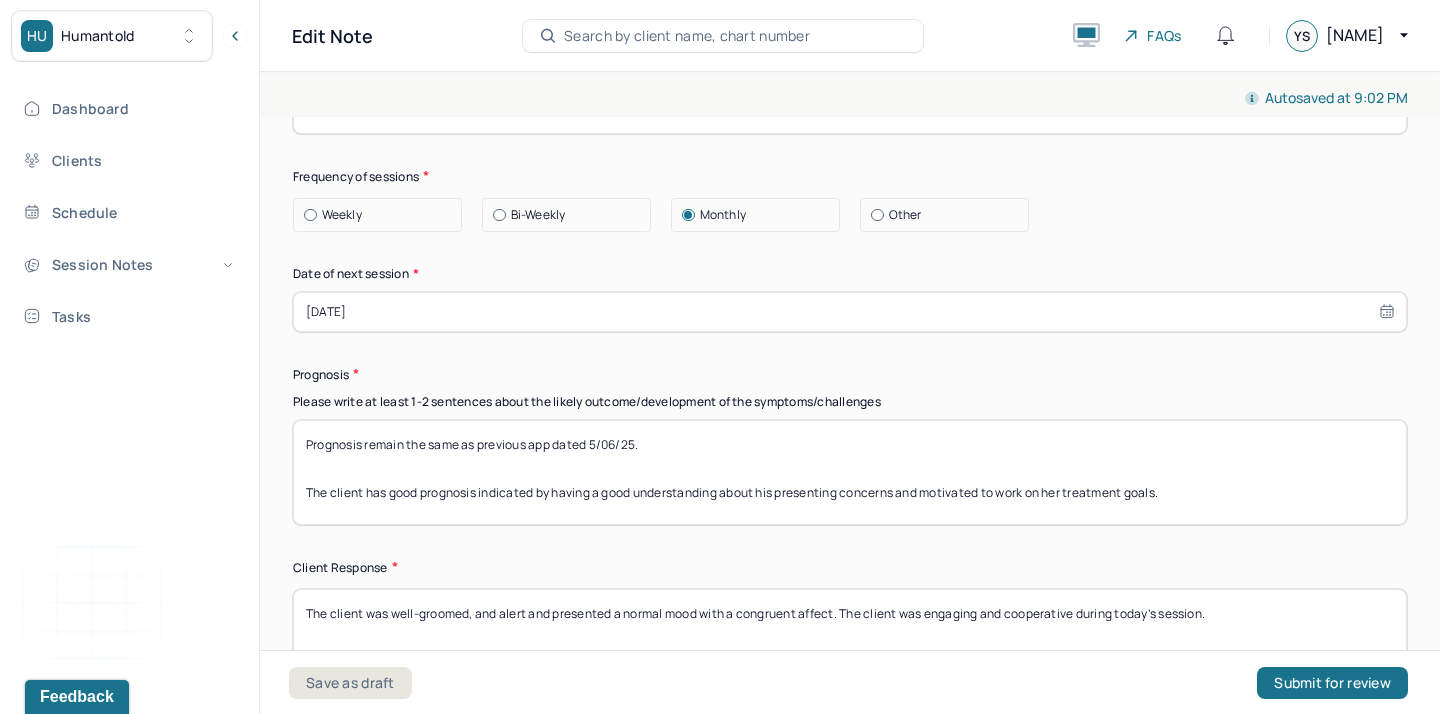 scroll, scrollTop: 2741, scrollLeft: 0, axis: vertical 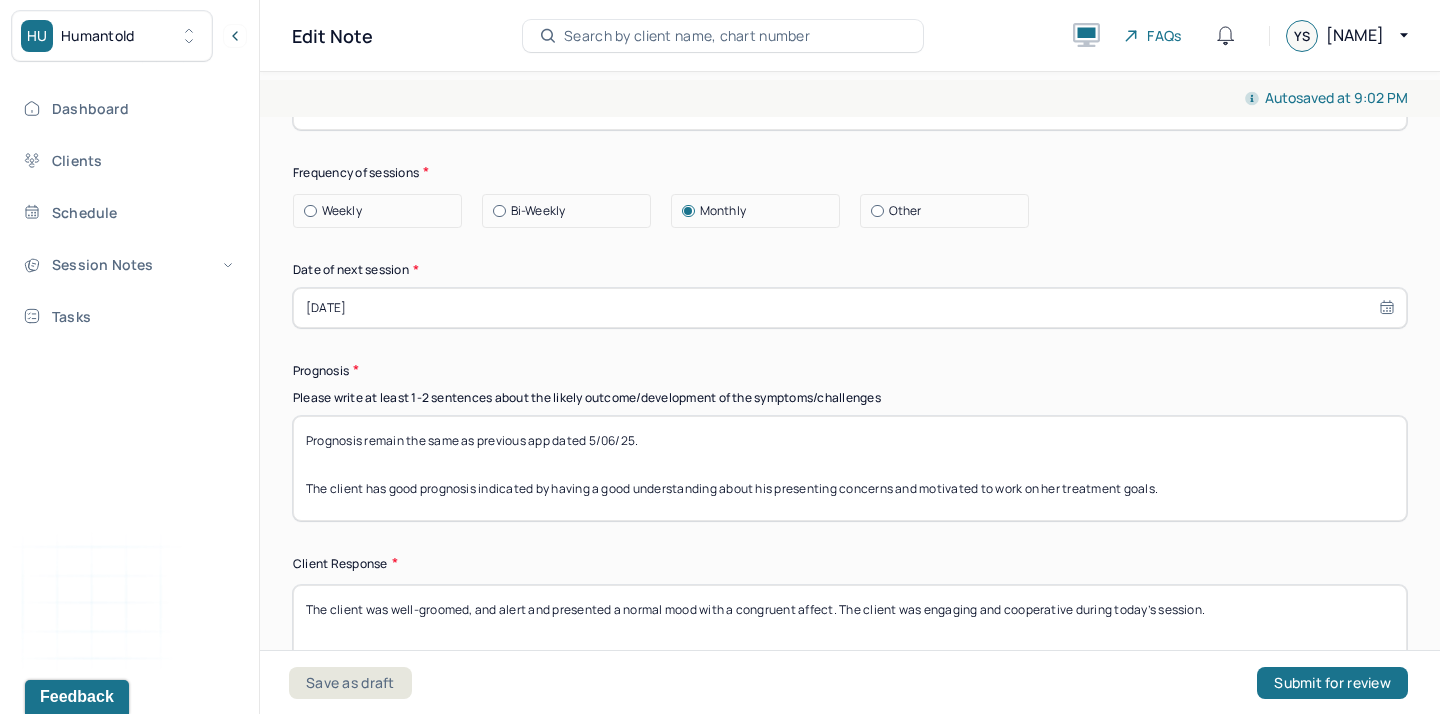 click on "Prognosis remain the same as previous app dated 5/06/25.
The client has good prognosis indicated by having a good understanding about his presenting concerns and motivated to work on her treatment goals." at bounding box center (850, 468) 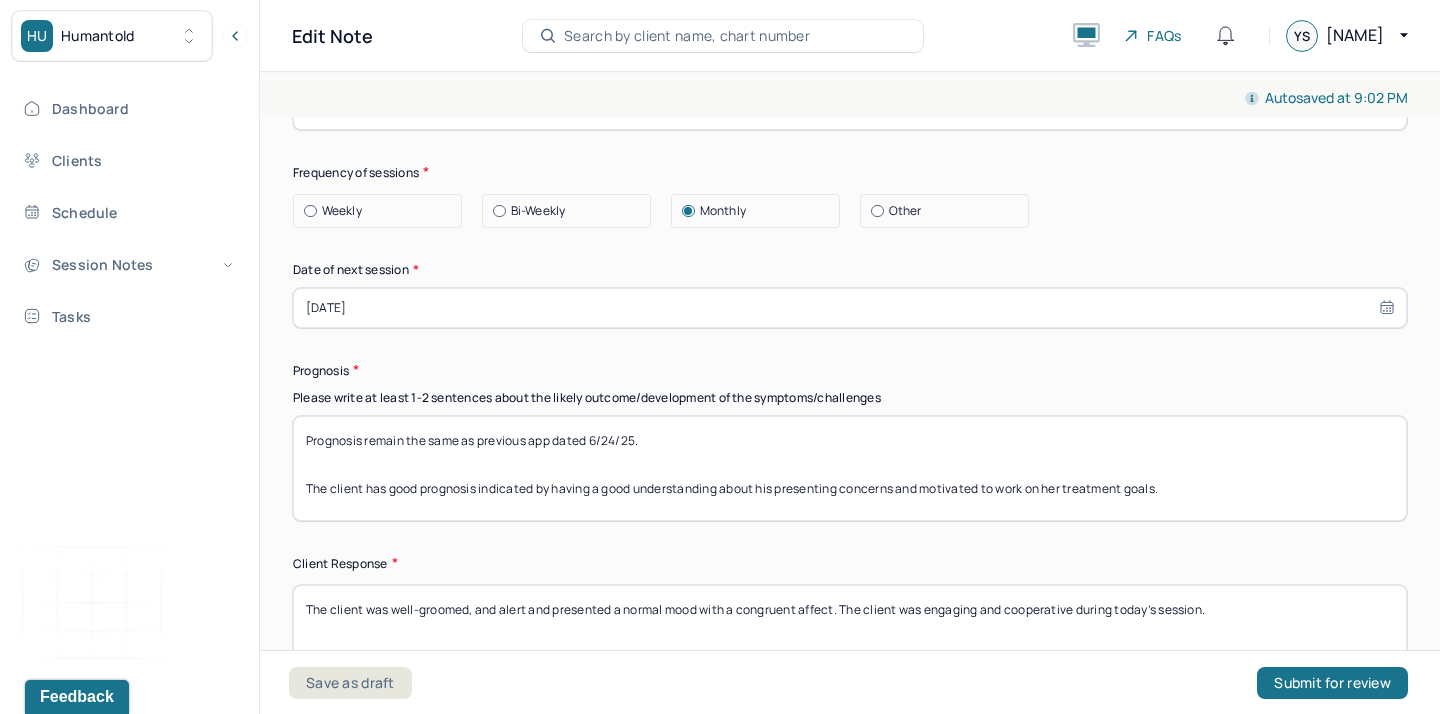 scroll, scrollTop: 2933, scrollLeft: 0, axis: vertical 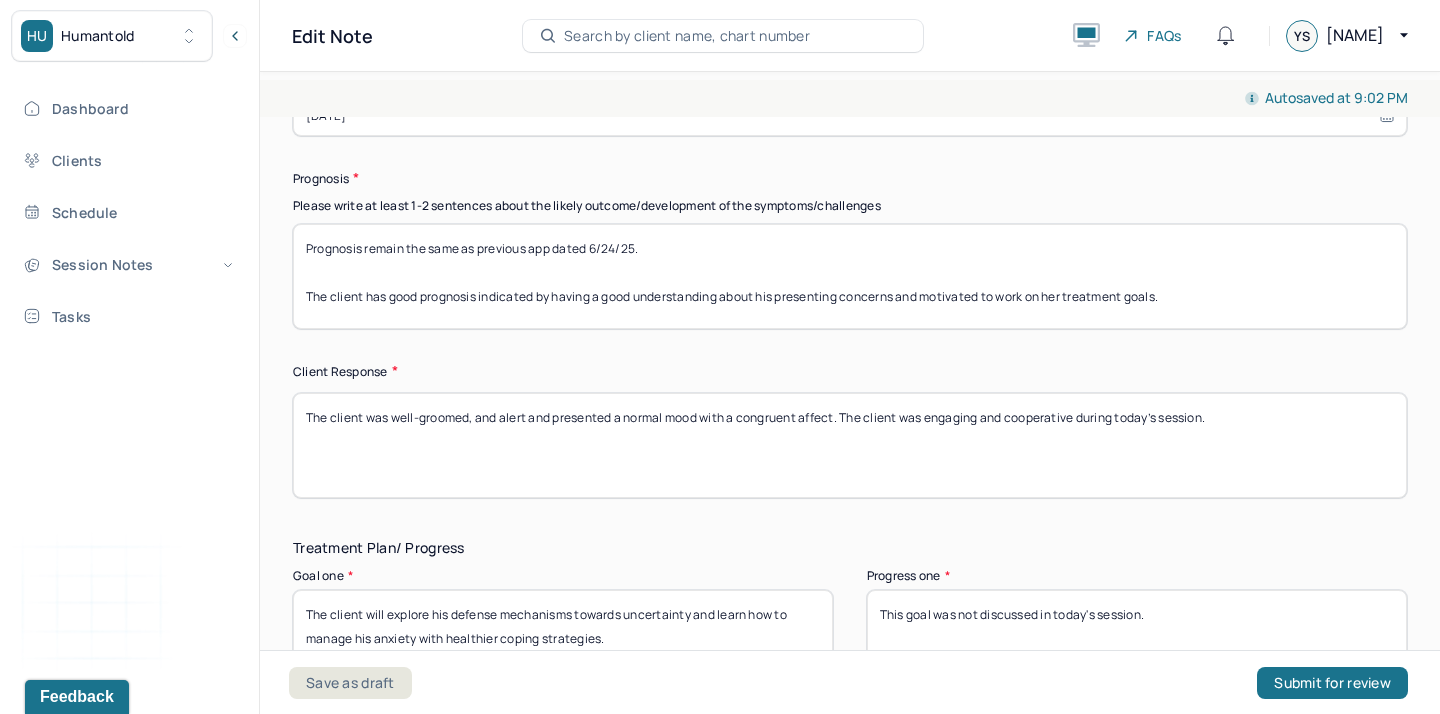 type on "Prognosis remain the same as previous app dated 6/24/25.
The client has good prognosis indicated by having a good understanding about his presenting concerns and motivated to work on her treatment goals." 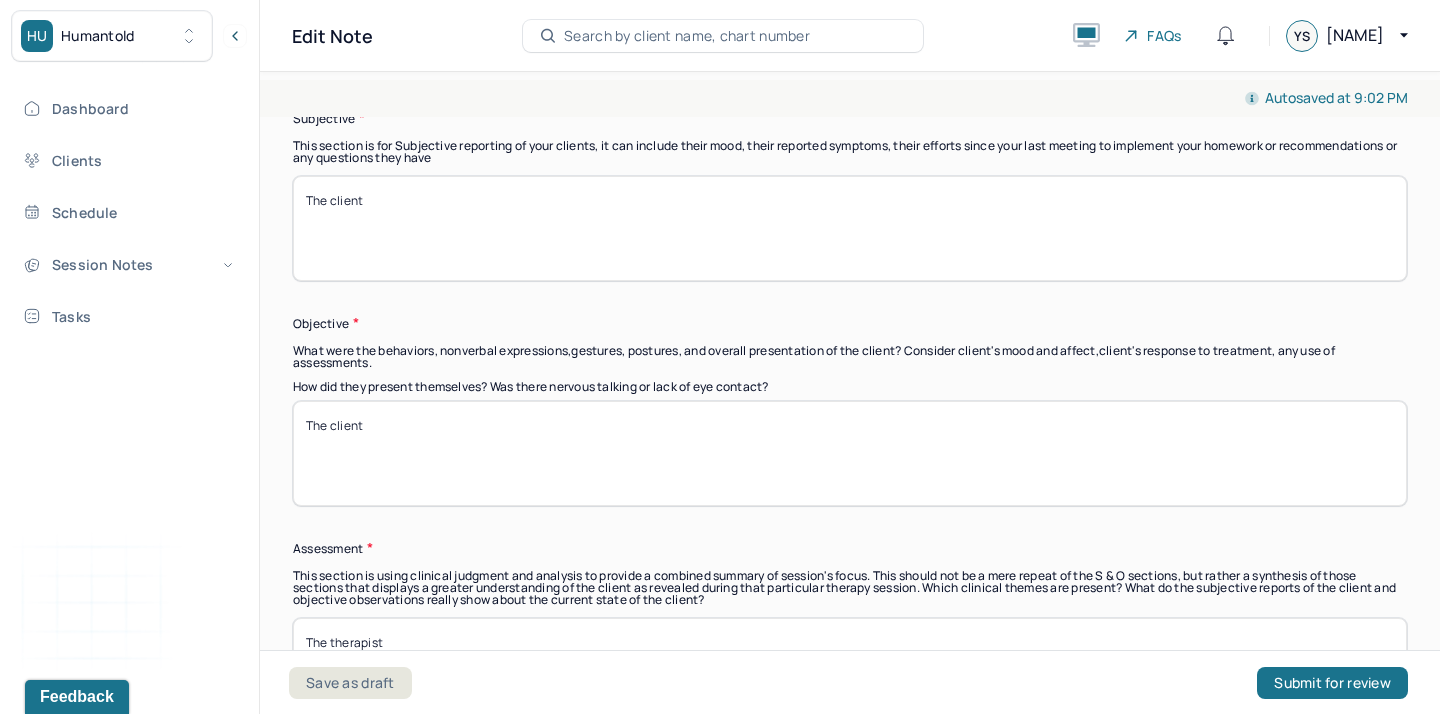 scroll, scrollTop: 1445, scrollLeft: 0, axis: vertical 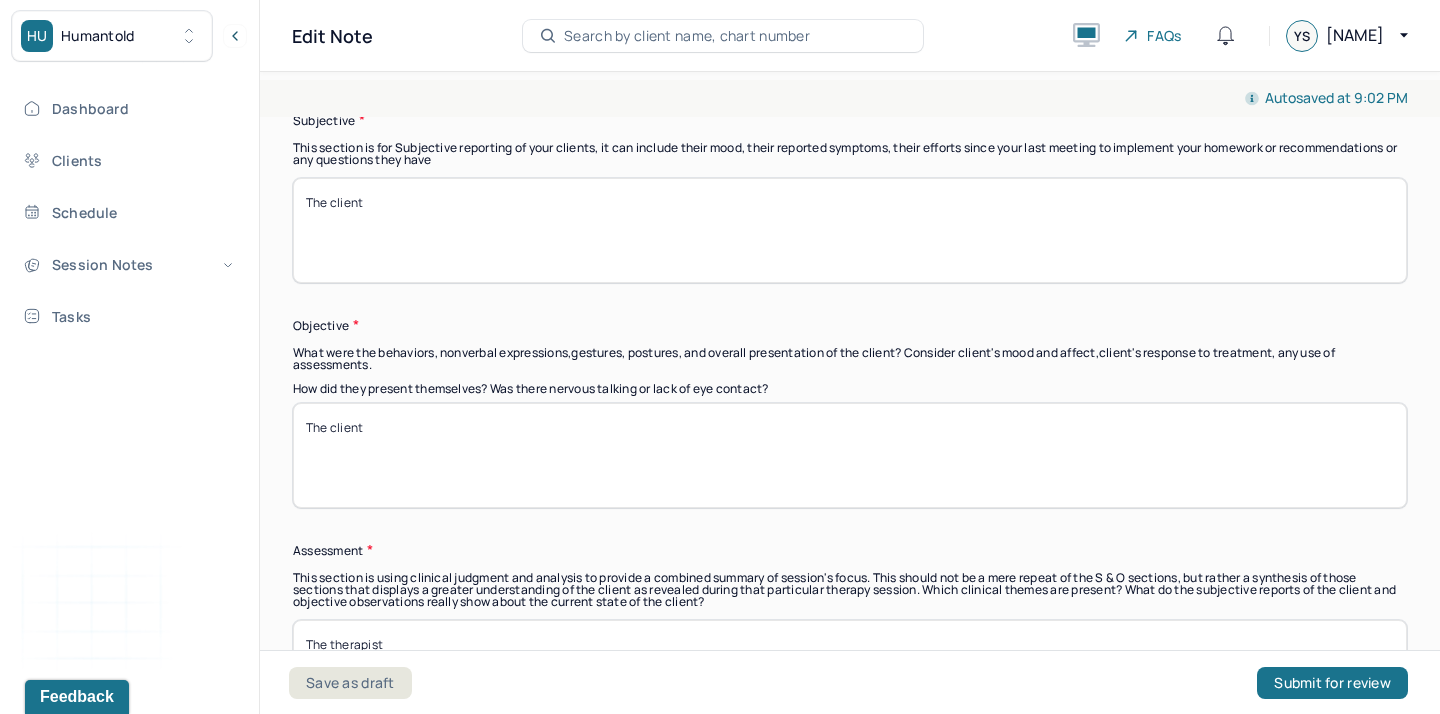 click on "The client" at bounding box center (850, 230) 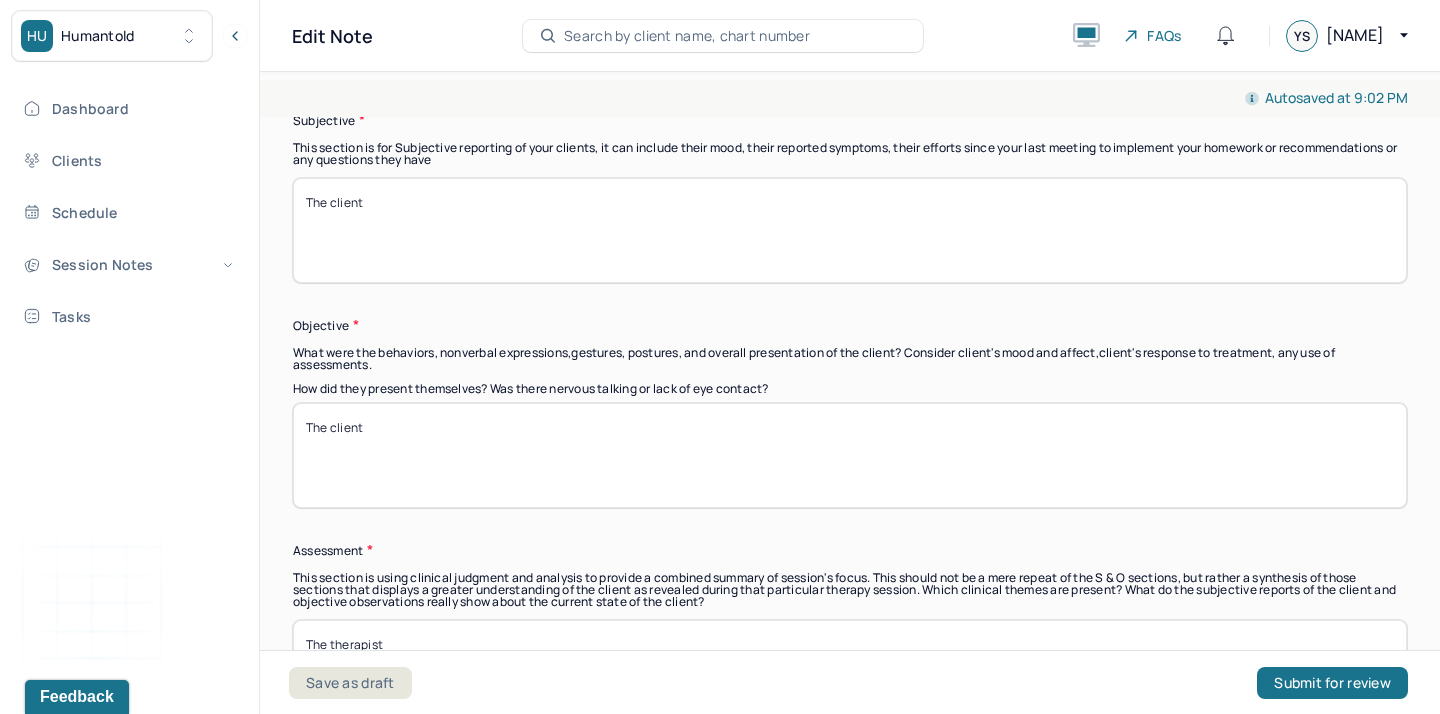 paste on "provided weekly updates and shared recent efforts in practicing mindfulness as a way to manage his emotions. He reported receiving positive feedback from others regarding his calmer demeanor and expressed feeling more peaceful and emotionally balanced since incorporating mindfulness techniques into his daily life. Additionally, the client shared that he has created a list of personal priorities, which has helped him focus on what is most meaningful and reduce overall stress." 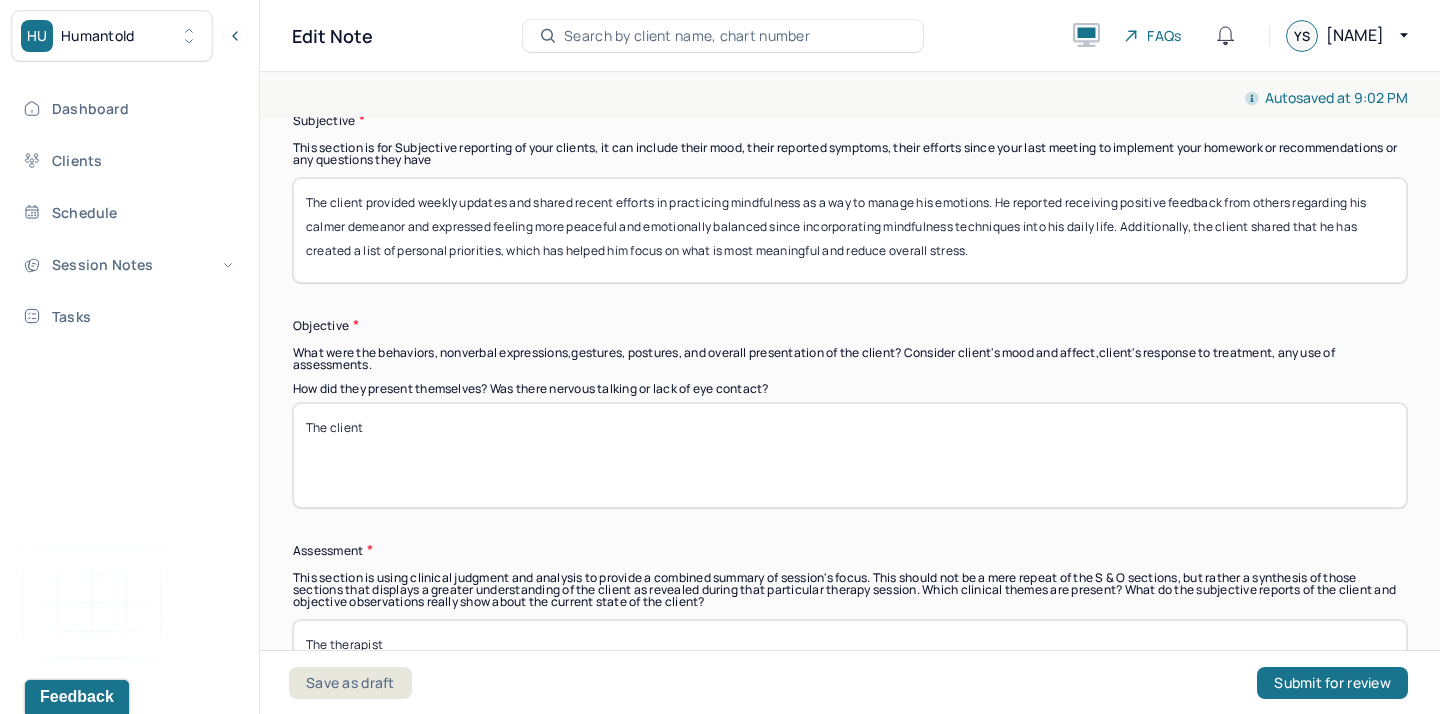 type on "The client provided weekly updates and shared recent efforts in practicing mindfulness as a way to manage his emotions. He reported receiving positive feedback from others regarding his calmer demeanor and expressed feeling more peaceful and emotionally balanced since incorporating mindfulness techniques into his daily life. Additionally, the client shared that he has created a list of personal priorities, which has helped him focus on what is most meaningful and reduce overall stress." 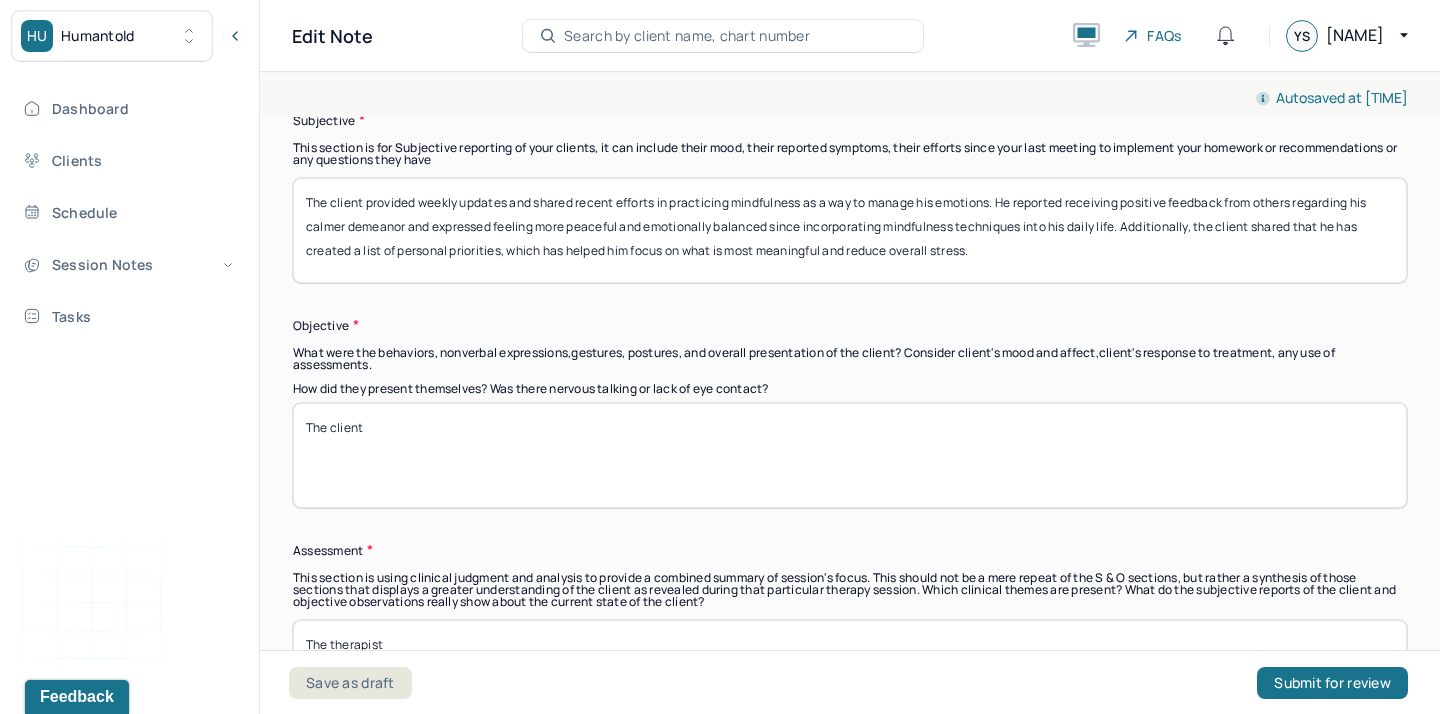 click on "The client" at bounding box center [850, 455] 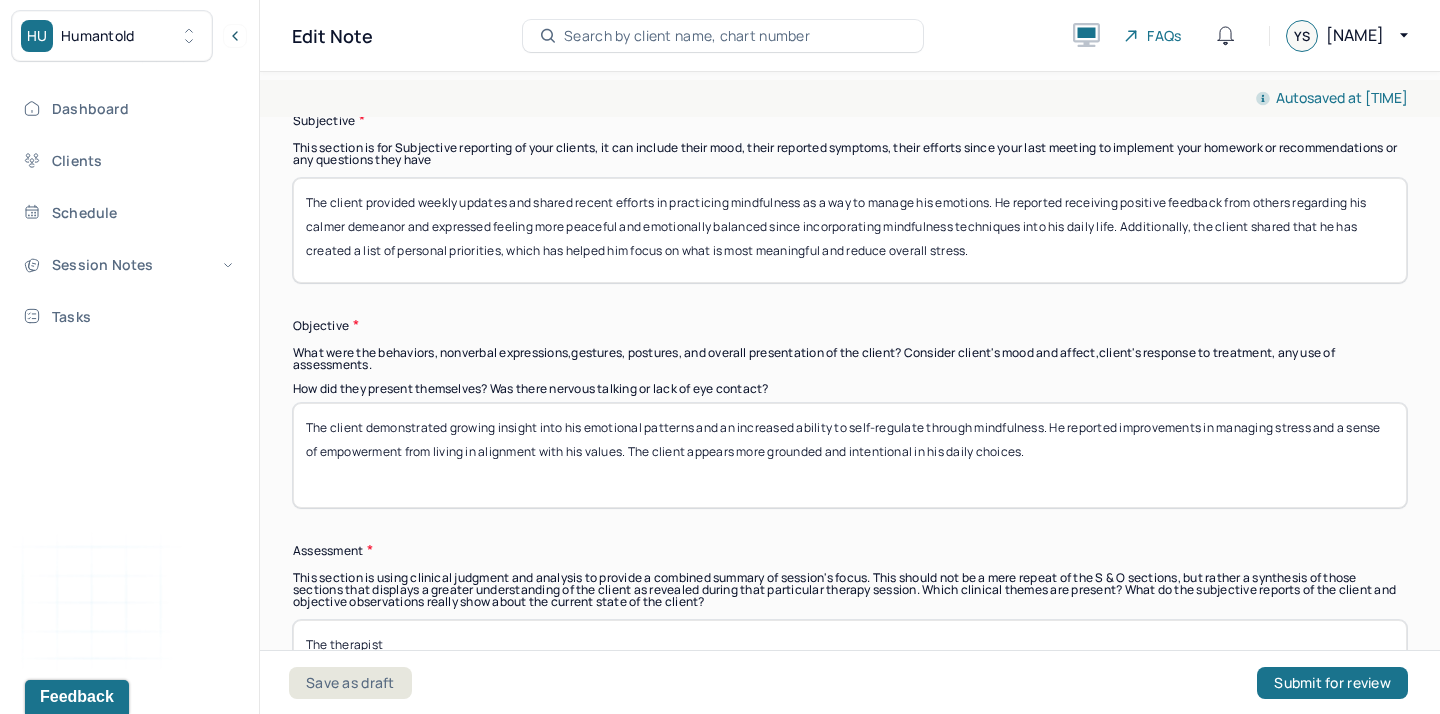 type on "The client demonstrated growing insight into his emotional patterns and an increased ability to self-regulate through mindfulness. He reported improvements in managing stress and a sense of empowerment from living in alignment with his values. The client appears more grounded and intentional in his daily choices." 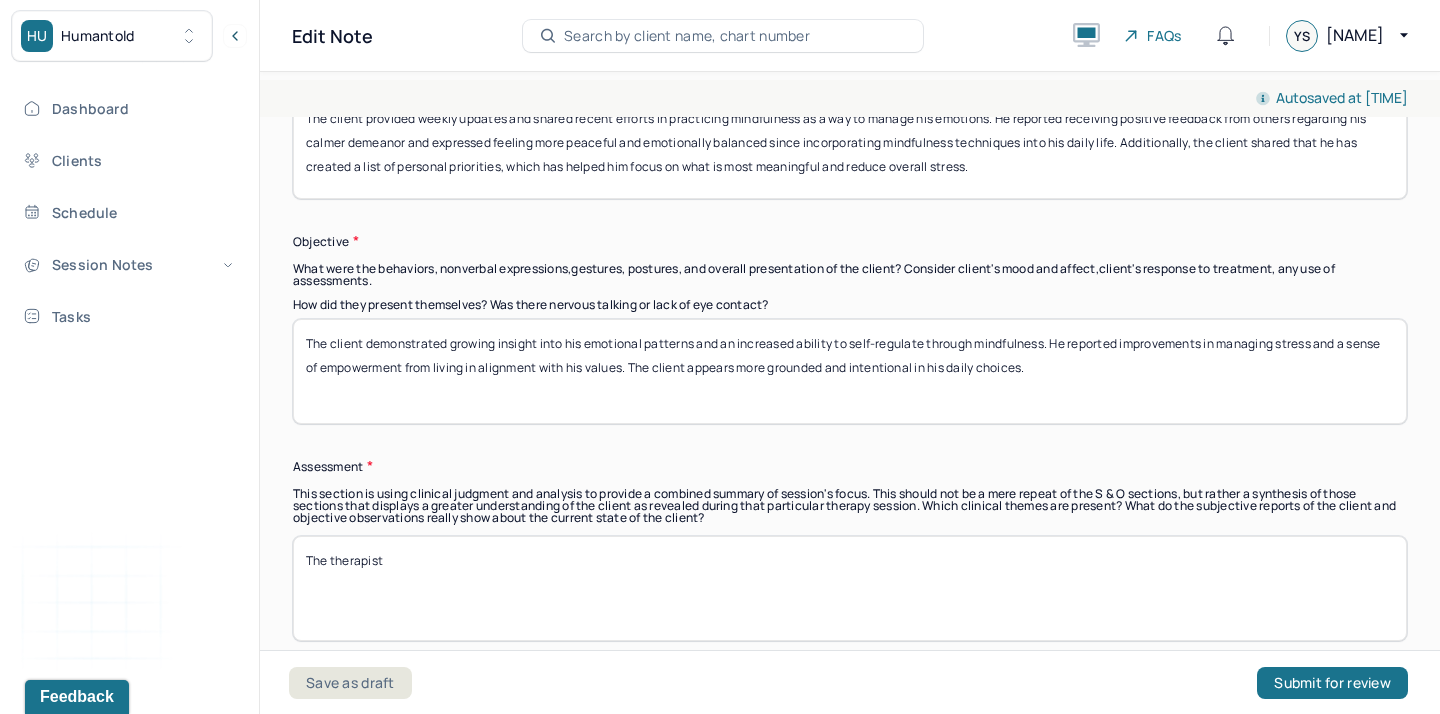 scroll, scrollTop: 1554, scrollLeft: 0, axis: vertical 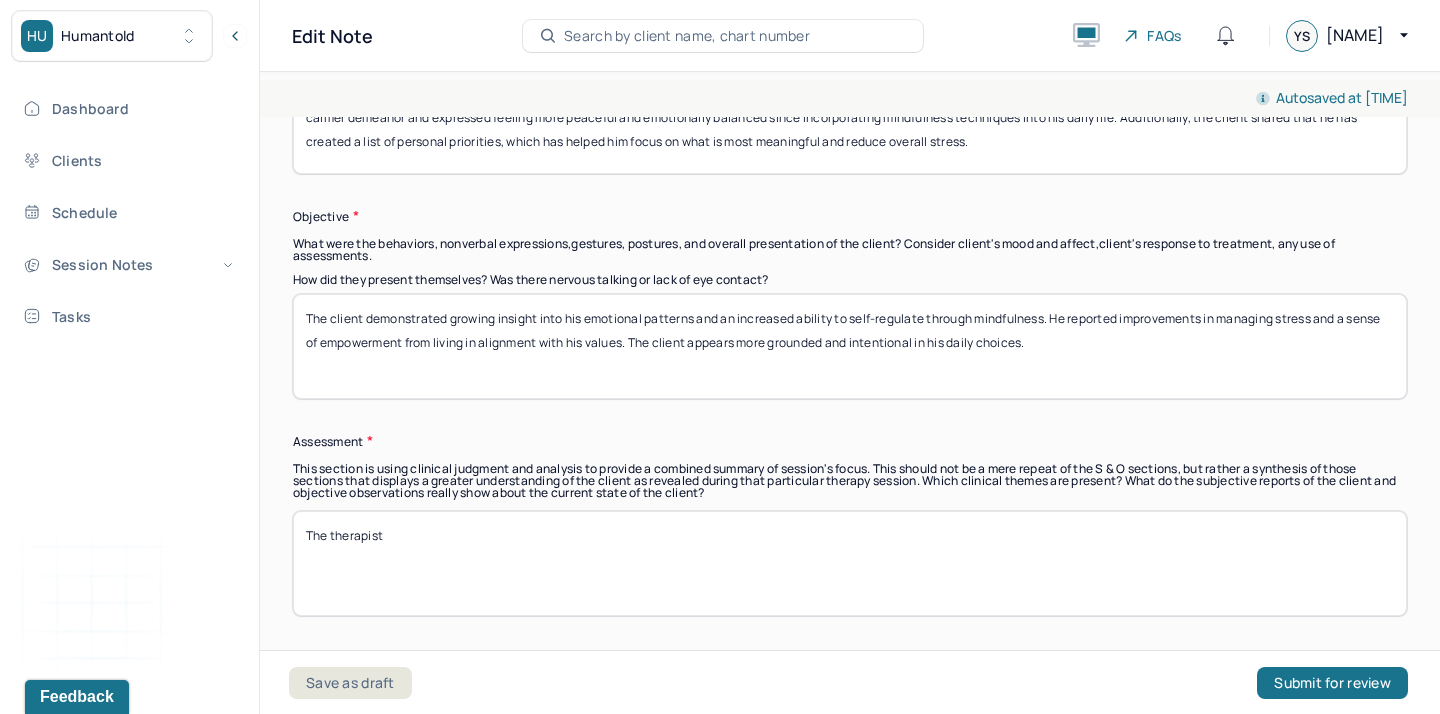 click on "The therapist" at bounding box center [850, 563] 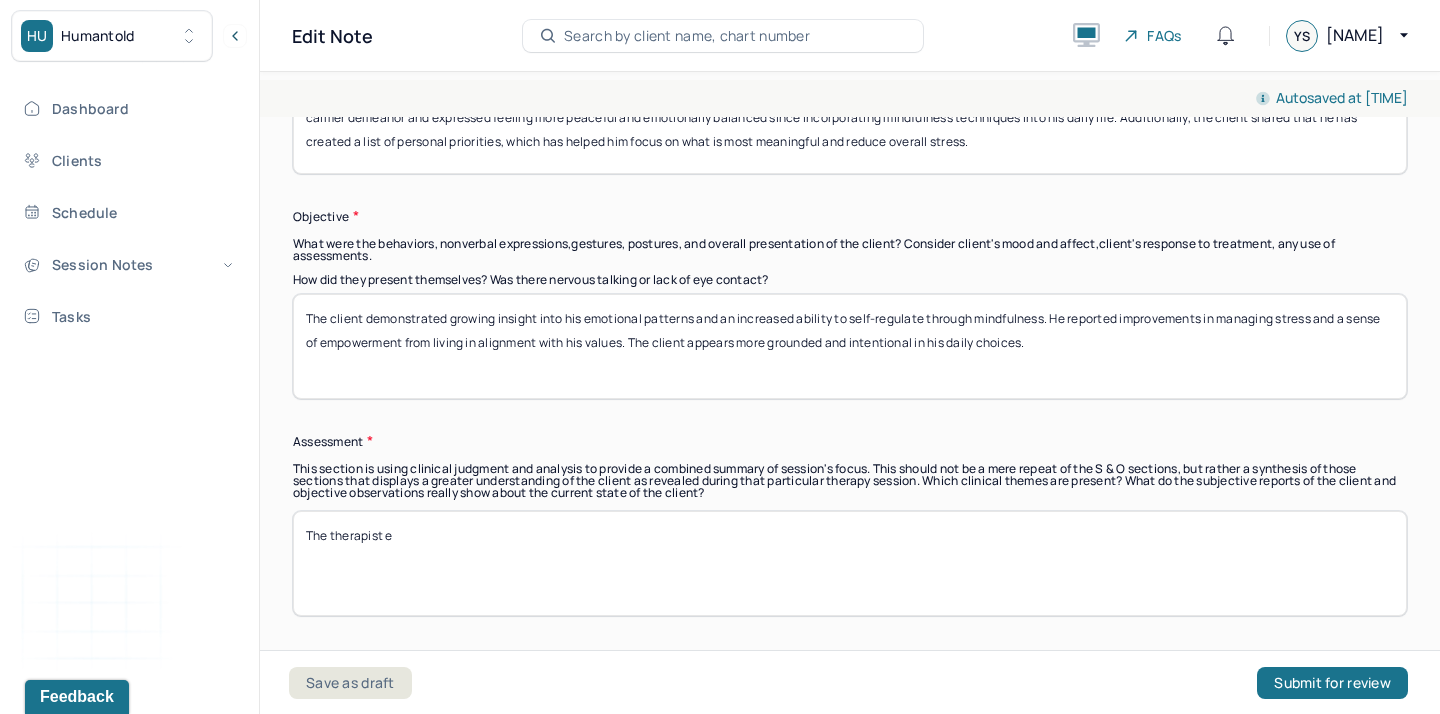 paste on "xplored the client’s process of identifying life priorities and how this contributes to emotional clarity and stress reduction." 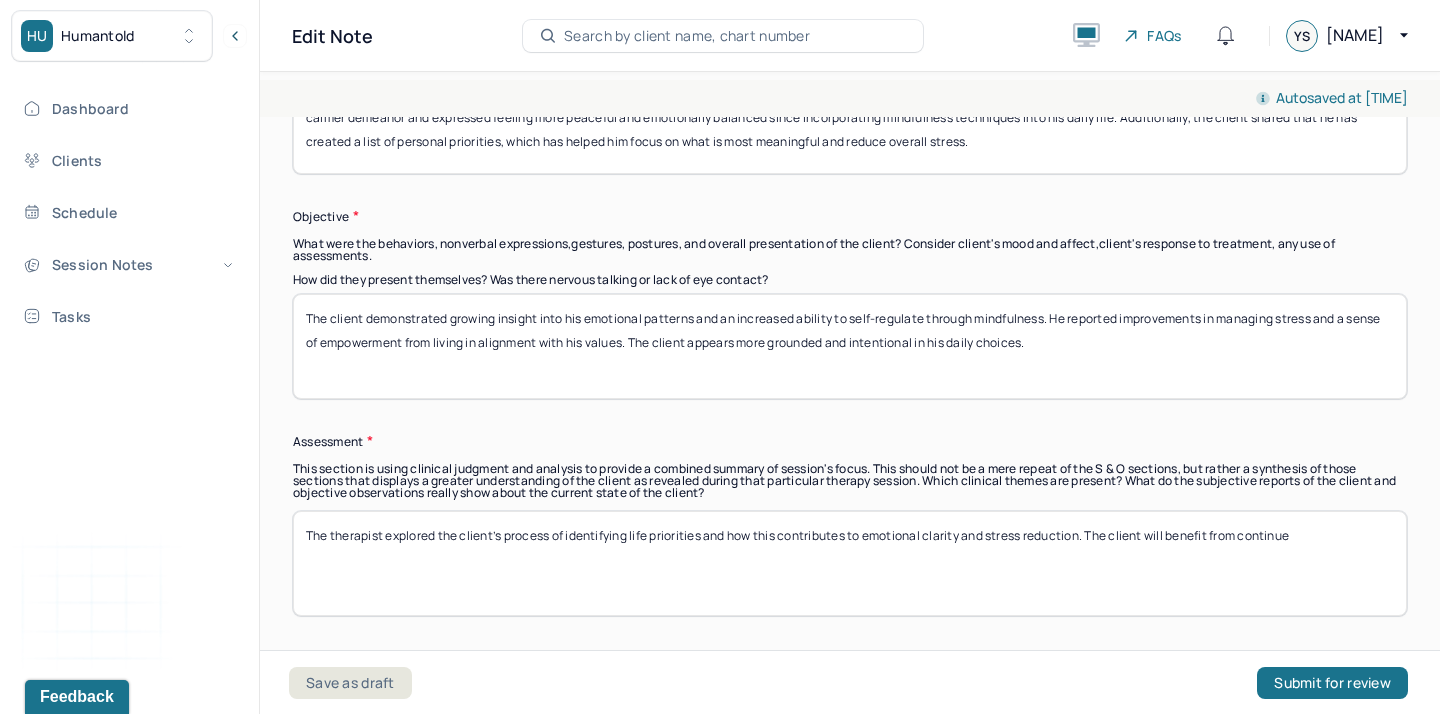 paste on "mindfulness practice and deepen emotional awareness." 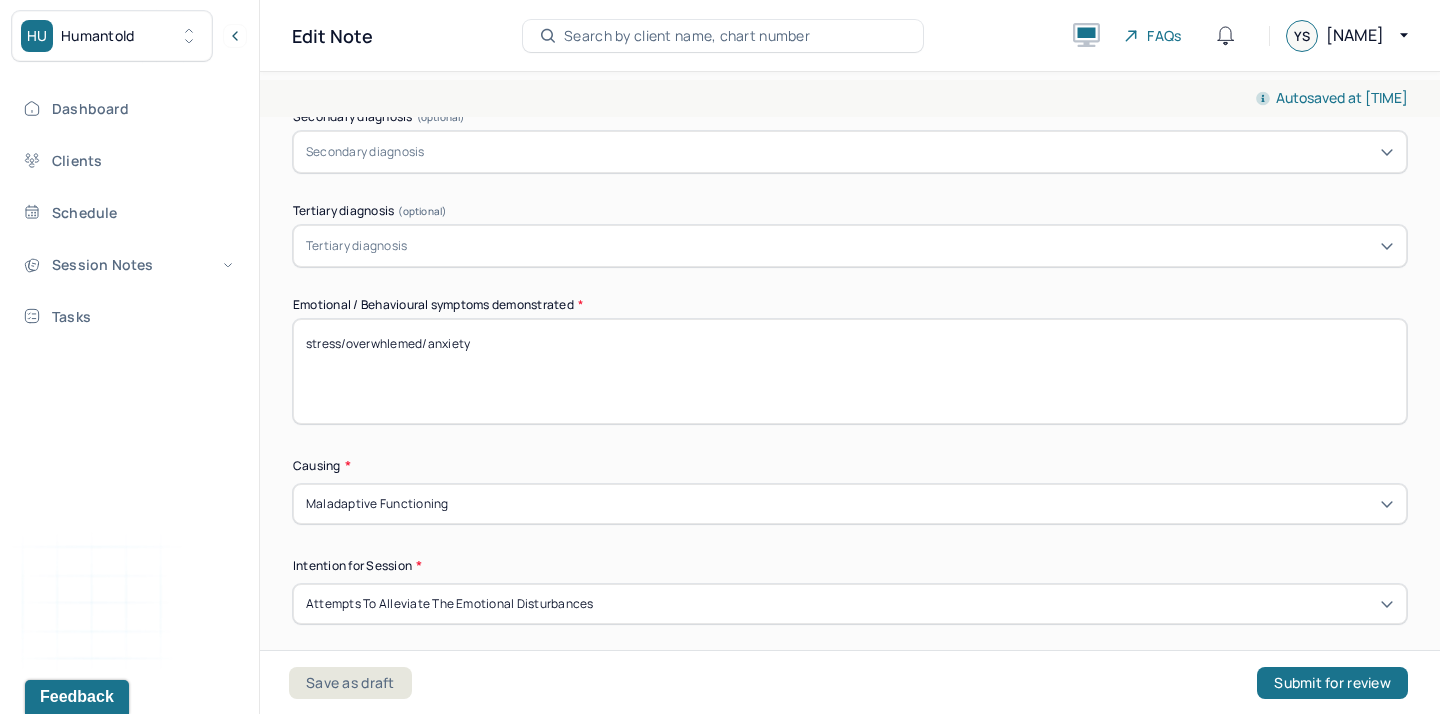 scroll, scrollTop: 807, scrollLeft: 0, axis: vertical 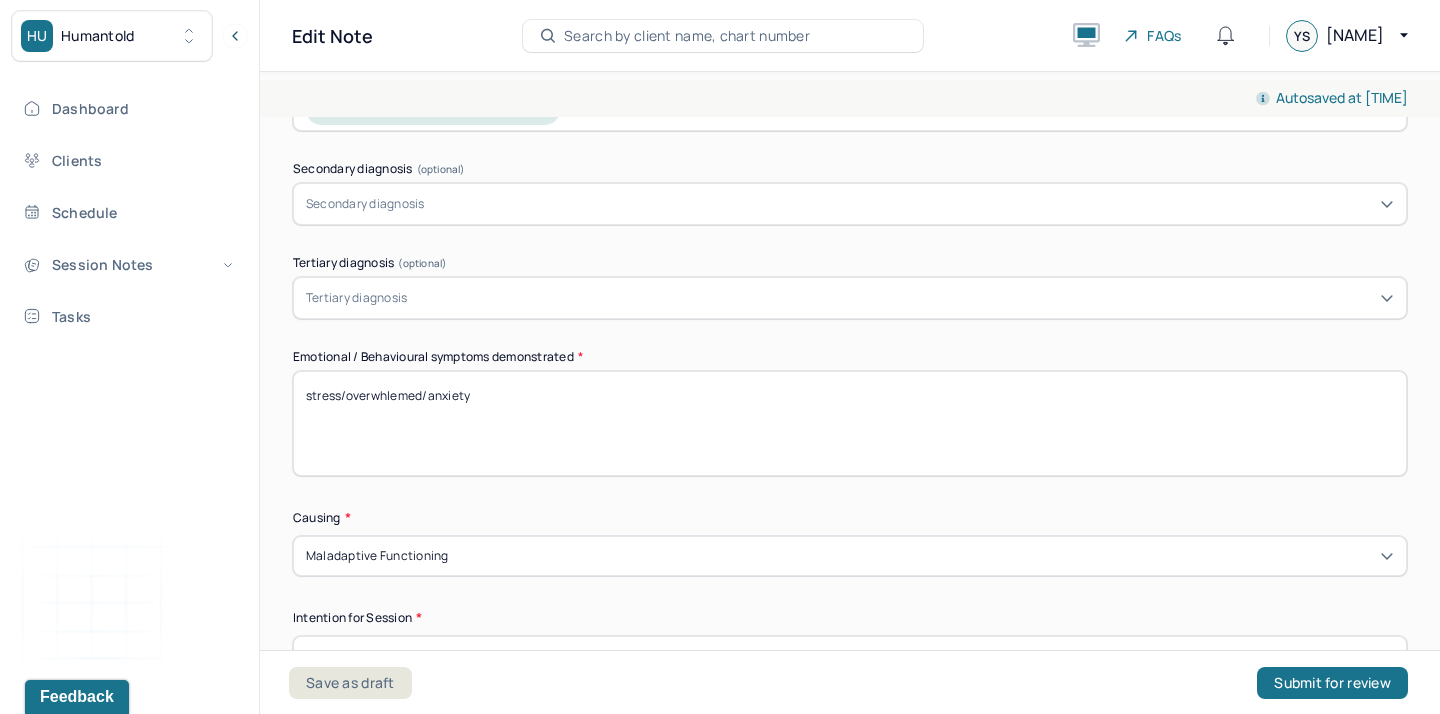 type on "The therapist explored the client’s process of identifying life priorities and how this contributes to emotional clarity and stress reduction. The client will benefit from continue mindfulness practice and deepen emotional awareness." 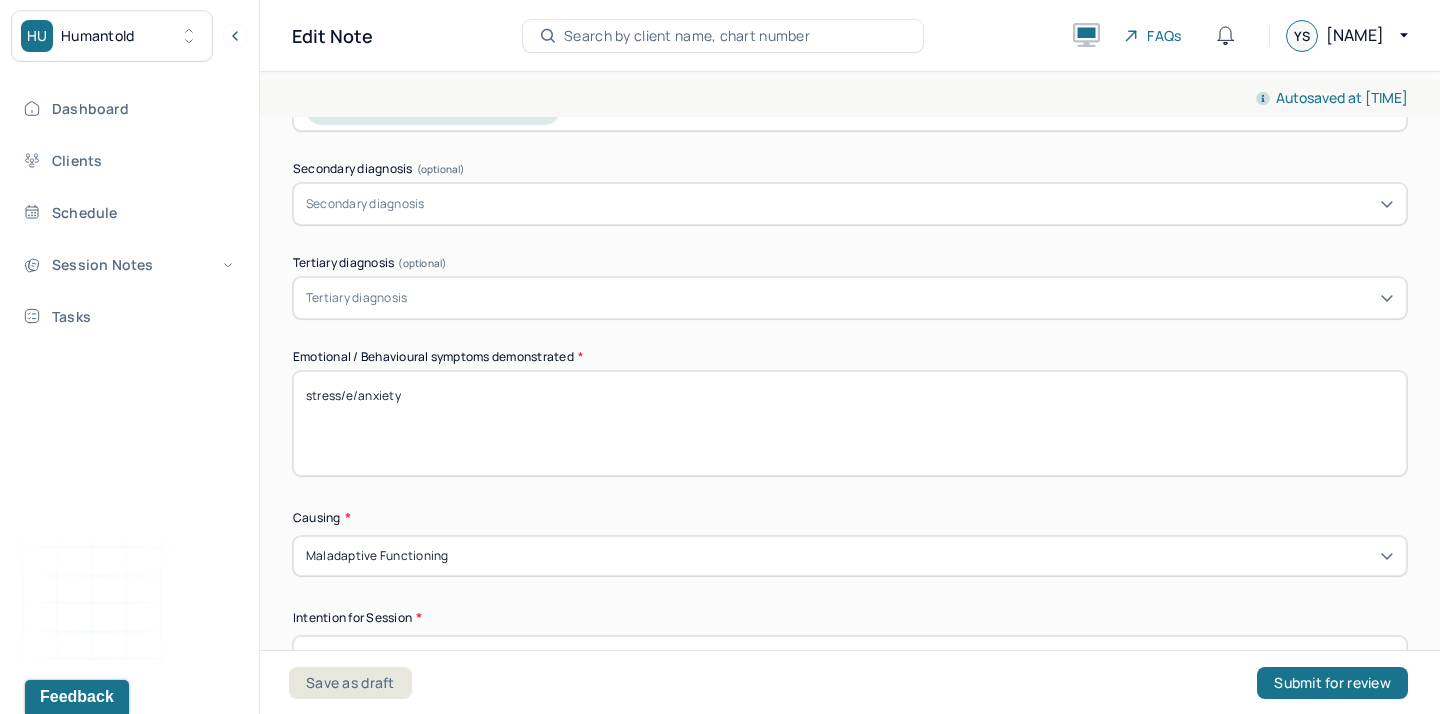 paste on "motional regulation" 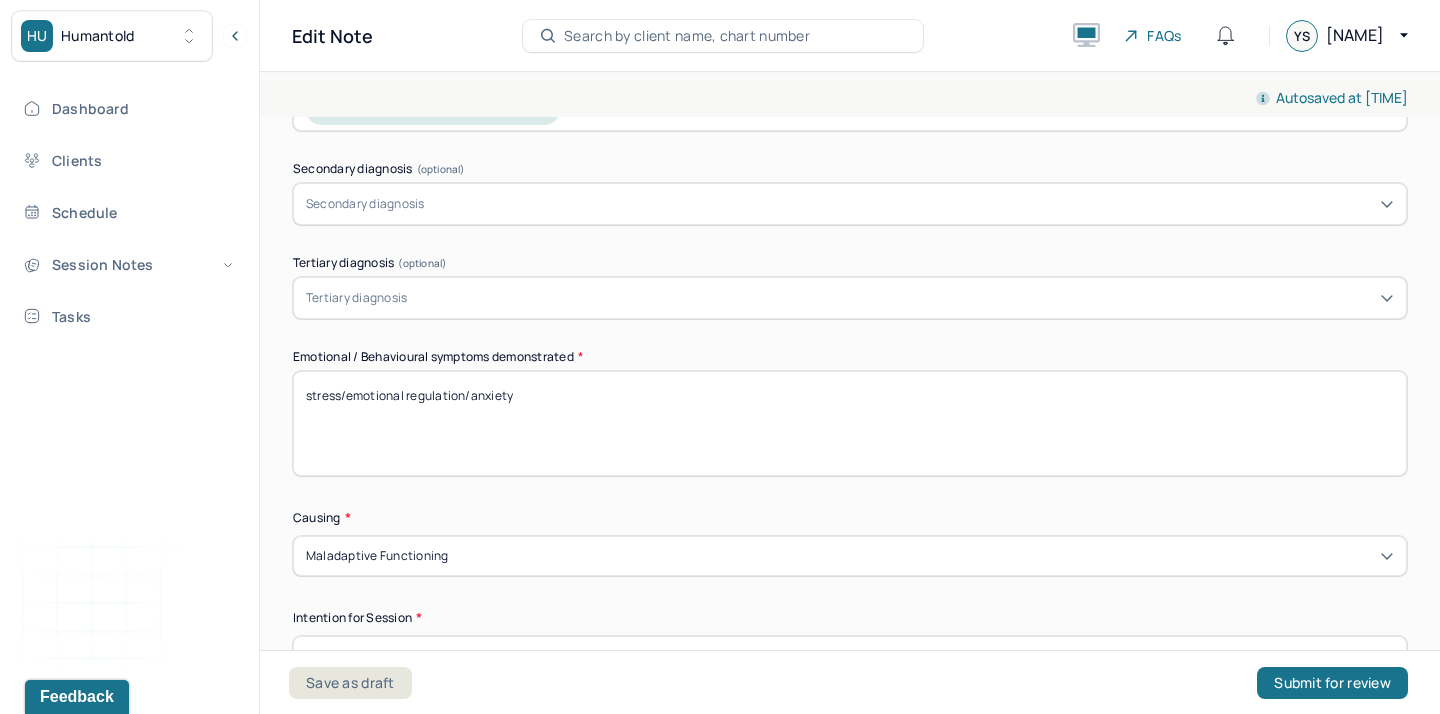 click on "stress/emotional regulation/anxiety" at bounding box center [850, 423] 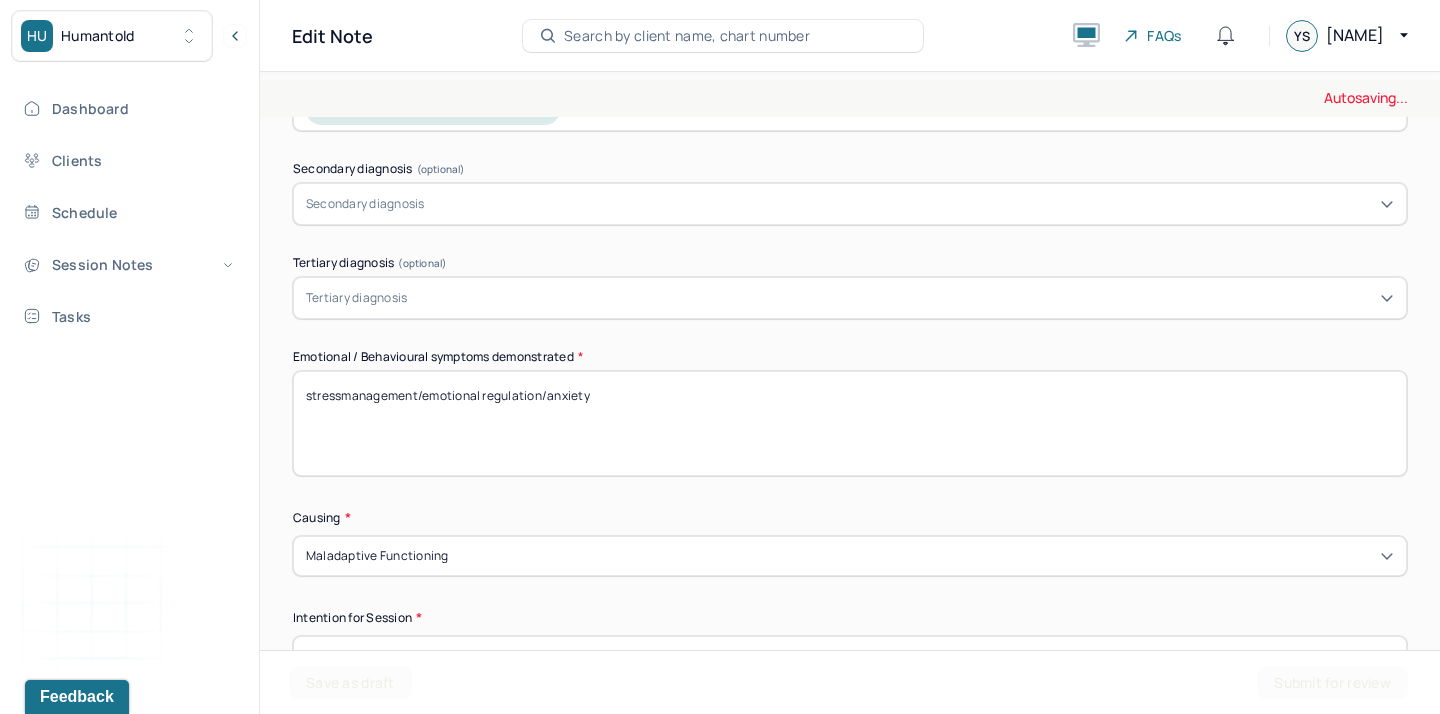 click on "stress/emotional regulation/anxiety" at bounding box center (850, 423) 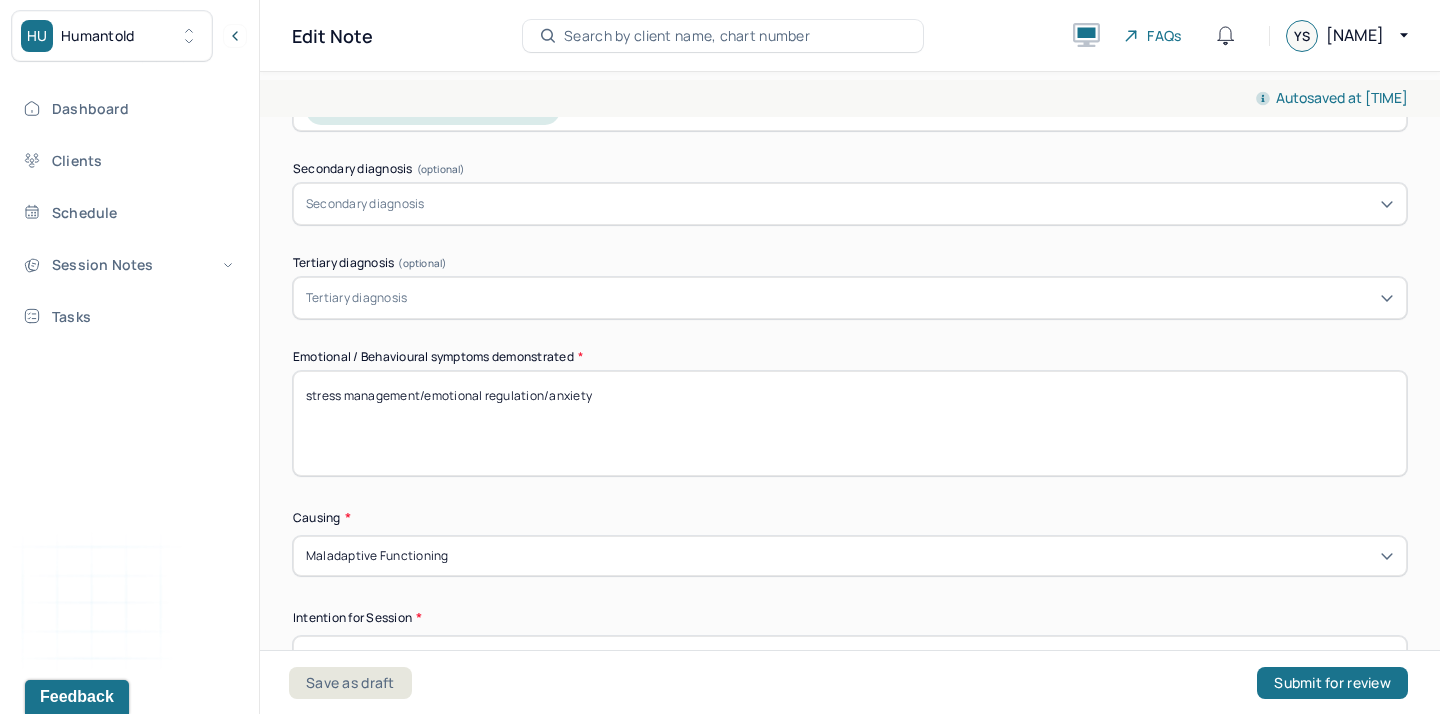 drag, startPoint x: 653, startPoint y: 382, endPoint x: 550, endPoint y: 380, distance: 103.01942 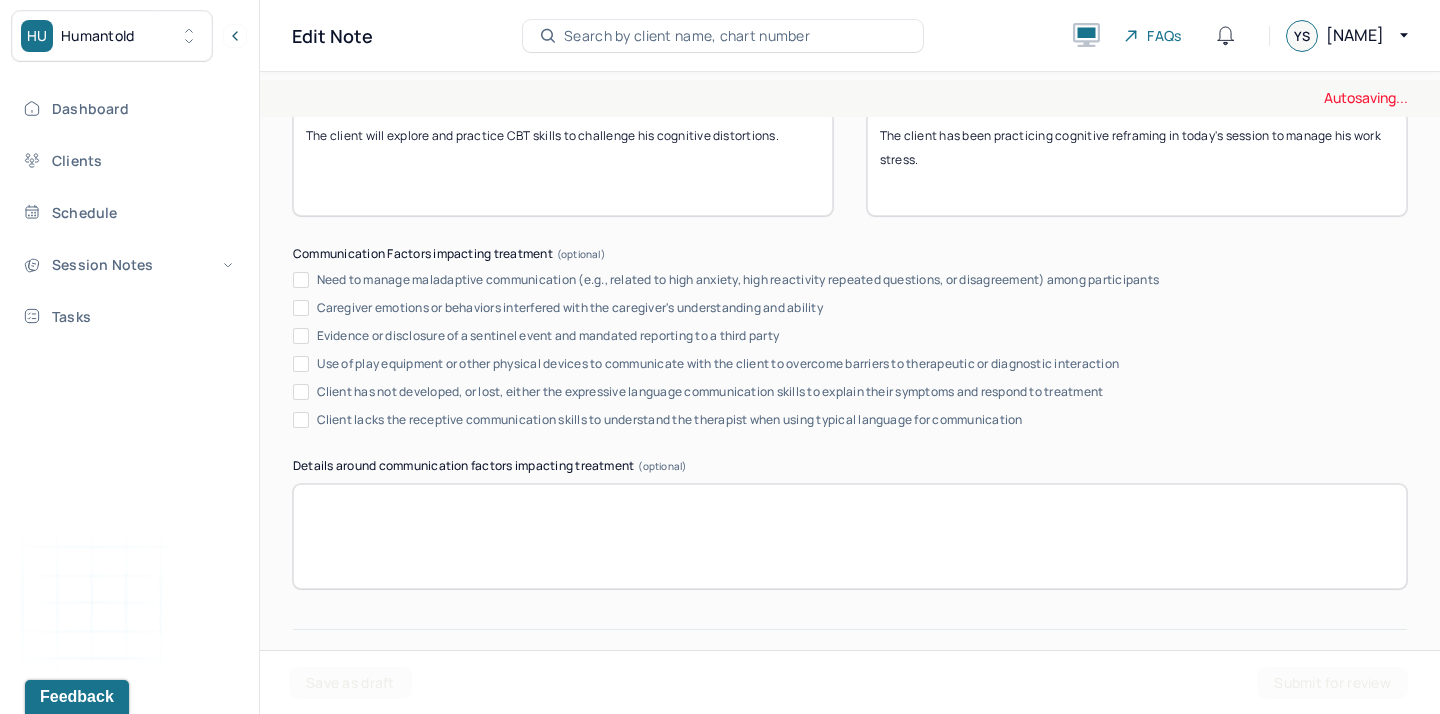 scroll, scrollTop: 3945, scrollLeft: 0, axis: vertical 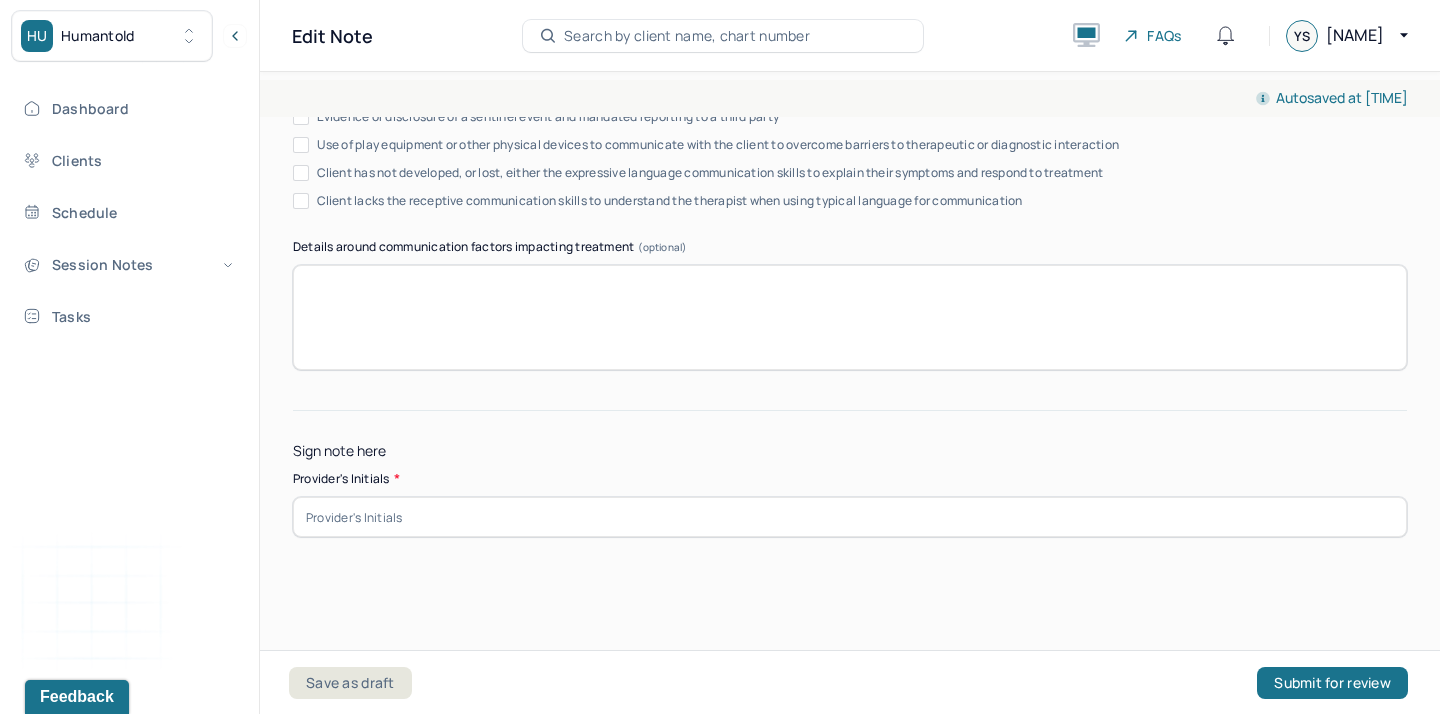 type on "stress management/emotional regulation/prioritization" 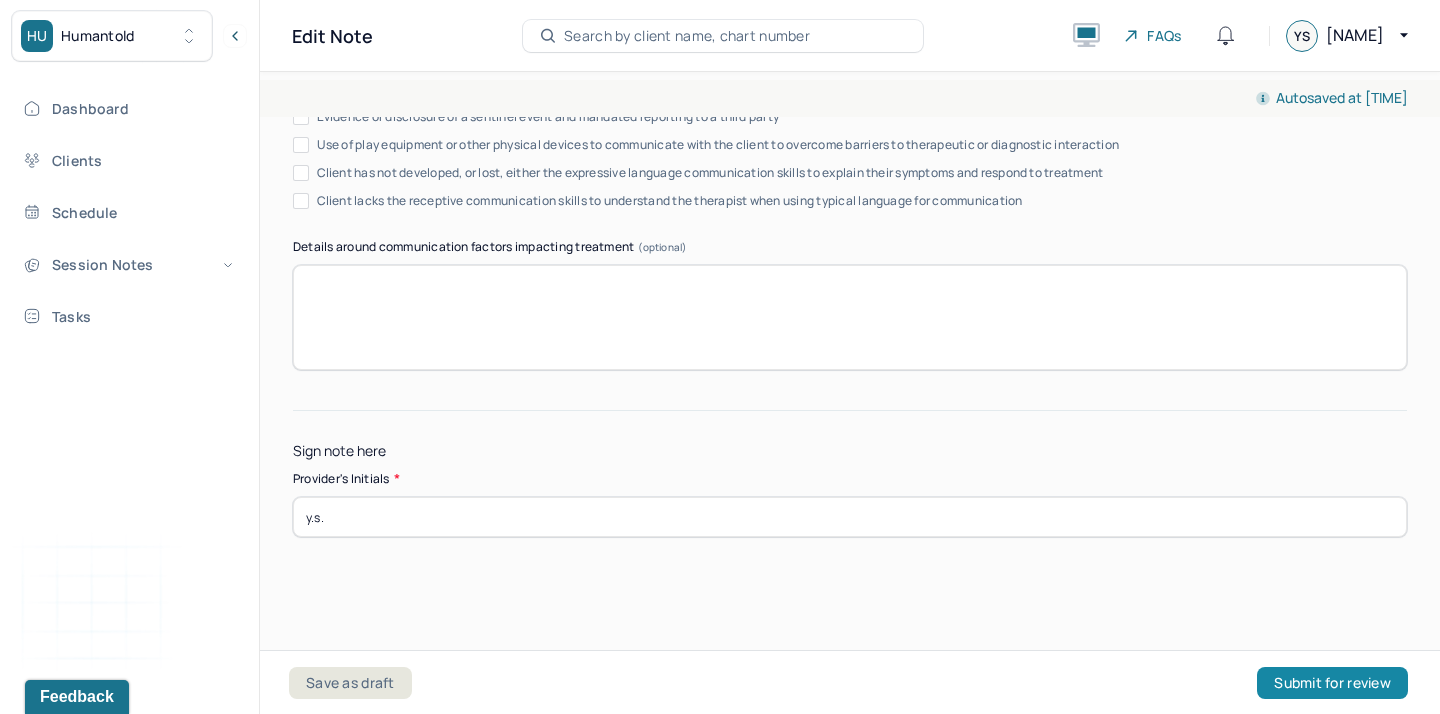 type on "y.s." 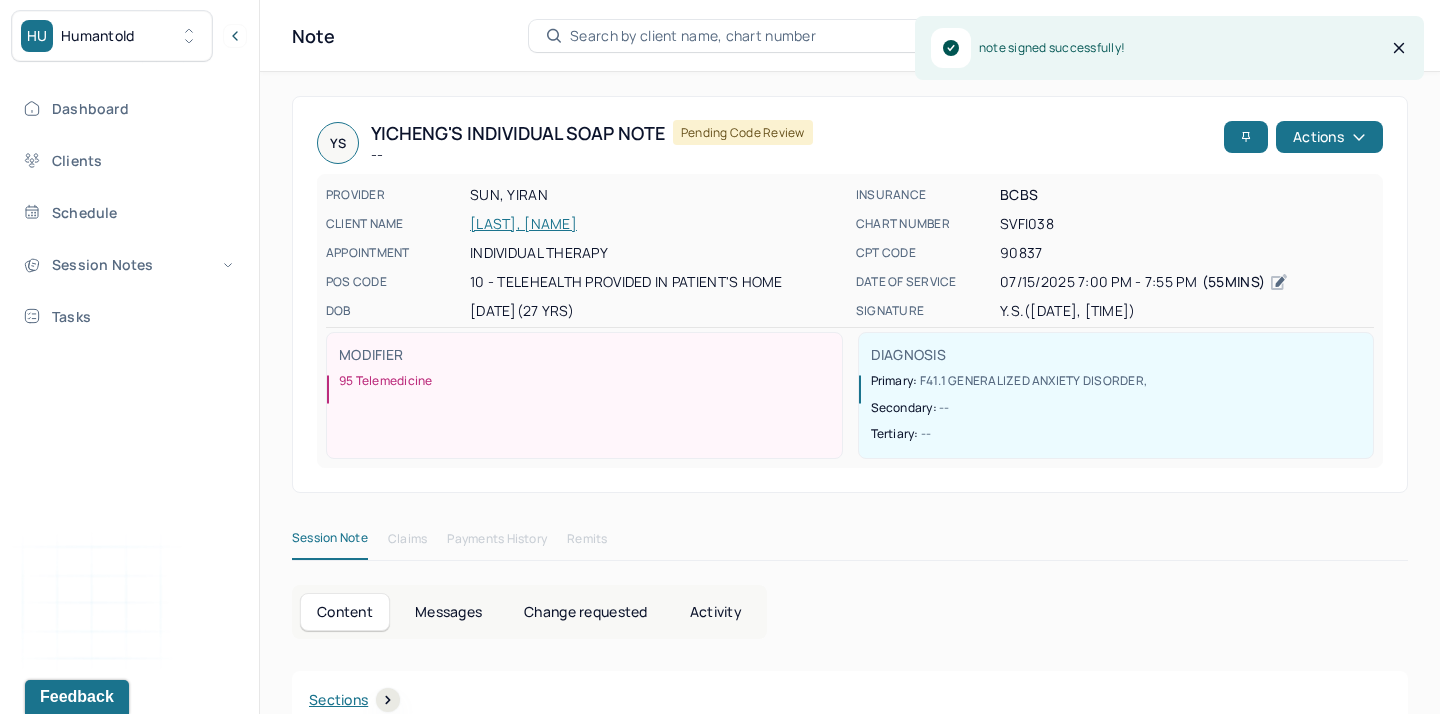 click on "Dashboard Clients Schedule Session Notes Tasks" at bounding box center [129, 212] 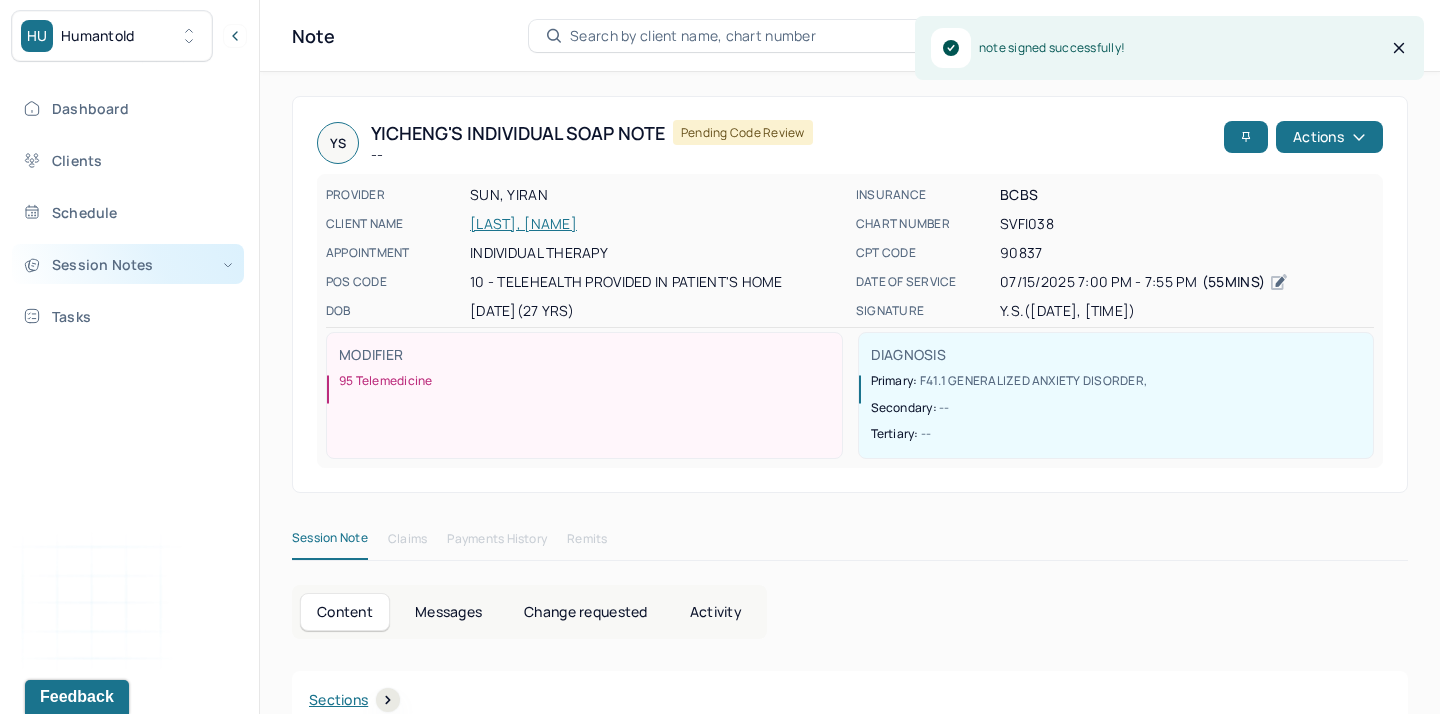 click on "Session Notes" at bounding box center (128, 264) 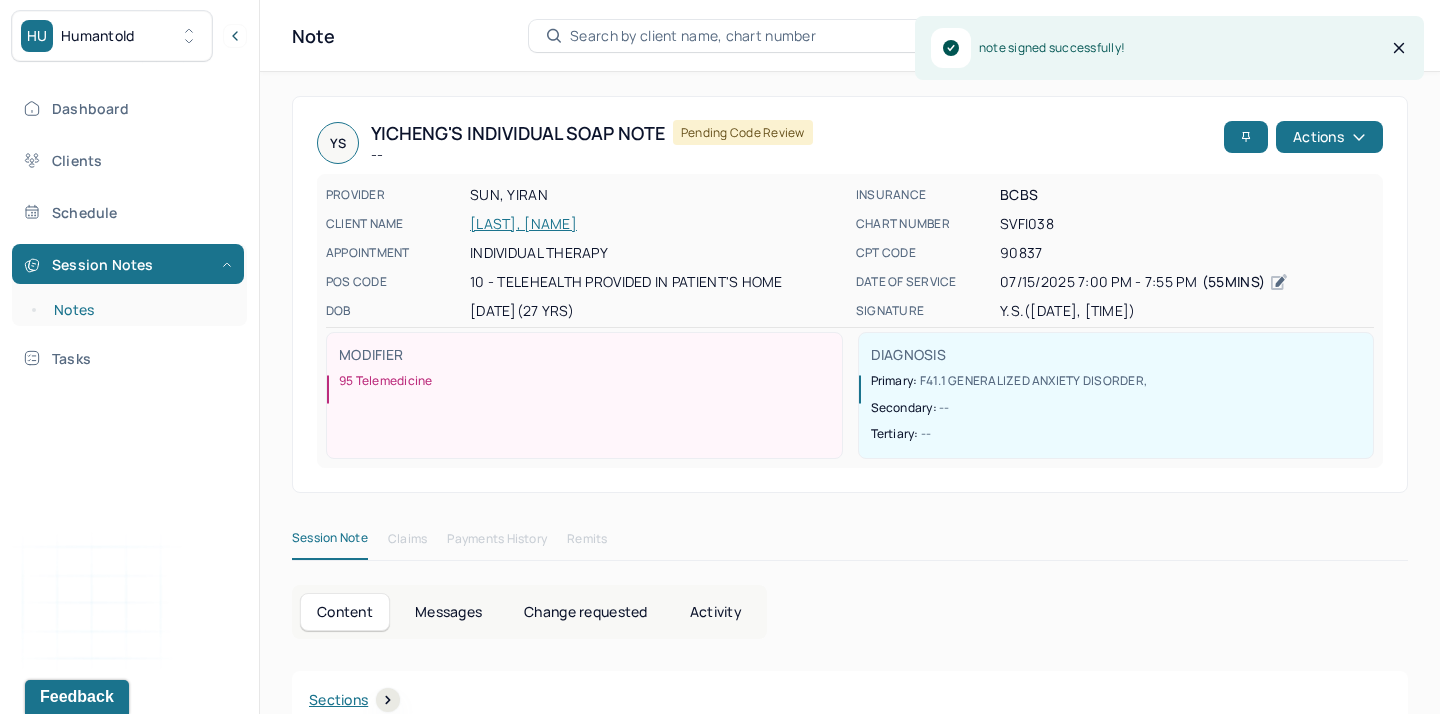 click on "Notes" at bounding box center [139, 310] 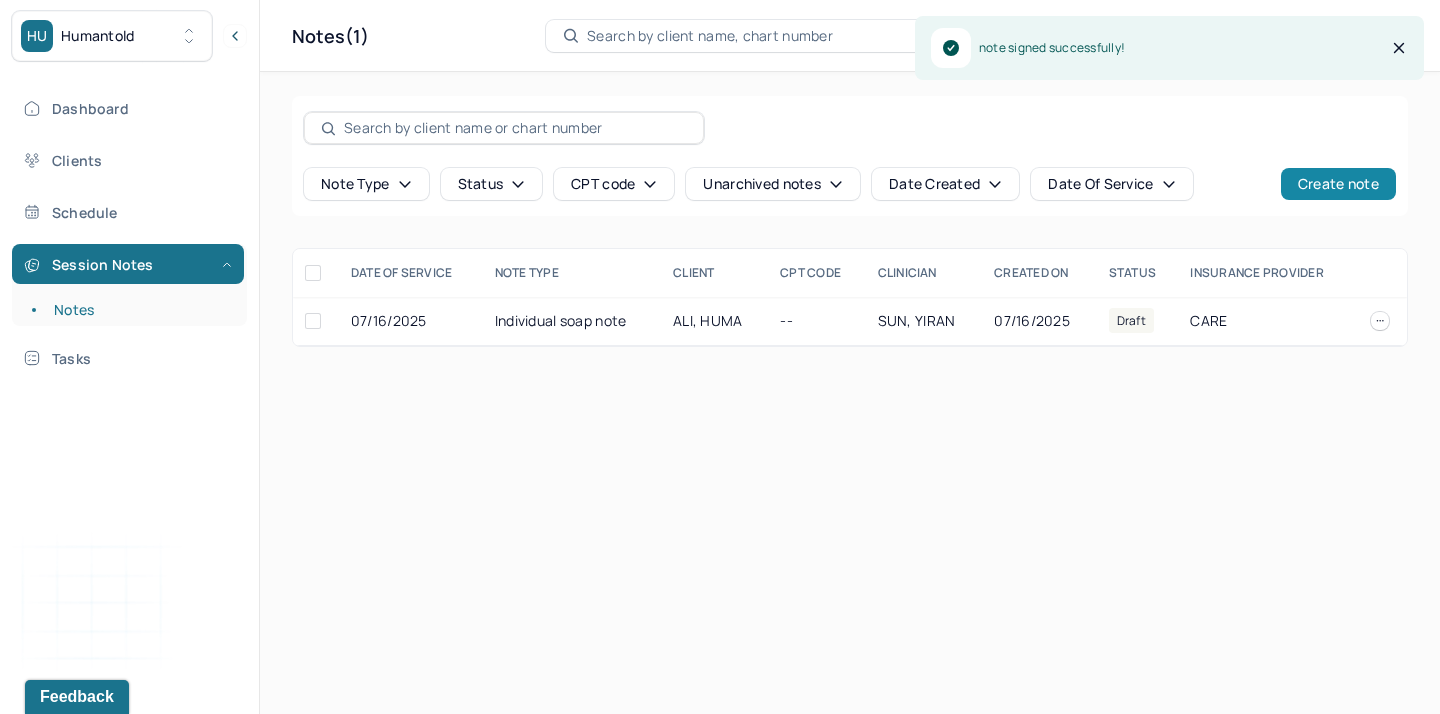 click on "Create note" at bounding box center (1338, 184) 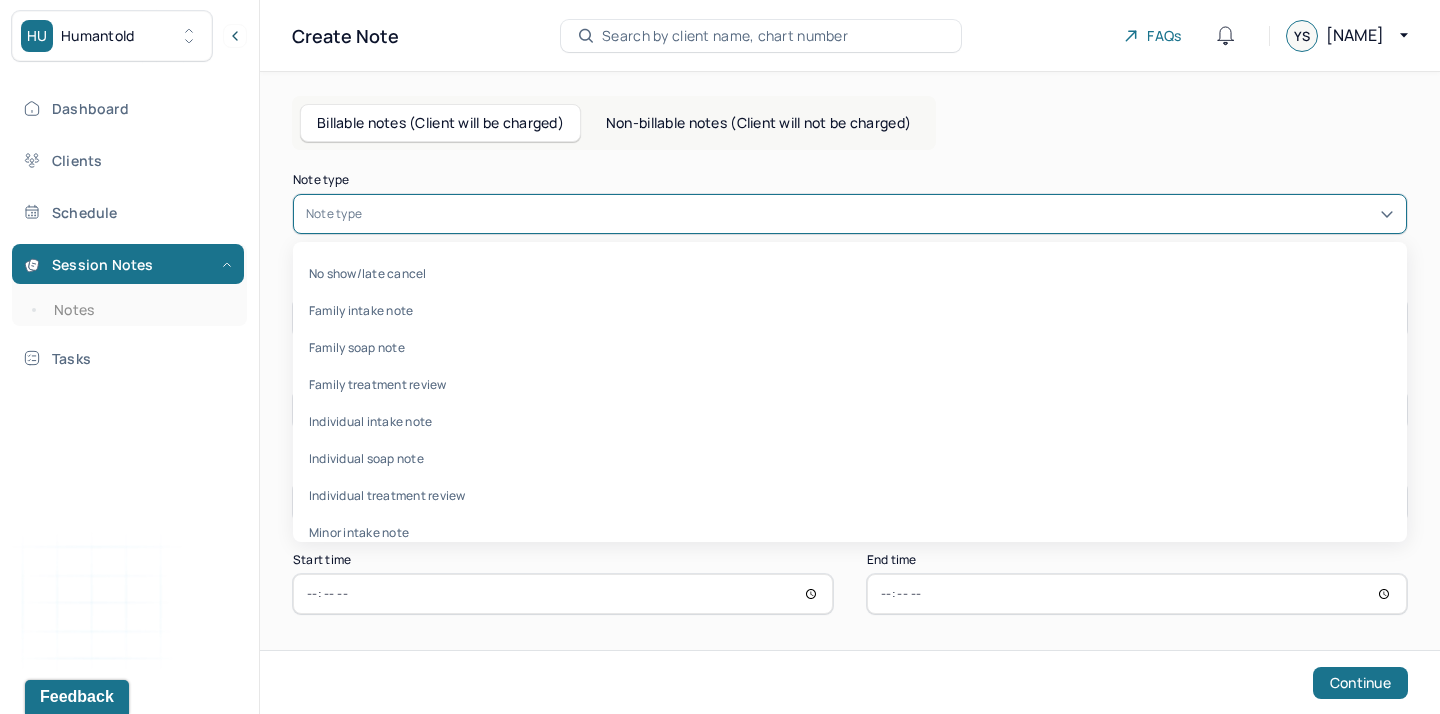click on "Note type" at bounding box center (850, 214) 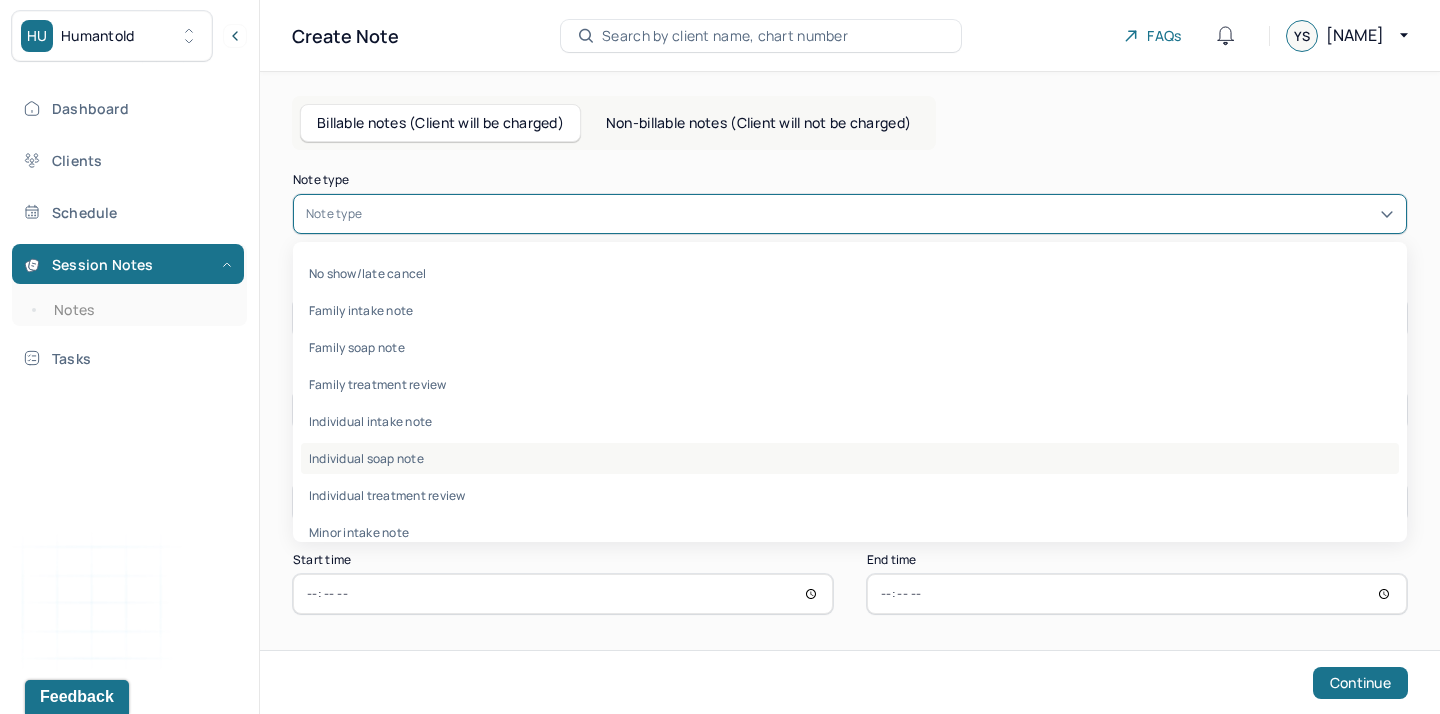 click on "Individual soap note" at bounding box center [850, 458] 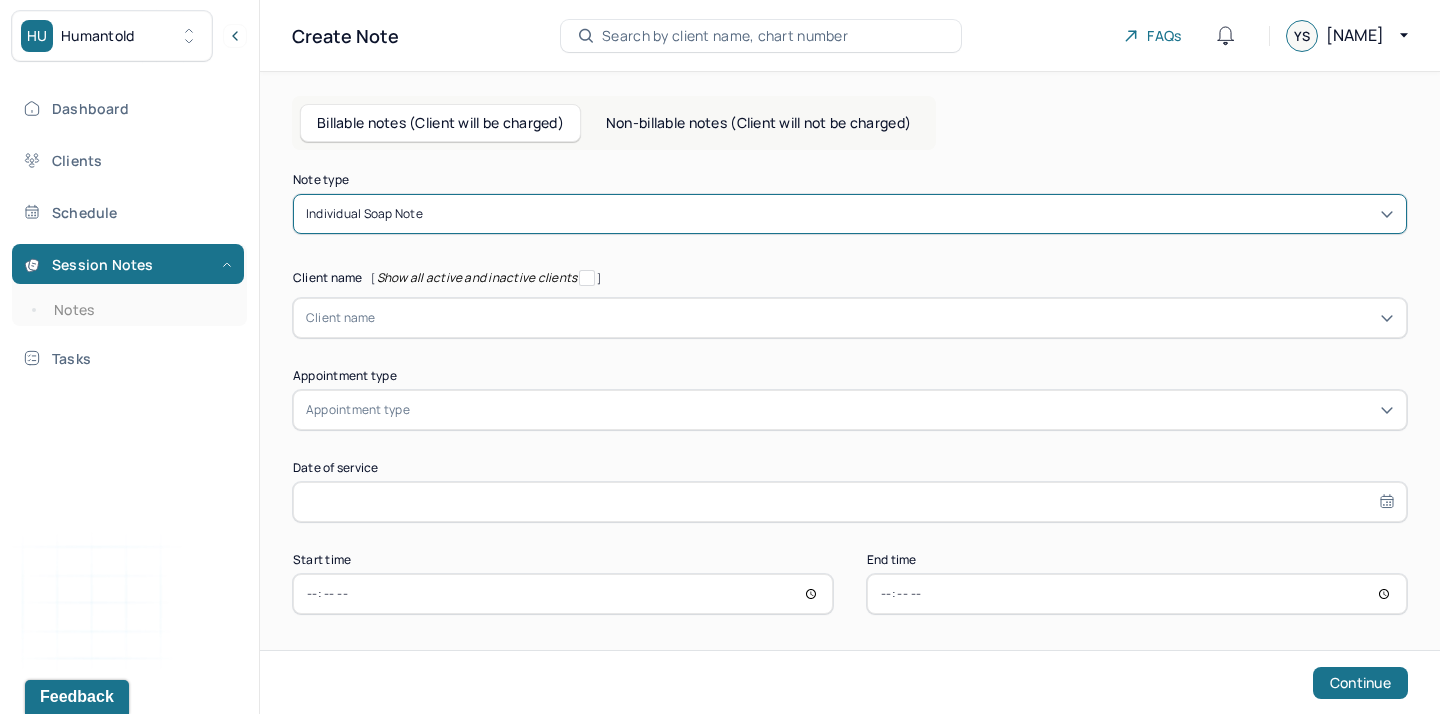 click on "Client name" at bounding box center [850, 318] 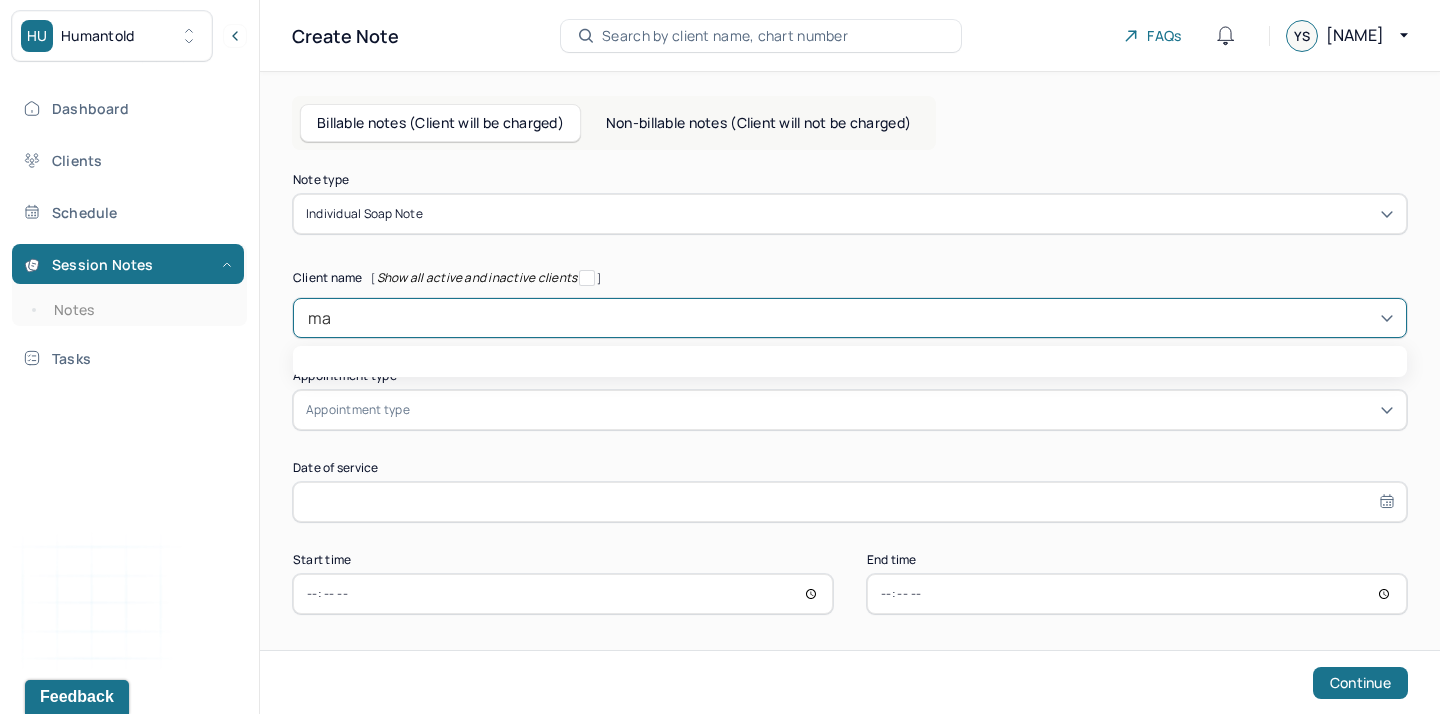 type on "max" 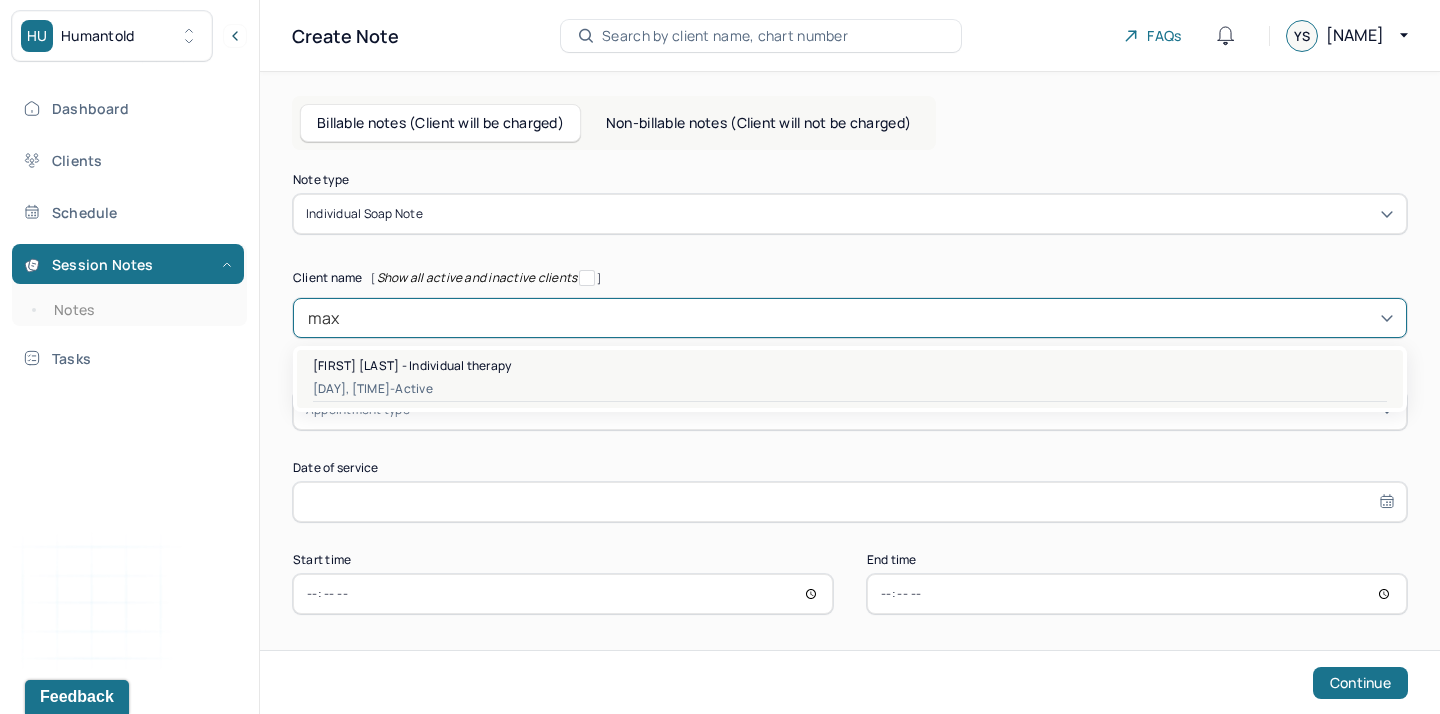 click on "[FIRST] [LAST] - Individual therapy" at bounding box center [412, 365] 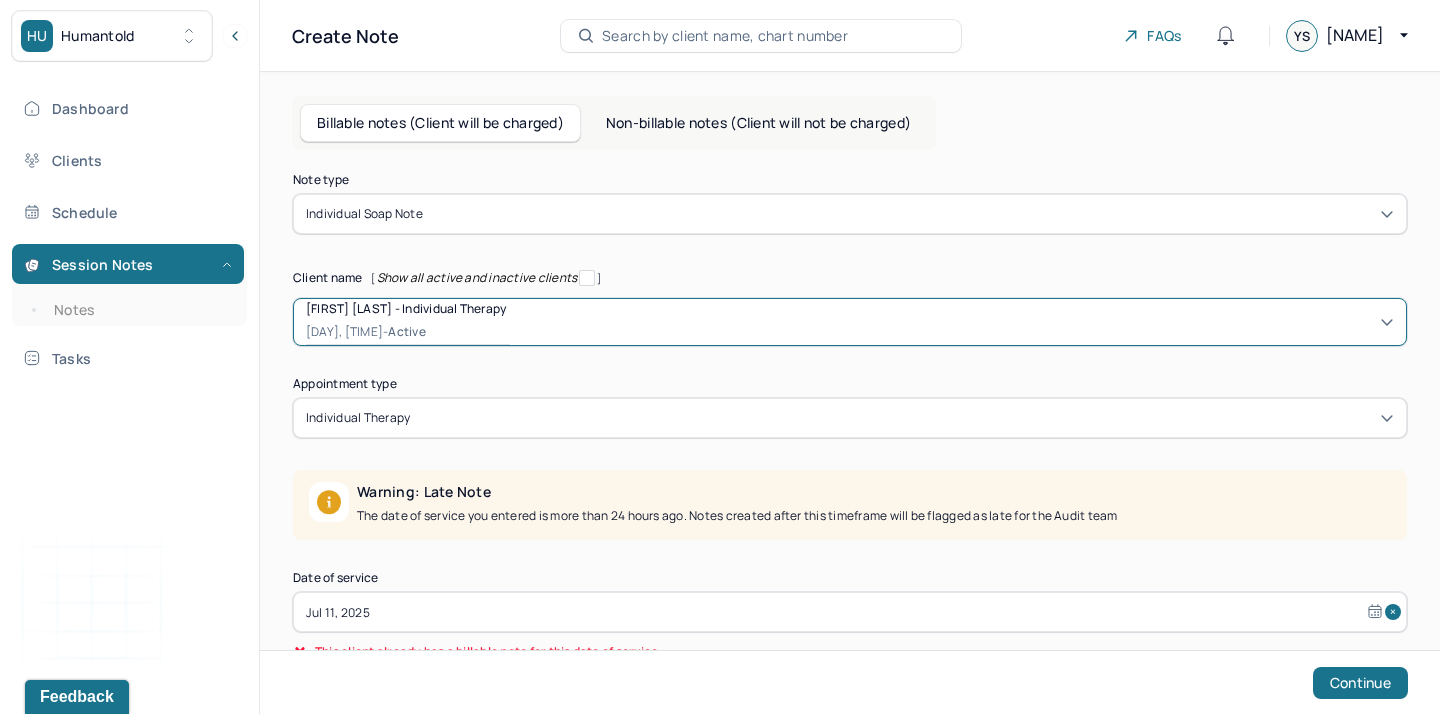 scroll, scrollTop: 147, scrollLeft: 0, axis: vertical 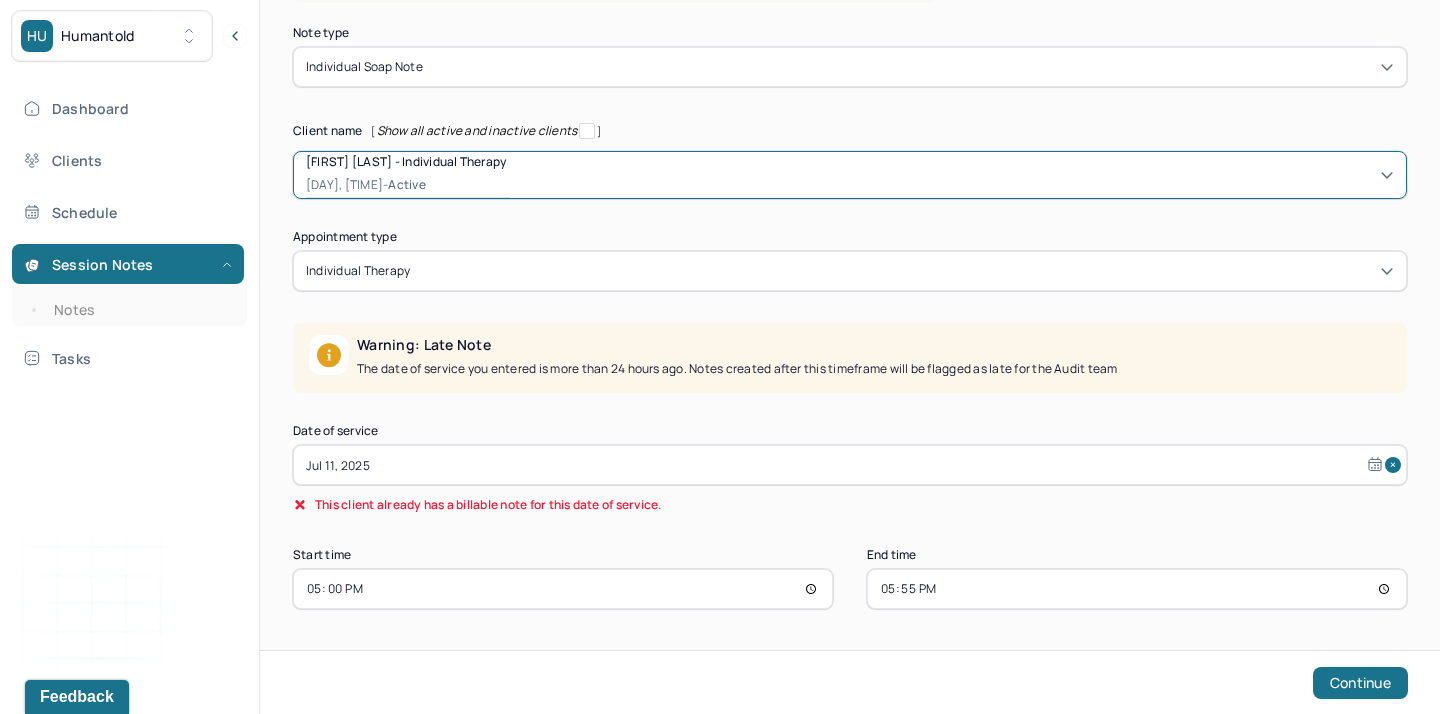 click on "Jul 11, 2025" at bounding box center [850, 465] 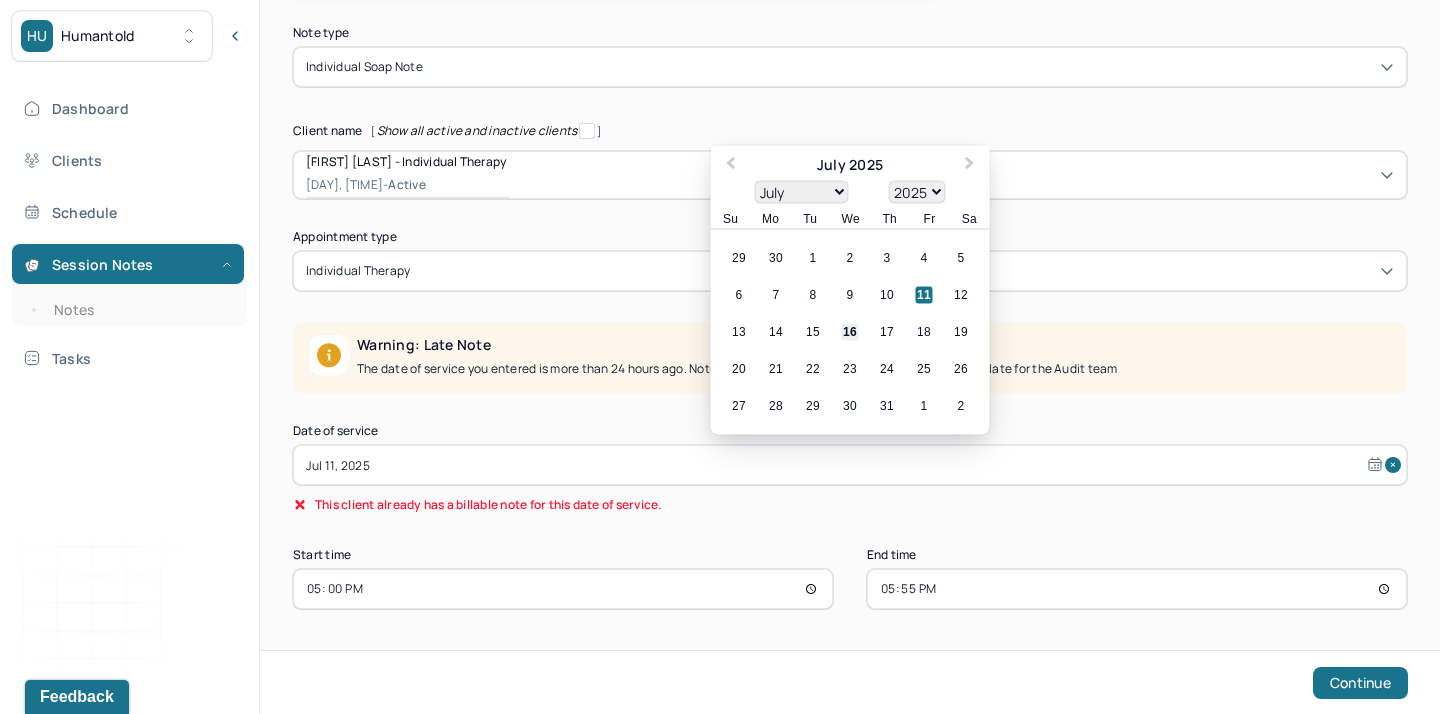 click on "16" at bounding box center [850, 332] 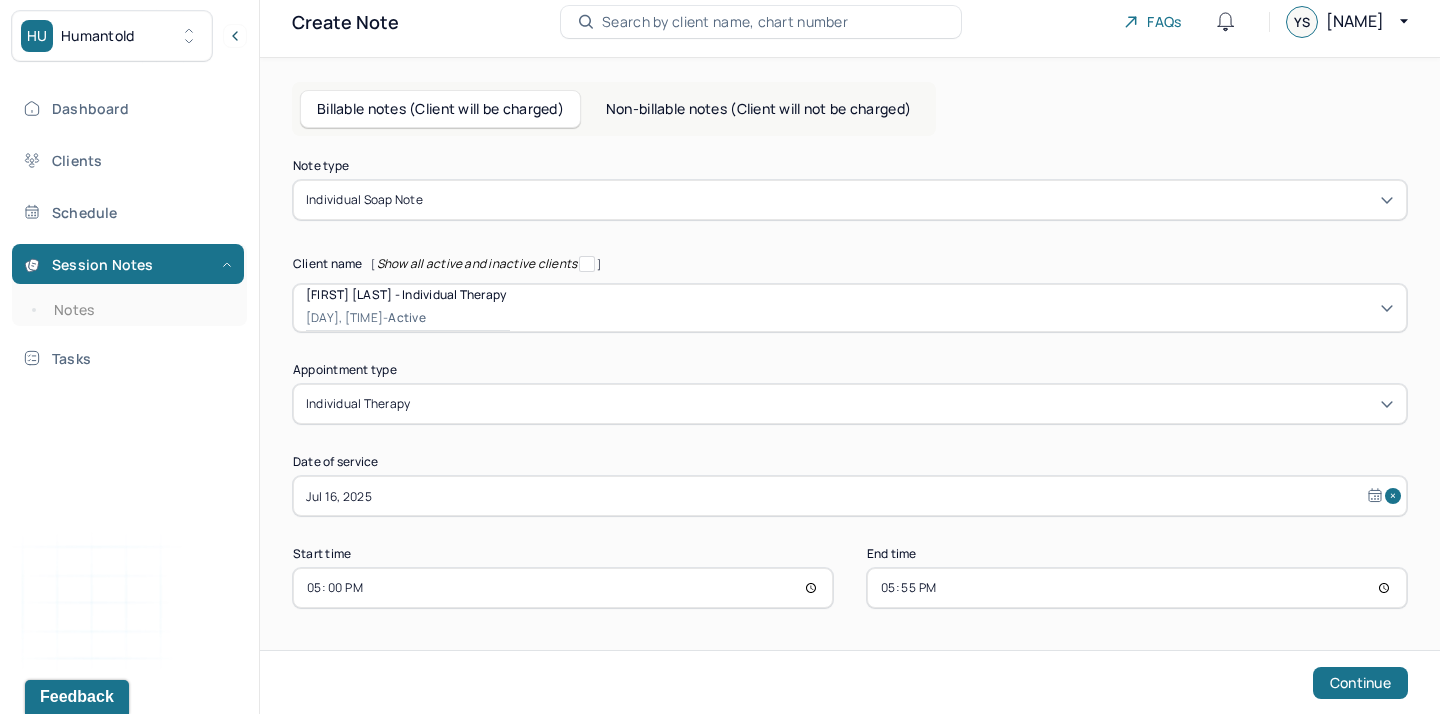 scroll, scrollTop: 13, scrollLeft: 0, axis: vertical 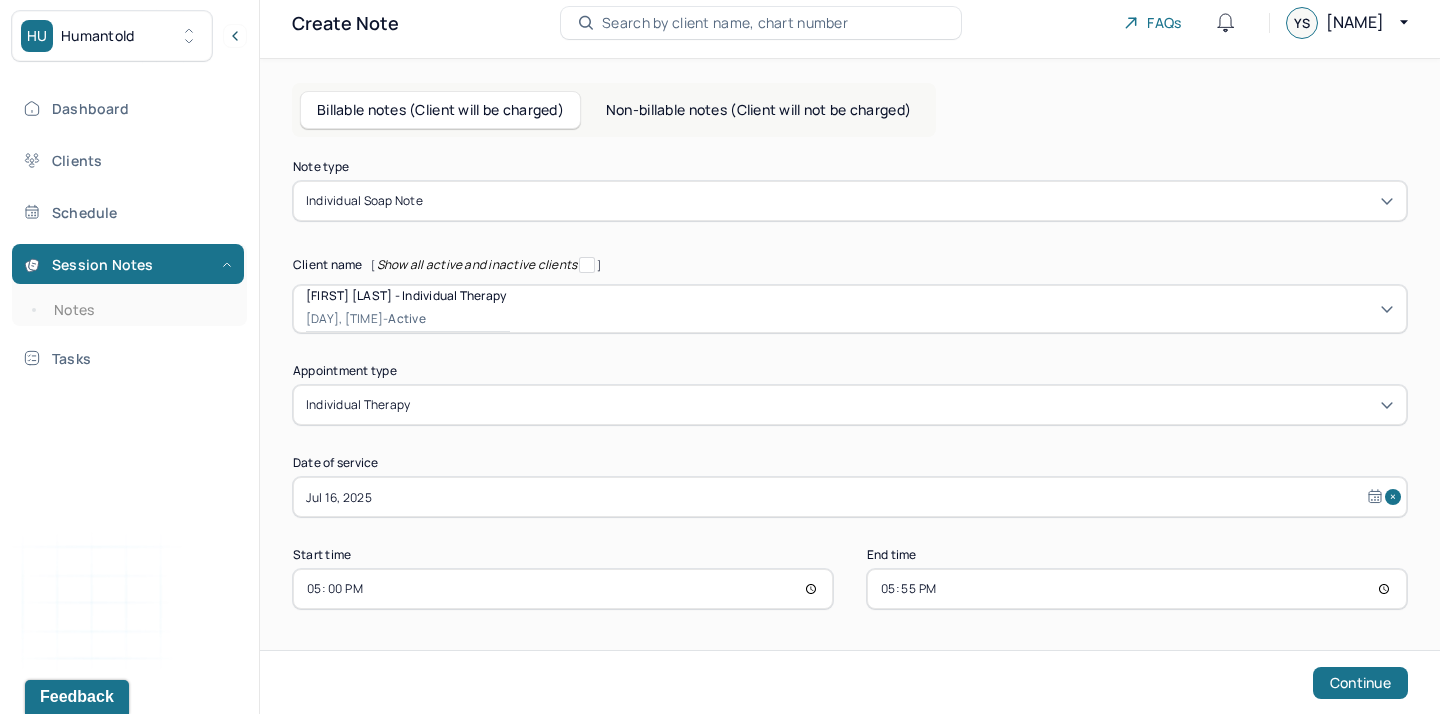 click on "17:00" at bounding box center [563, 589] 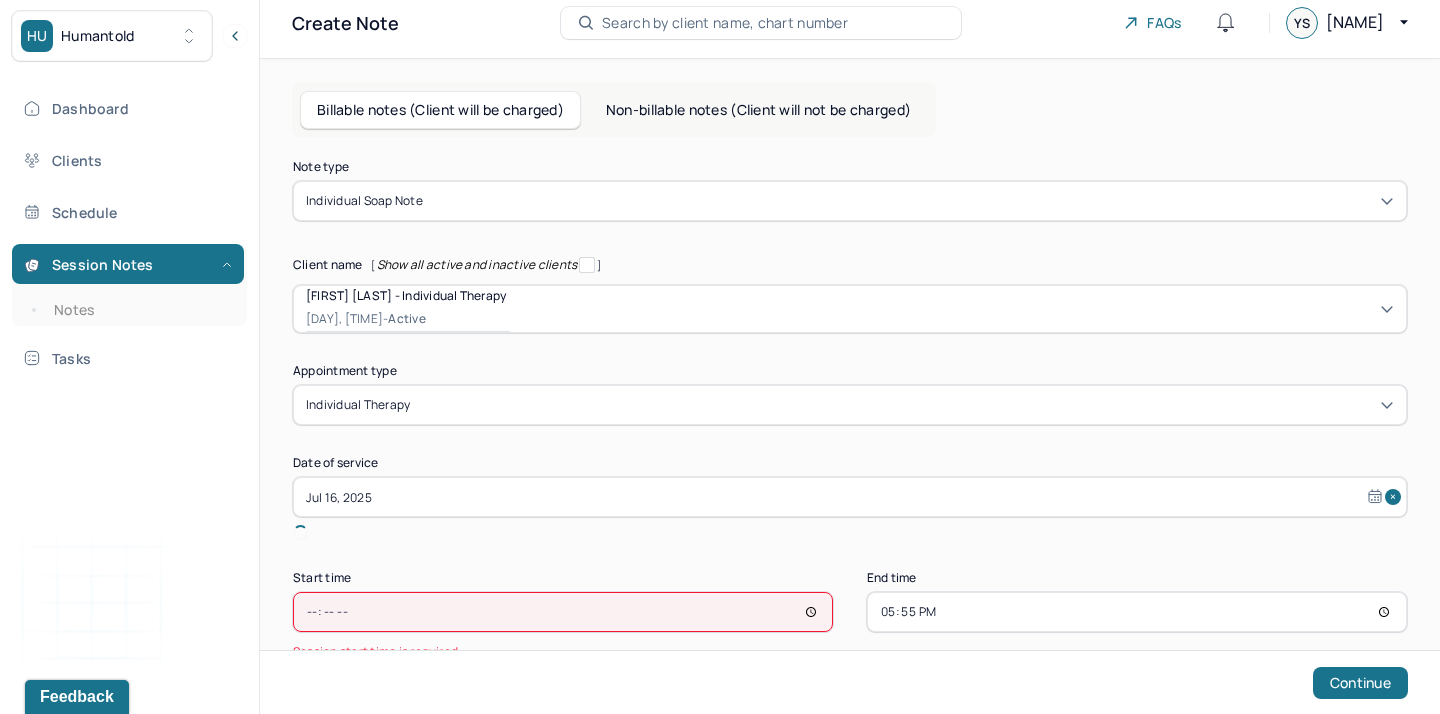 type on "15:00" 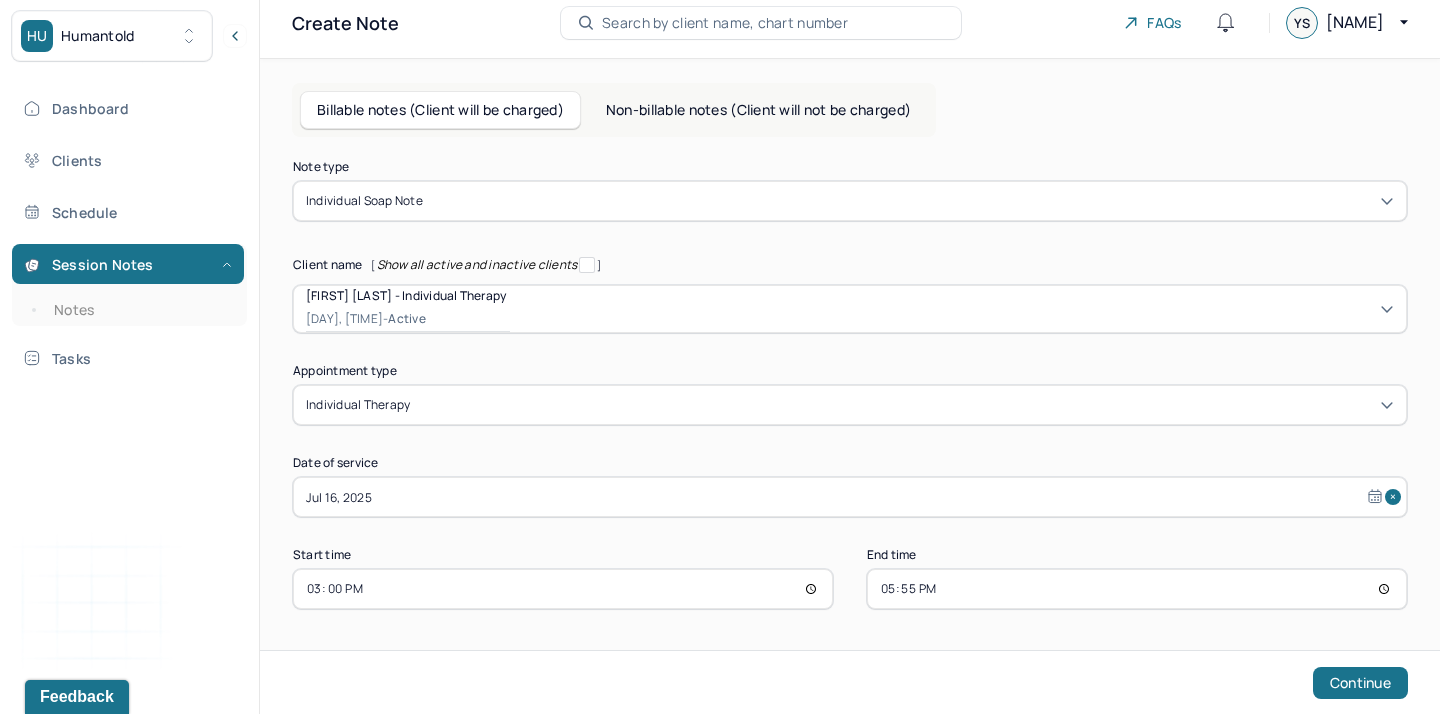 click on "17:55" at bounding box center (1137, 589) 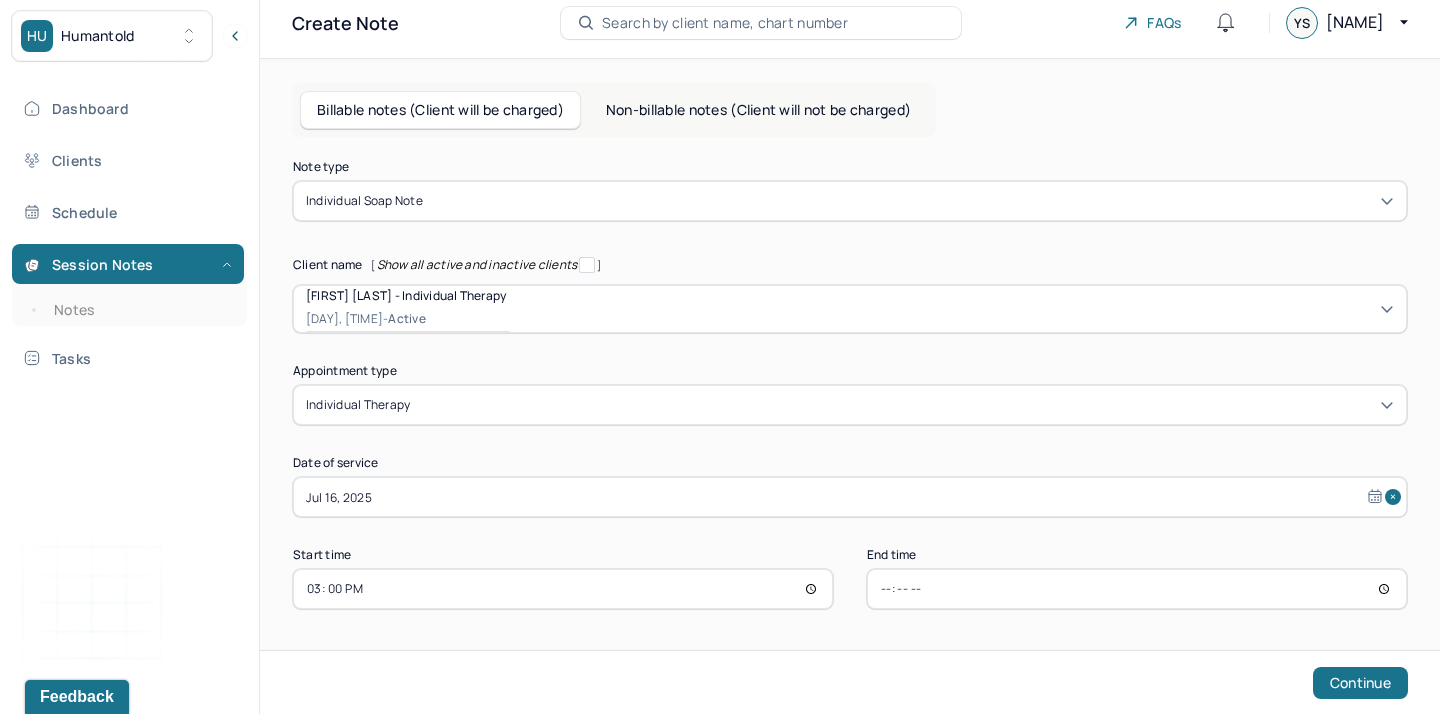 type on "15:55" 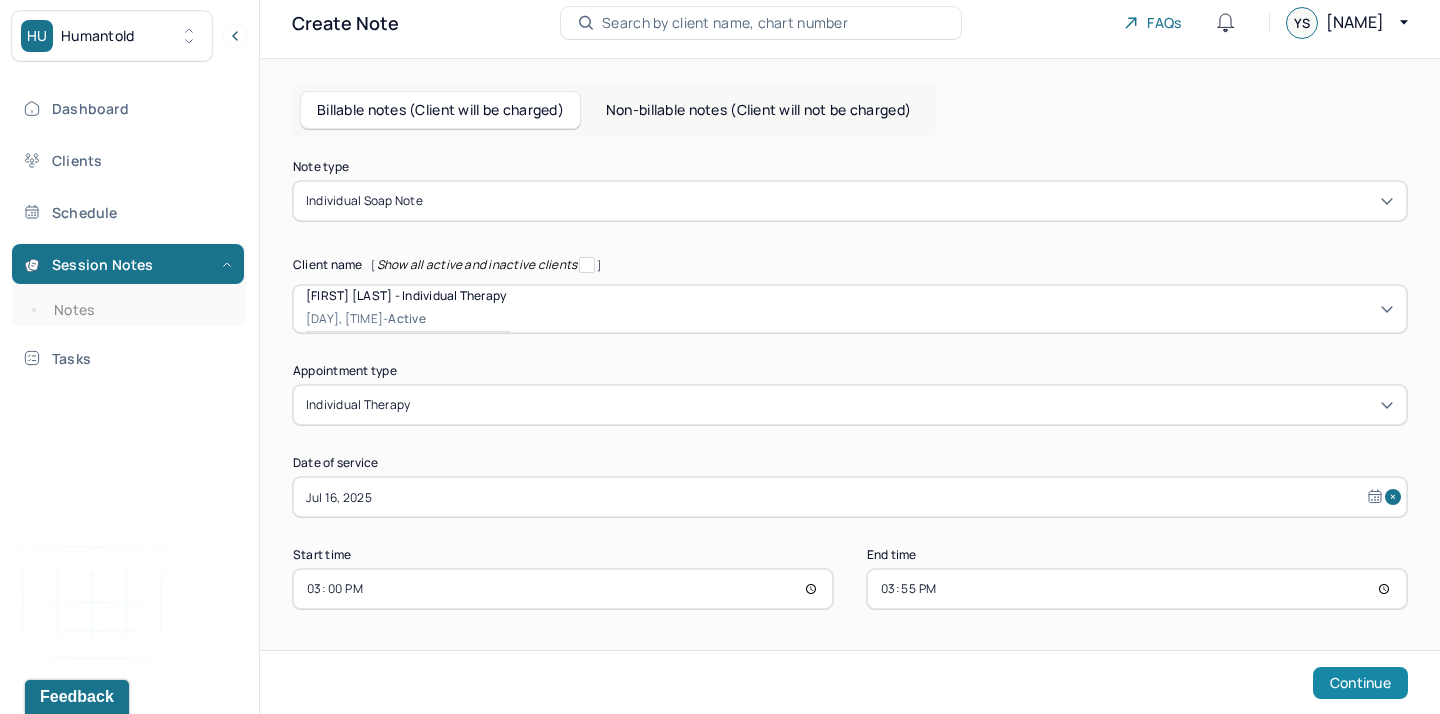 click on "Continue" at bounding box center (1360, 683) 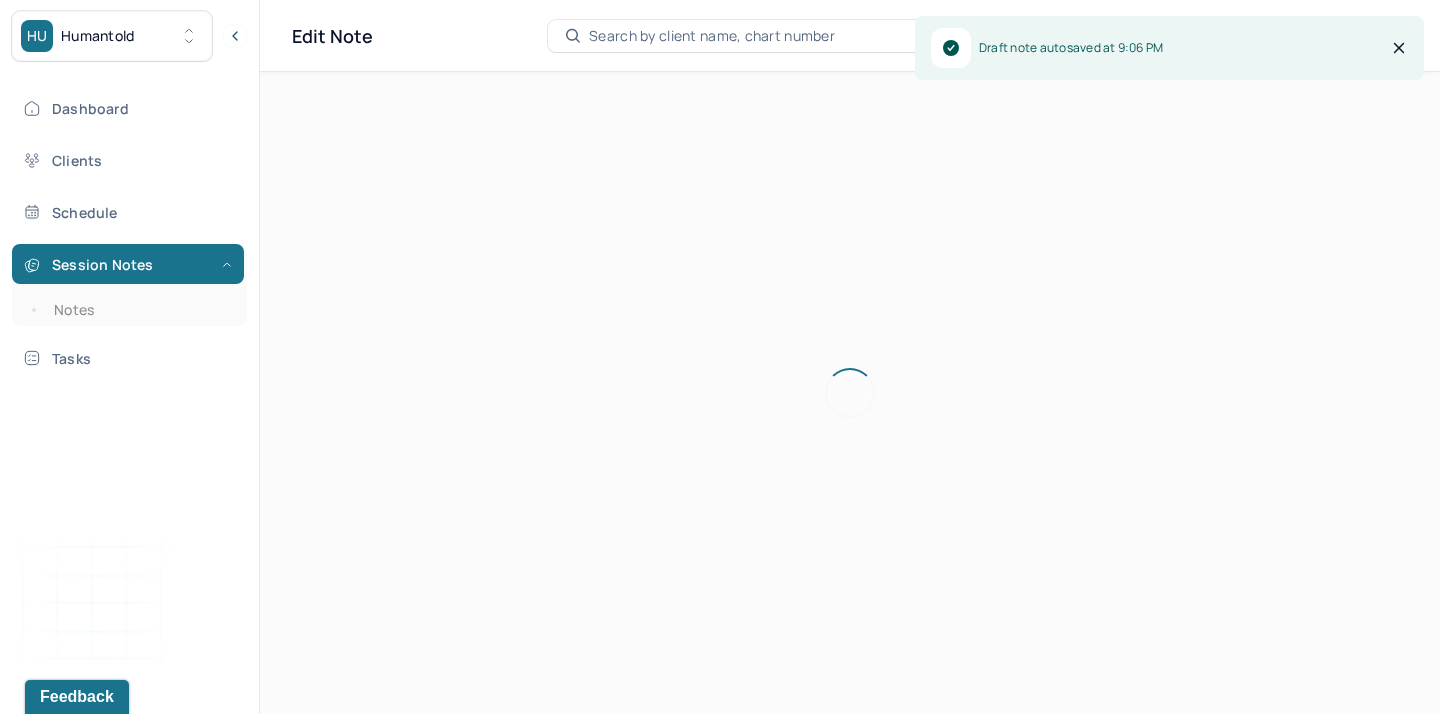 scroll, scrollTop: 0, scrollLeft: 0, axis: both 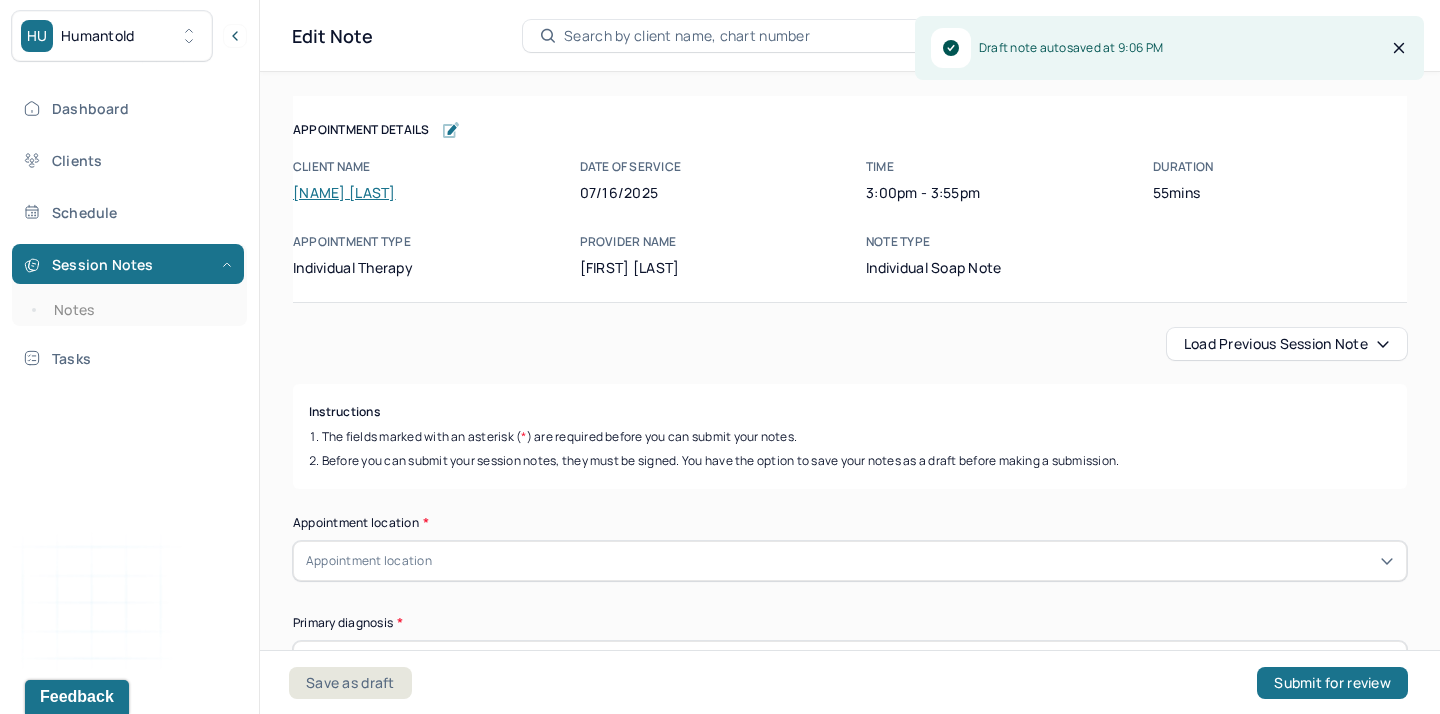 click on "Load previous session note" at bounding box center [1287, 344] 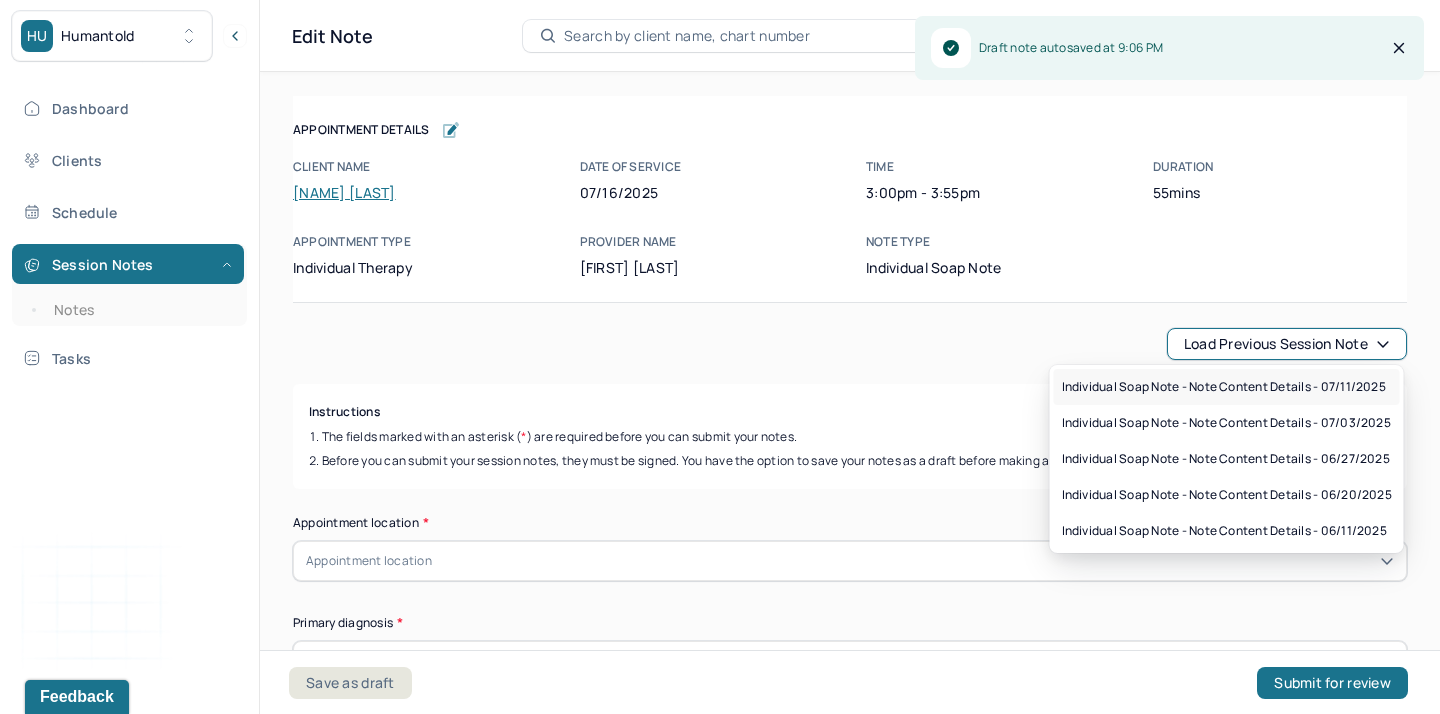click on "Individual soap note   - Note content Details -   07/11/2025" at bounding box center [1224, 387] 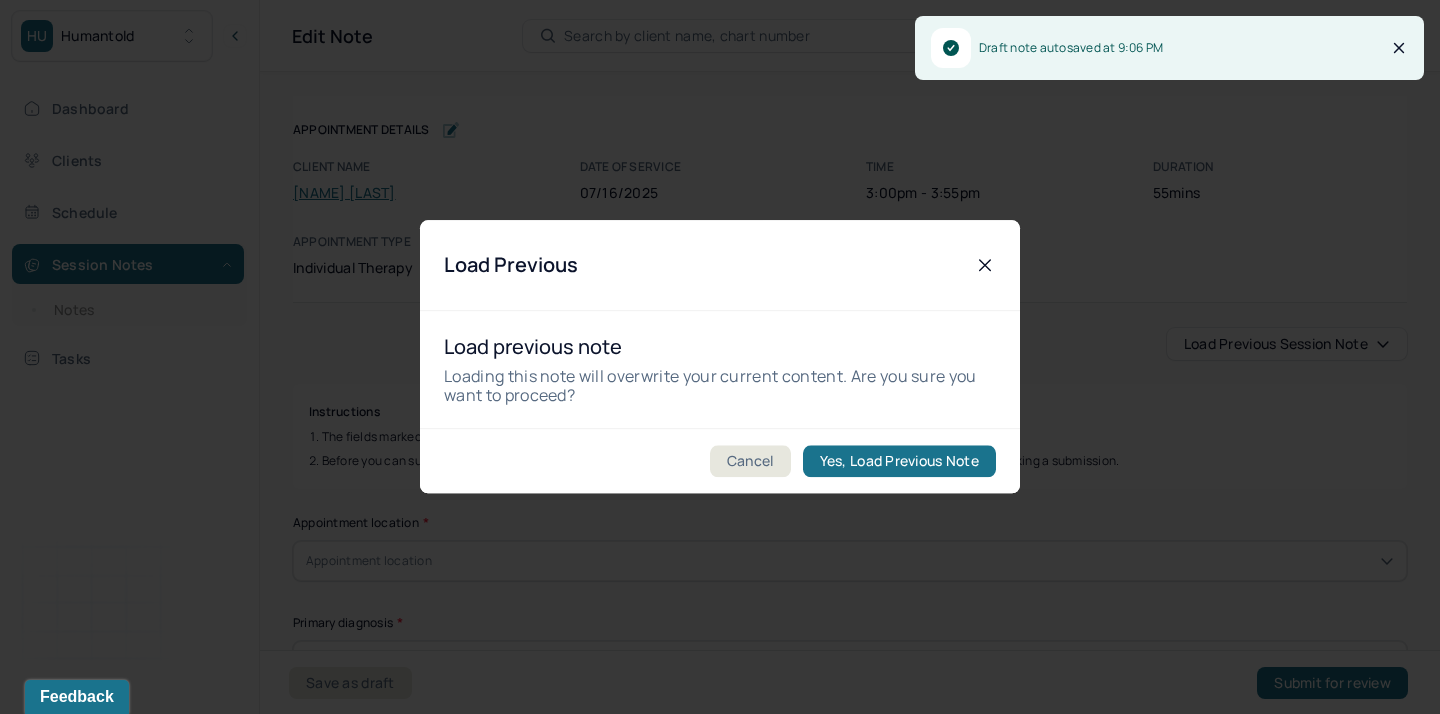 click on "Yes, Load Previous Note" at bounding box center [899, 462] 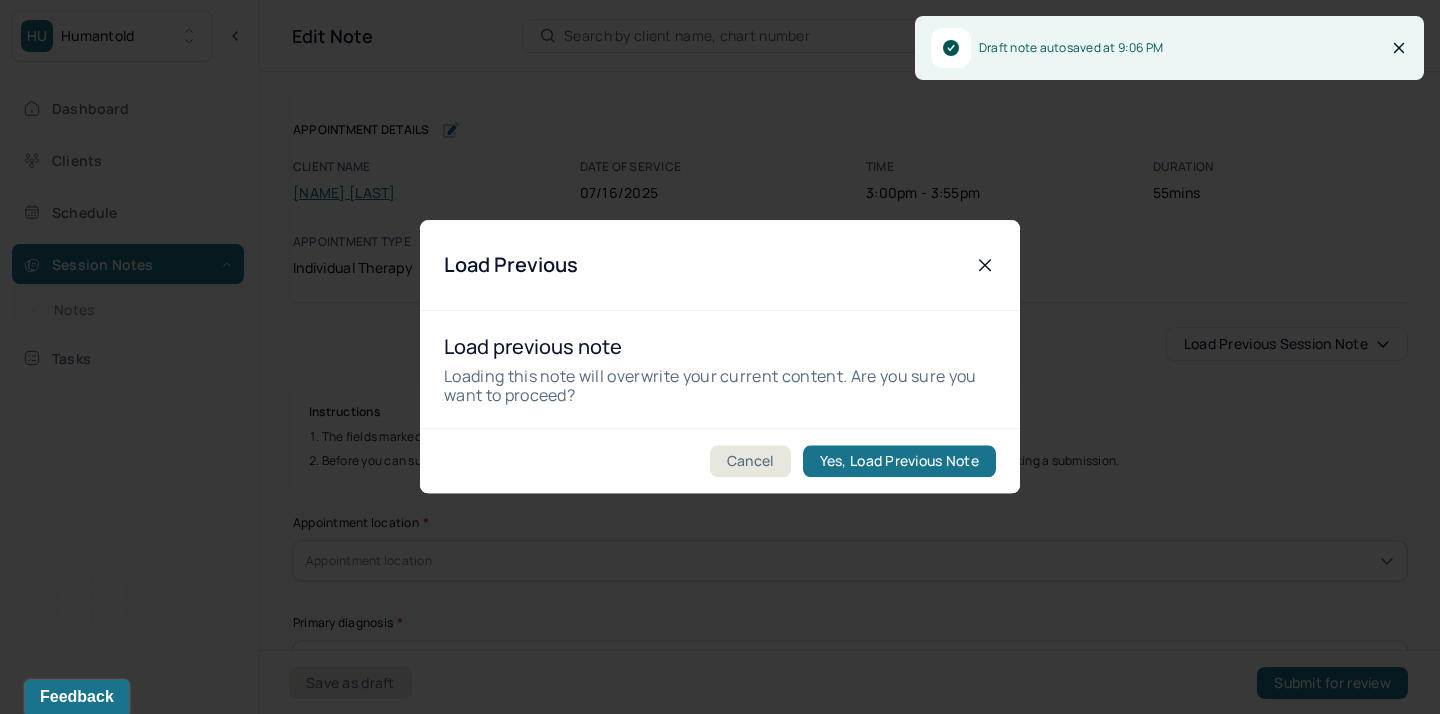 type on "08/08/2025" 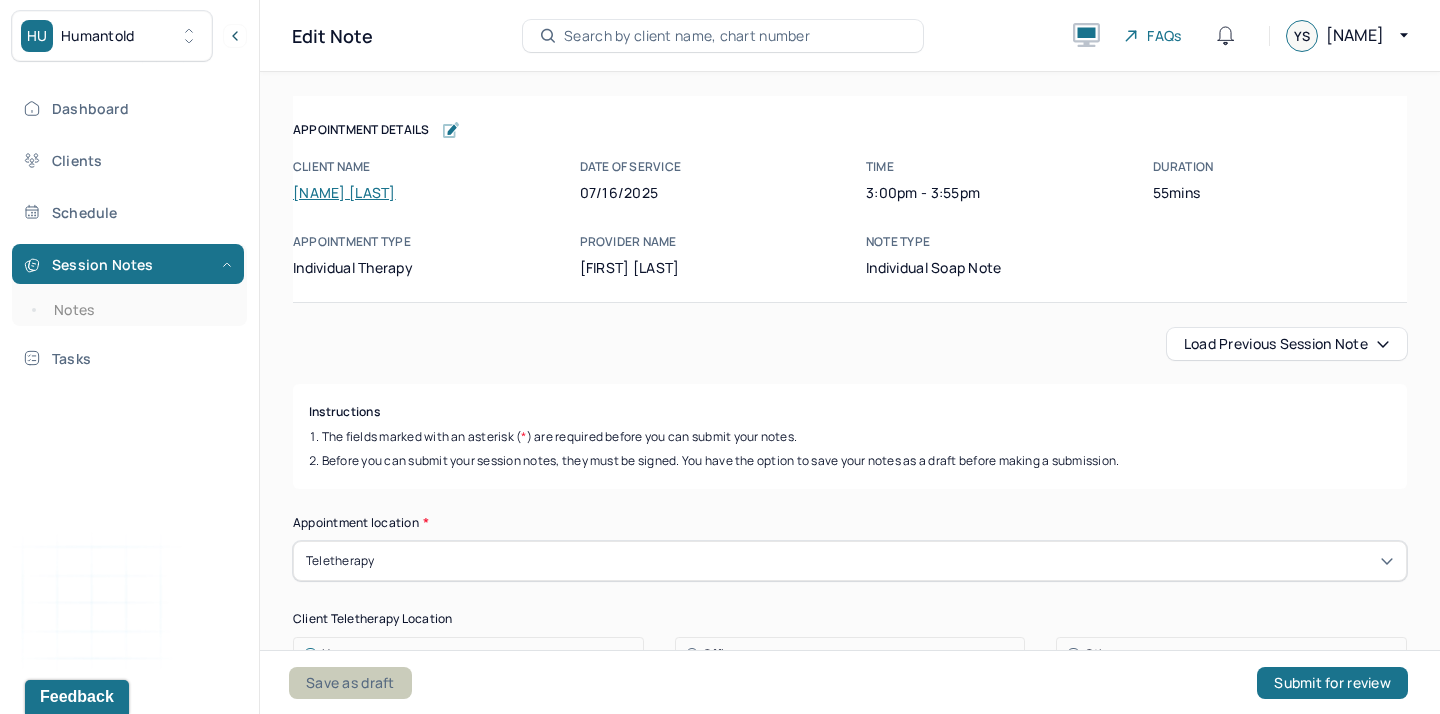 click on "Save as draft" at bounding box center [350, 683] 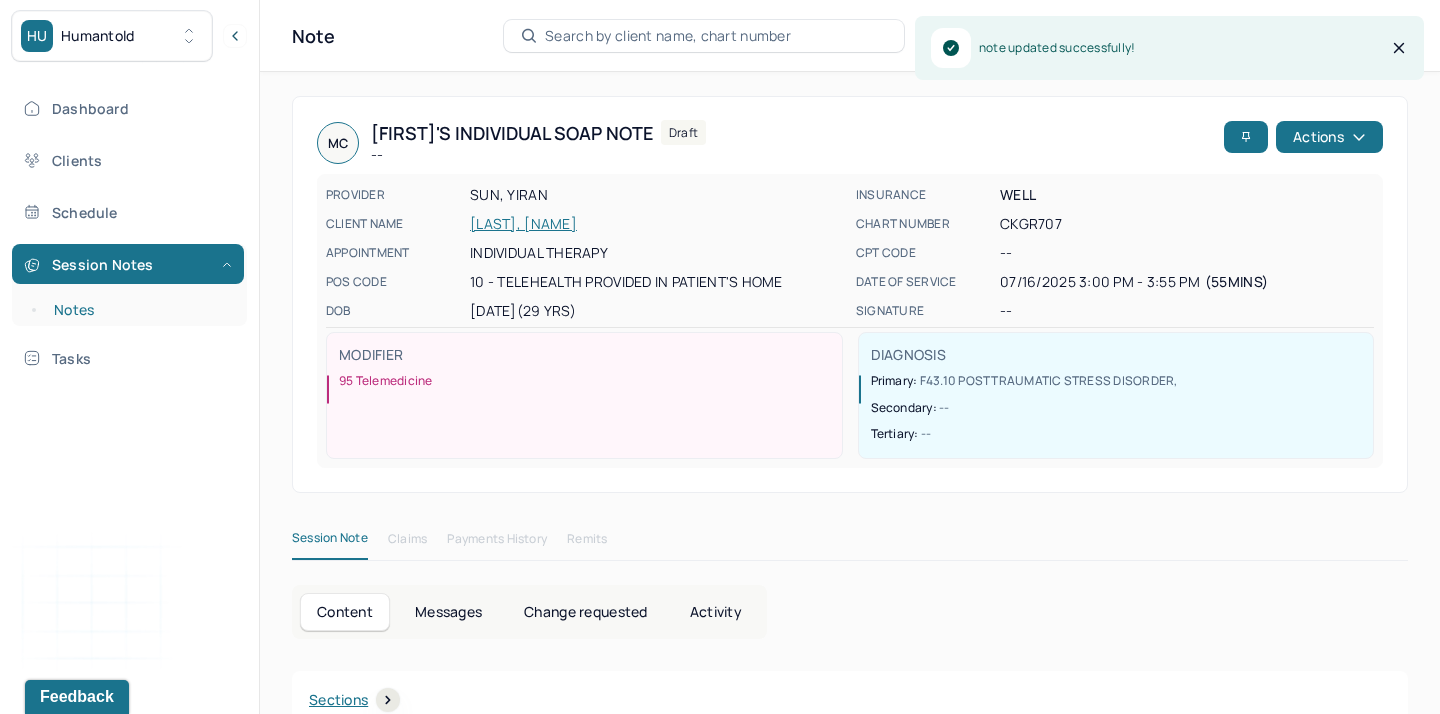 click on "Notes" at bounding box center [139, 310] 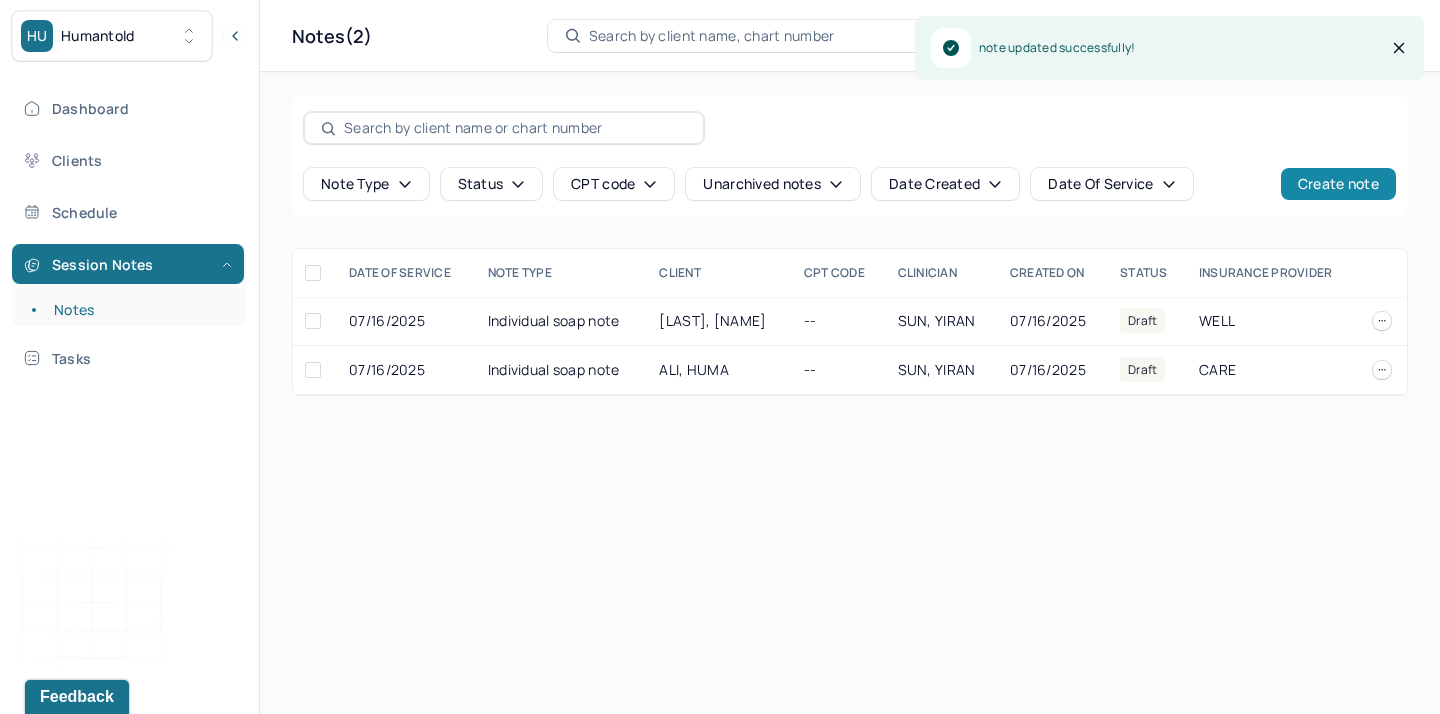 click on "Create note" at bounding box center [1338, 184] 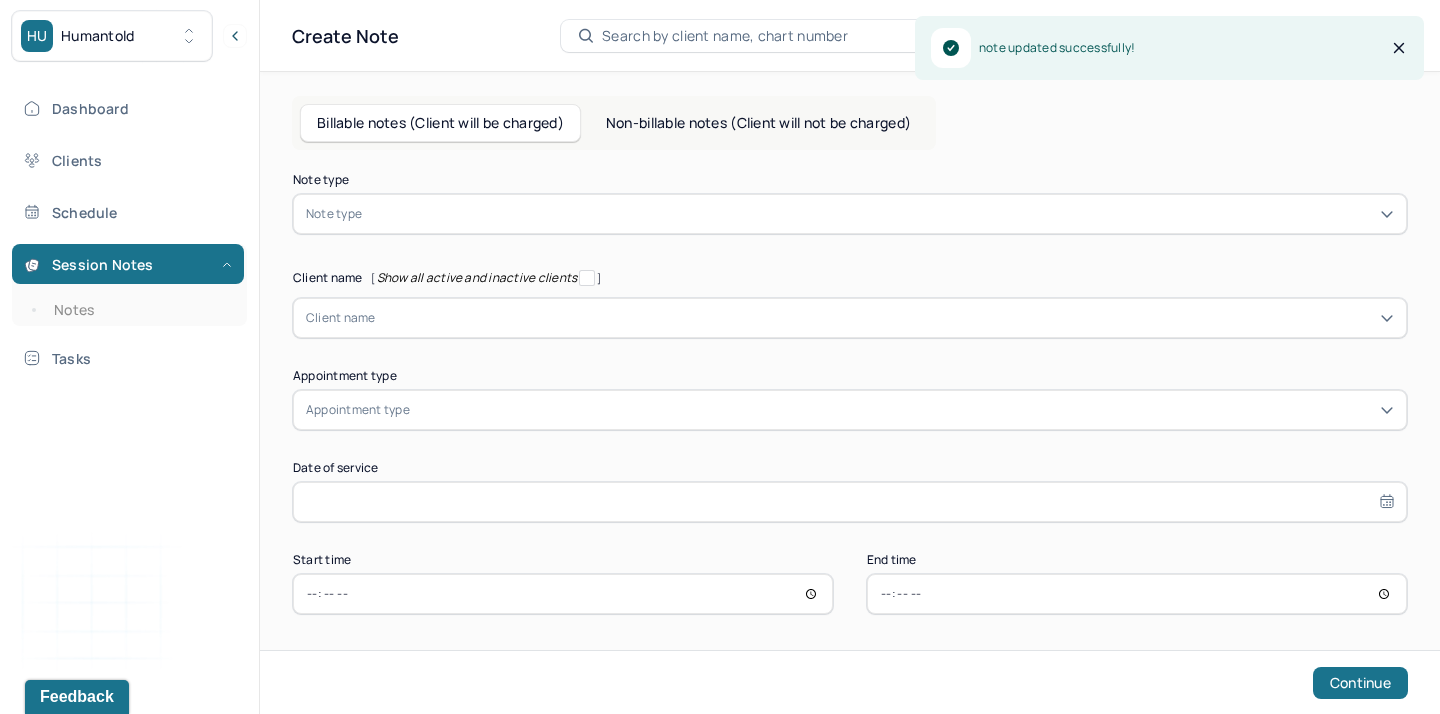 click at bounding box center [880, 214] 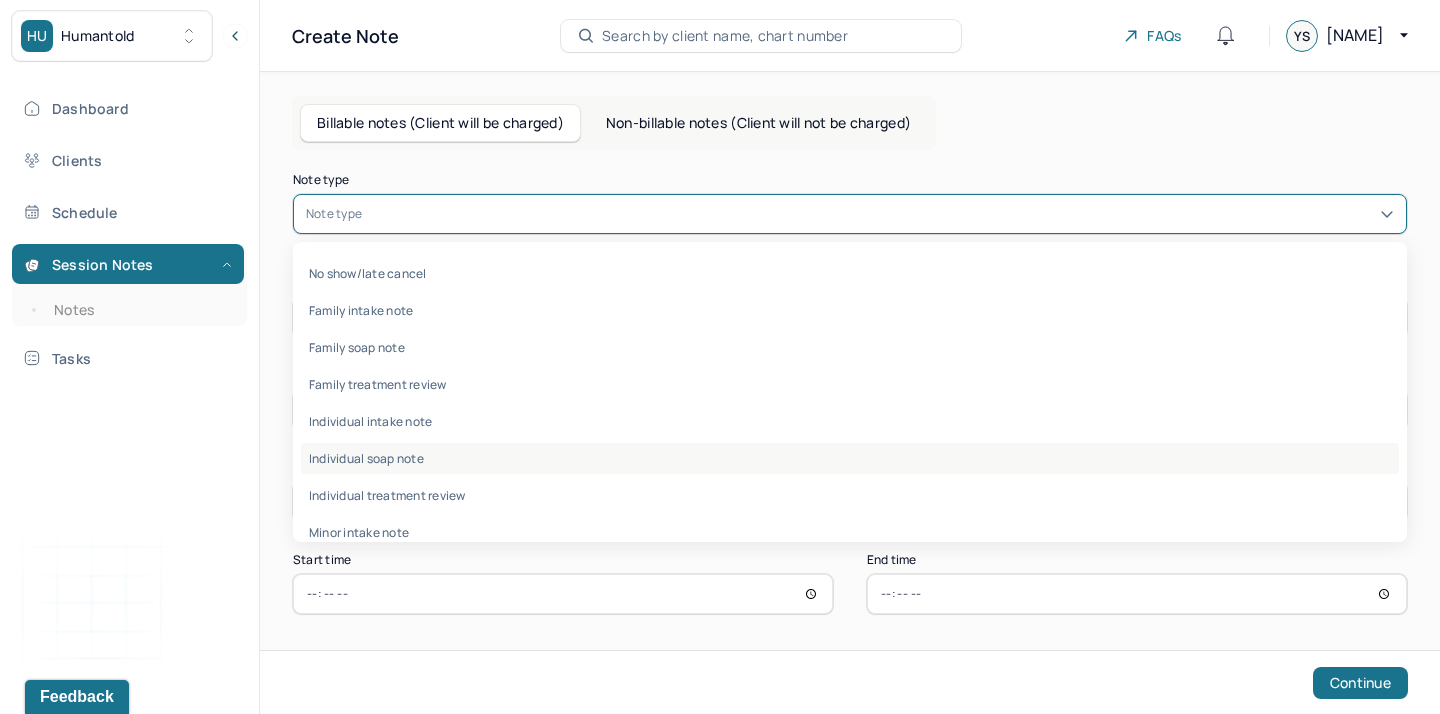 click on "Individual soap note" at bounding box center [850, 458] 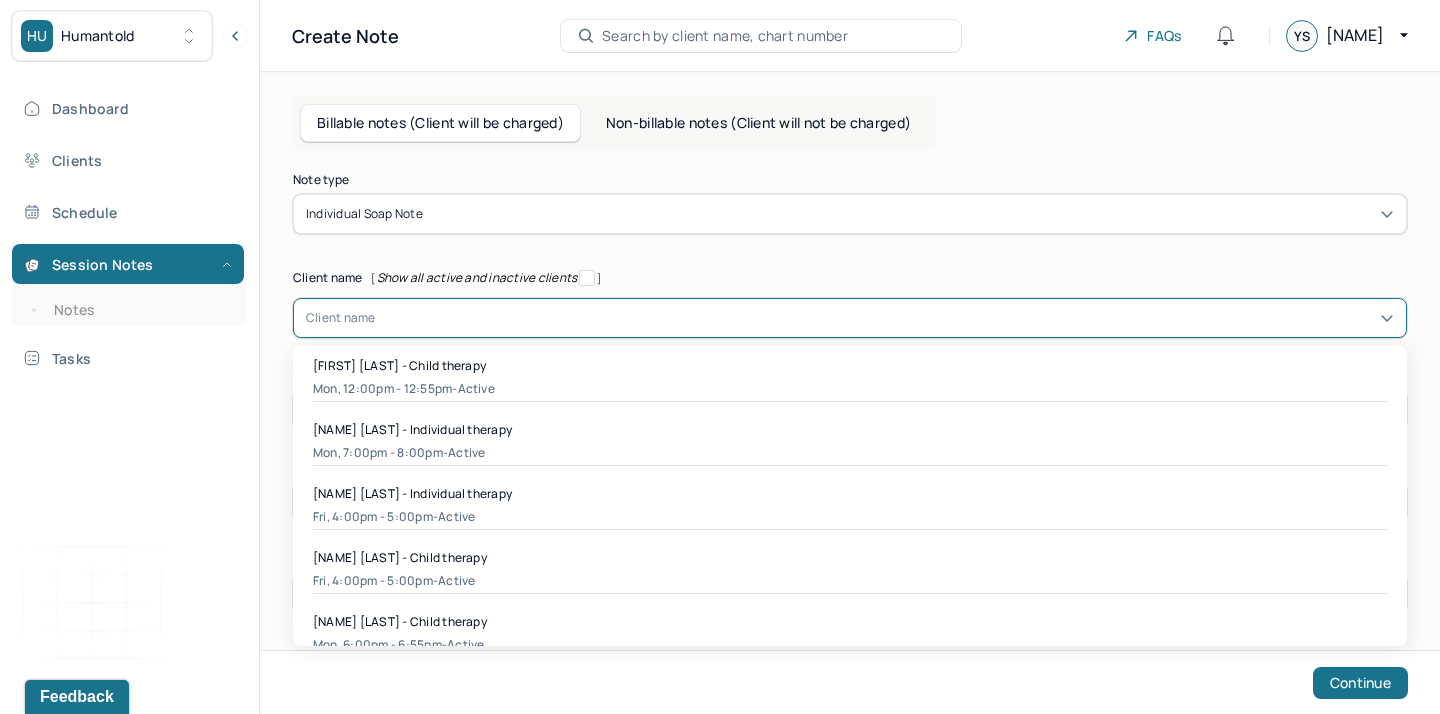 click at bounding box center (885, 318) 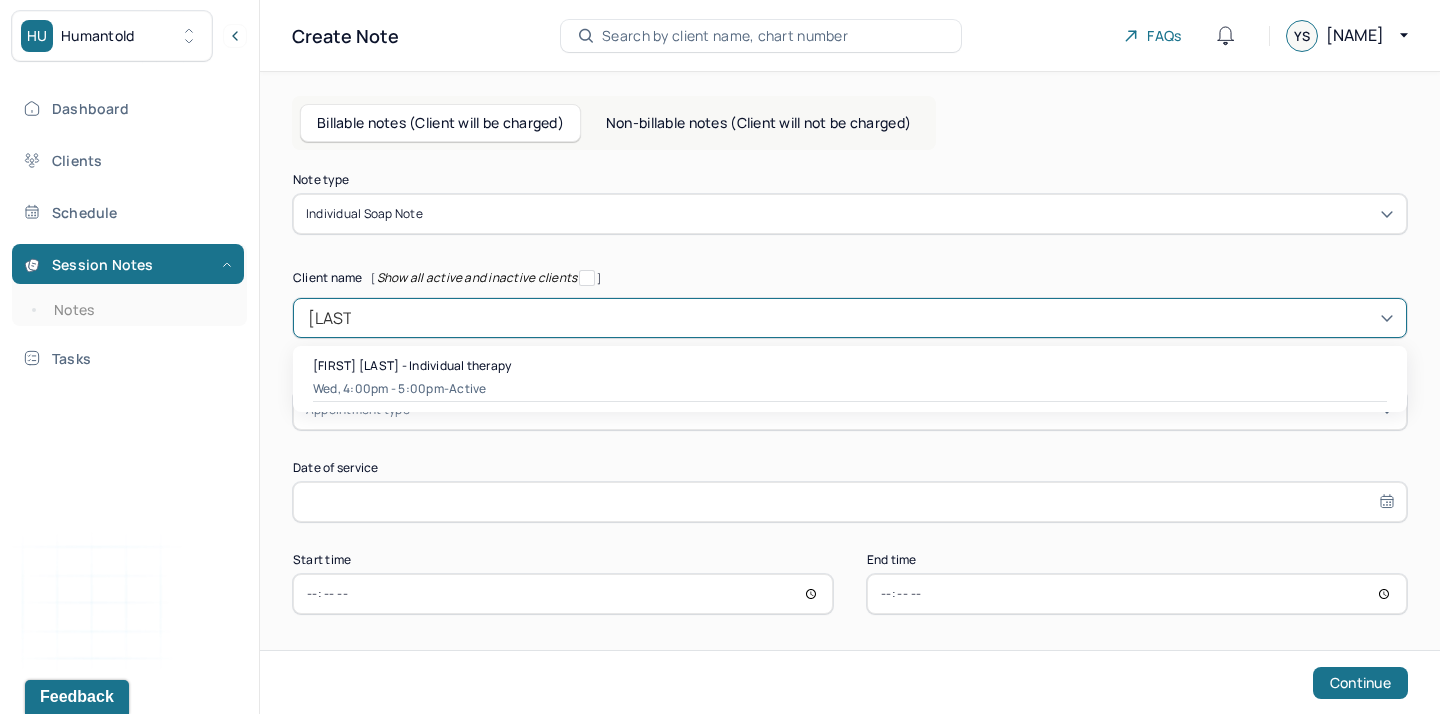 type on "[LAST]" 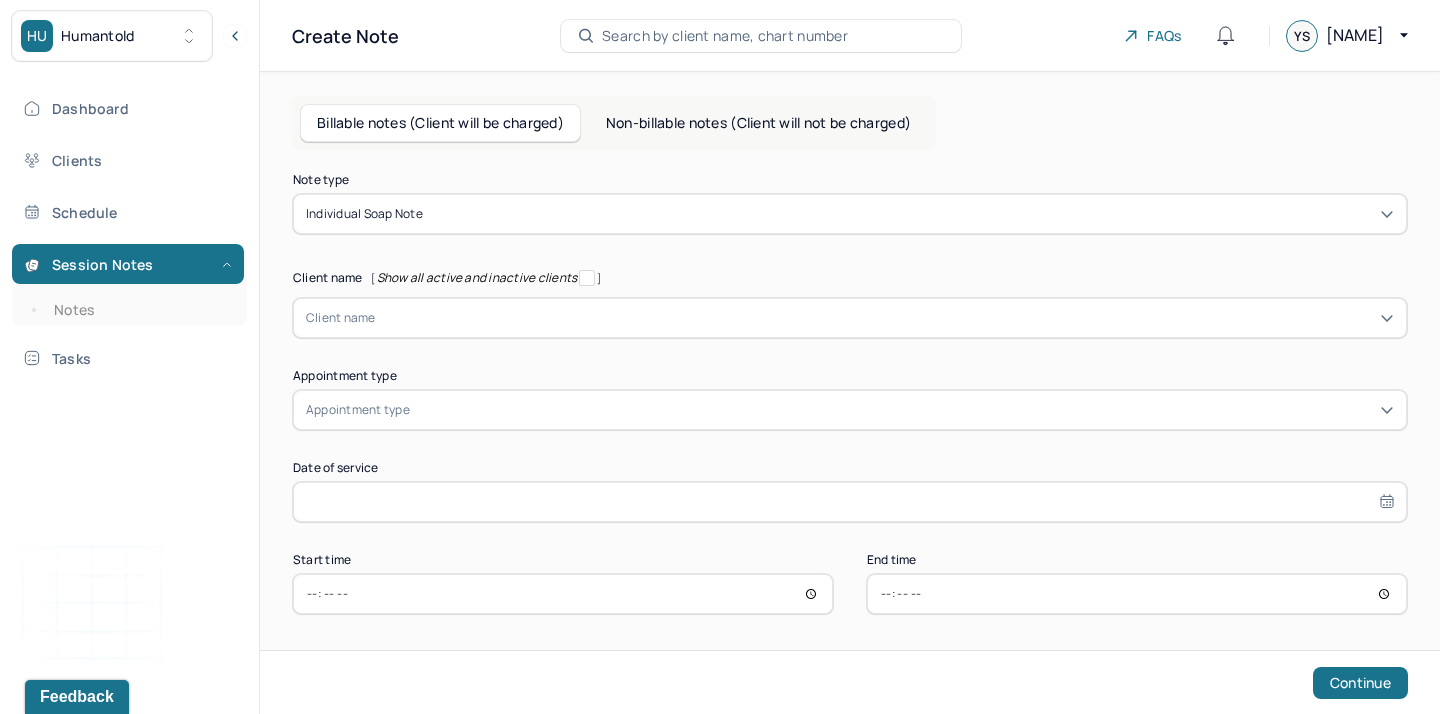 click on "Note type Individual soap note Client name [ Show all active and inactive clients ] Client name Supervisee name Appointment type Appointment type Date of service Start time End time   Continue" at bounding box center (850, 394) 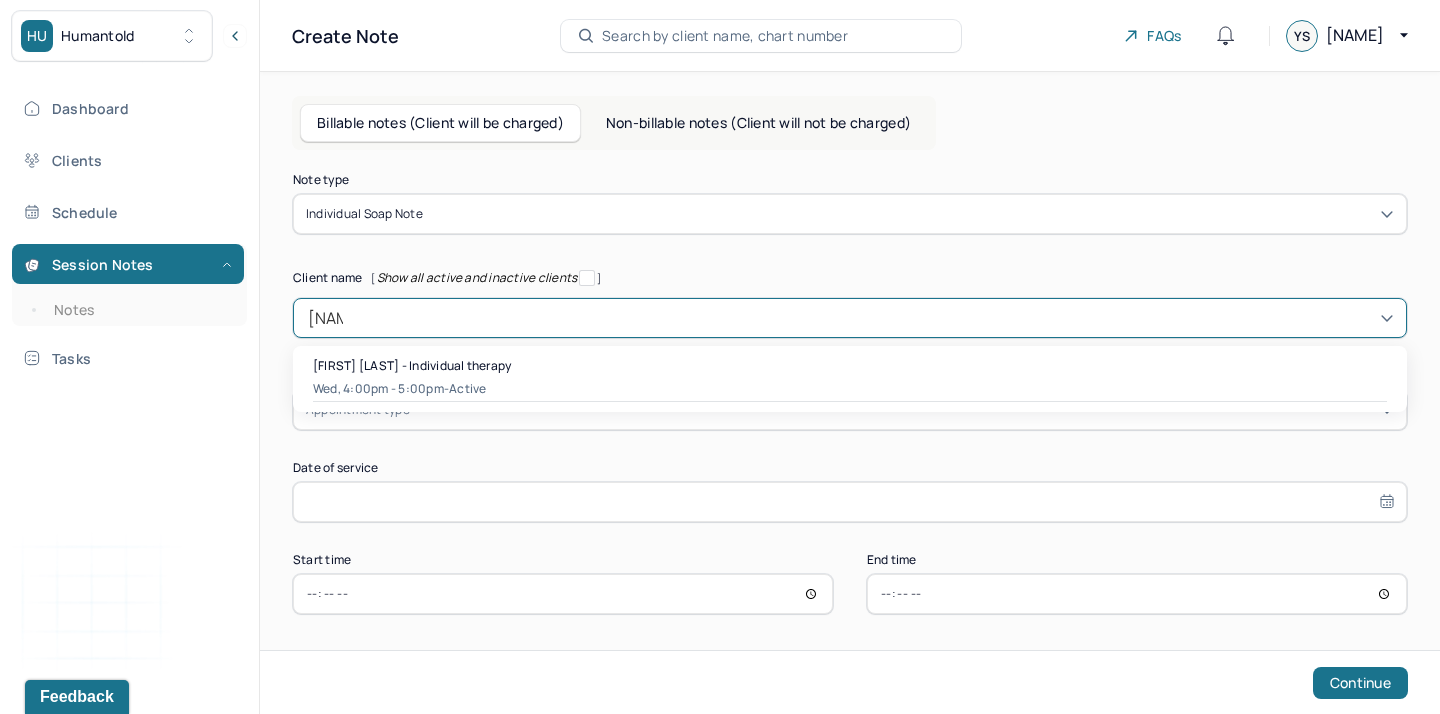 type on "[LAST]" 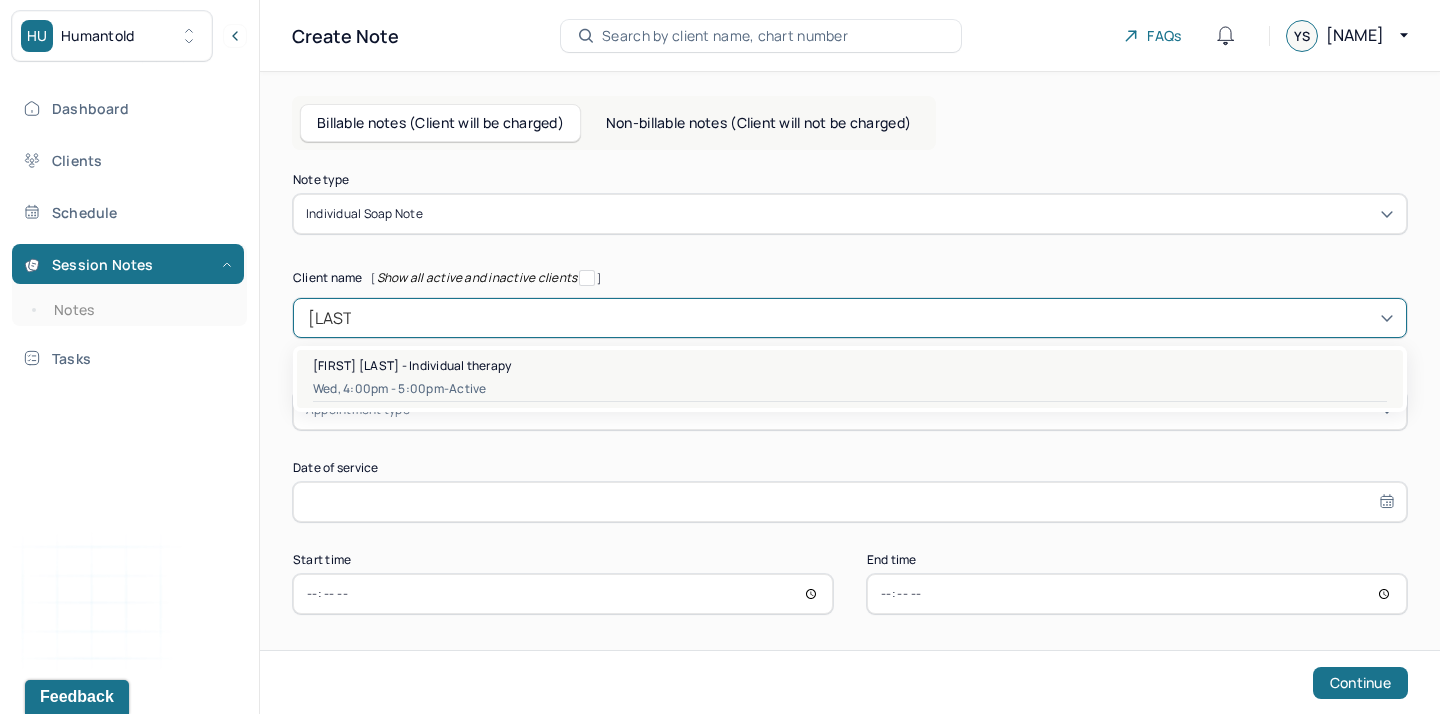 click on "Wed, 4:00pm - 5:00pm  -  active" at bounding box center (850, 389) 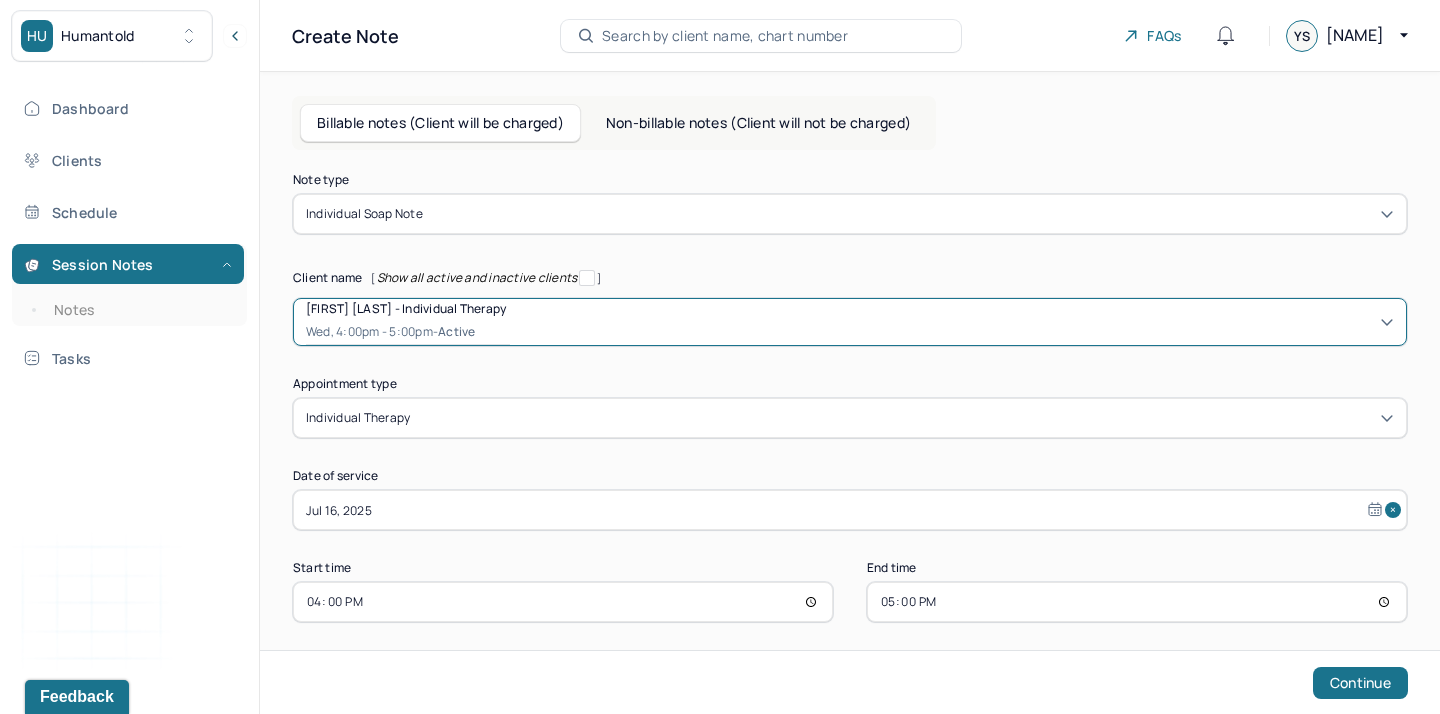 scroll, scrollTop: 13, scrollLeft: 0, axis: vertical 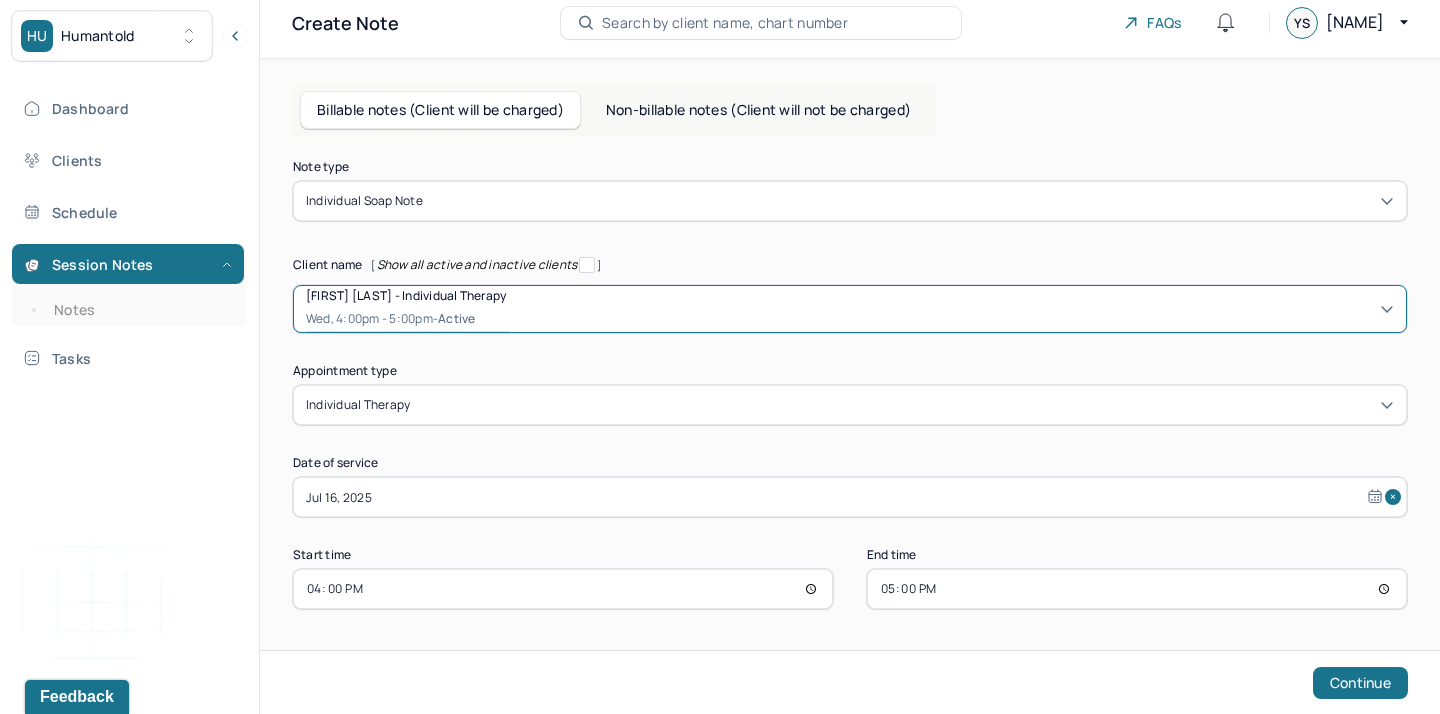 select on "6" 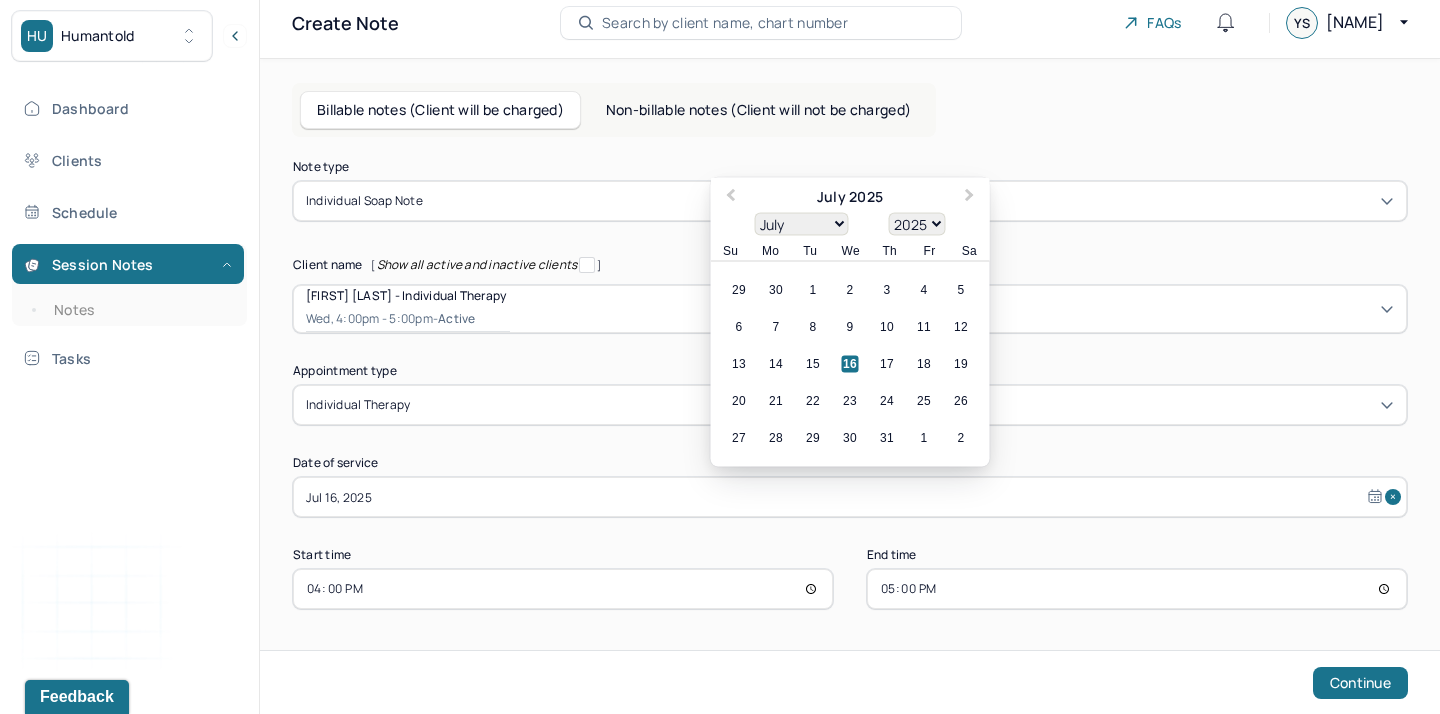 click on "Jul 16, 2025" at bounding box center [850, 497] 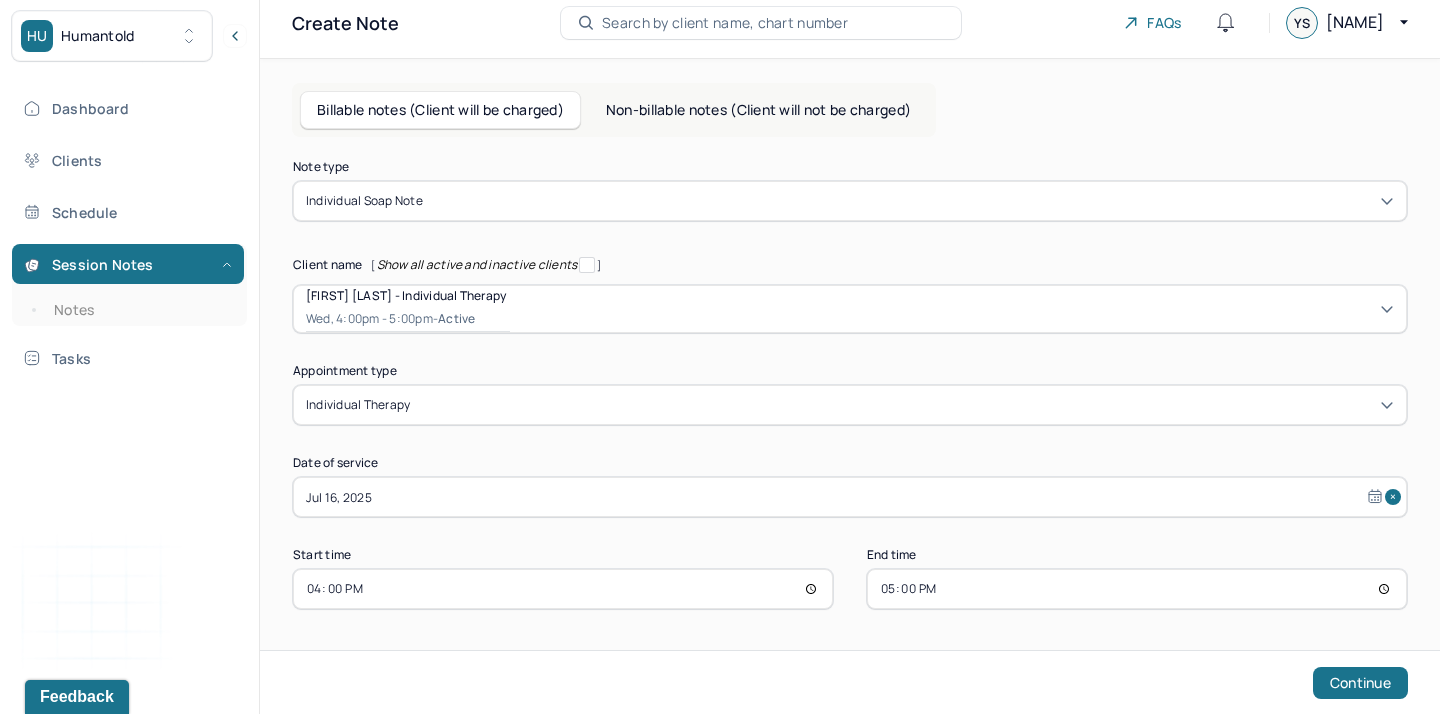 click on "17:00" at bounding box center [1137, 589] 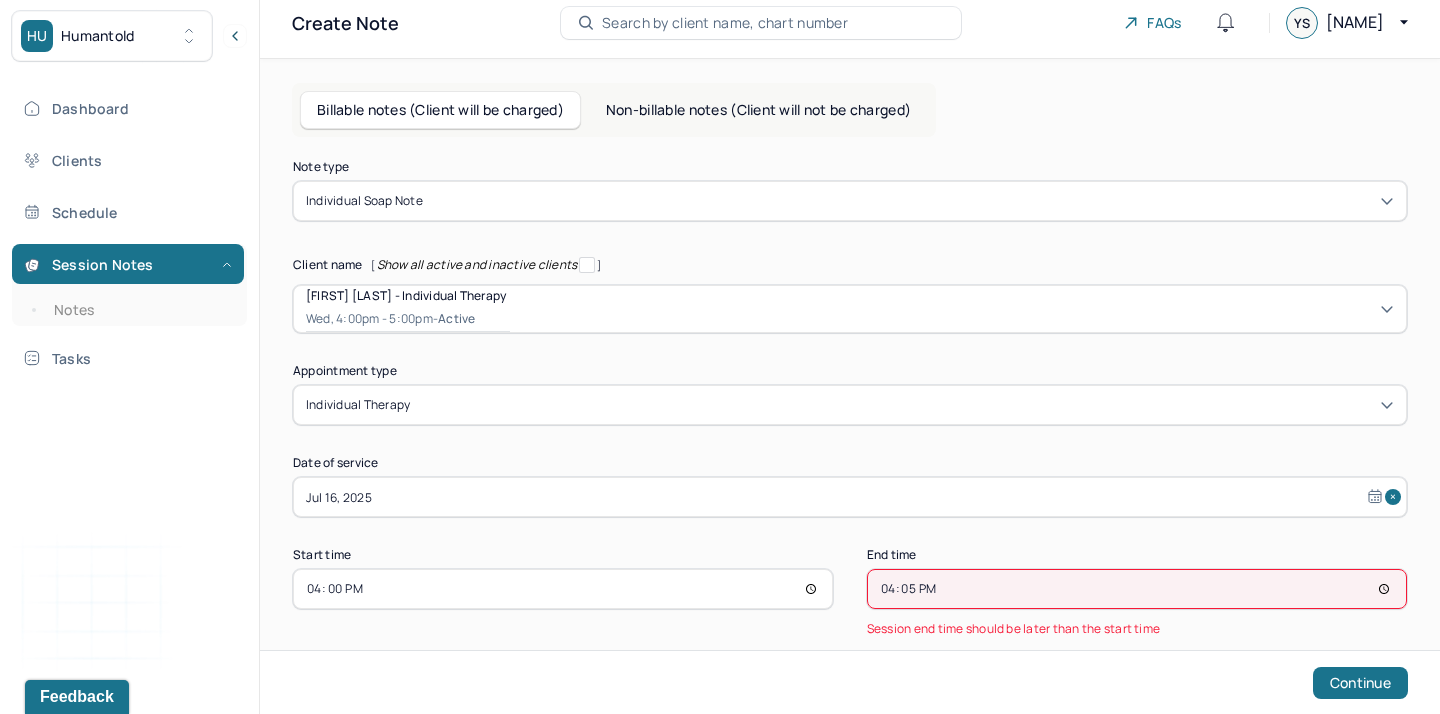 type on "16:55" 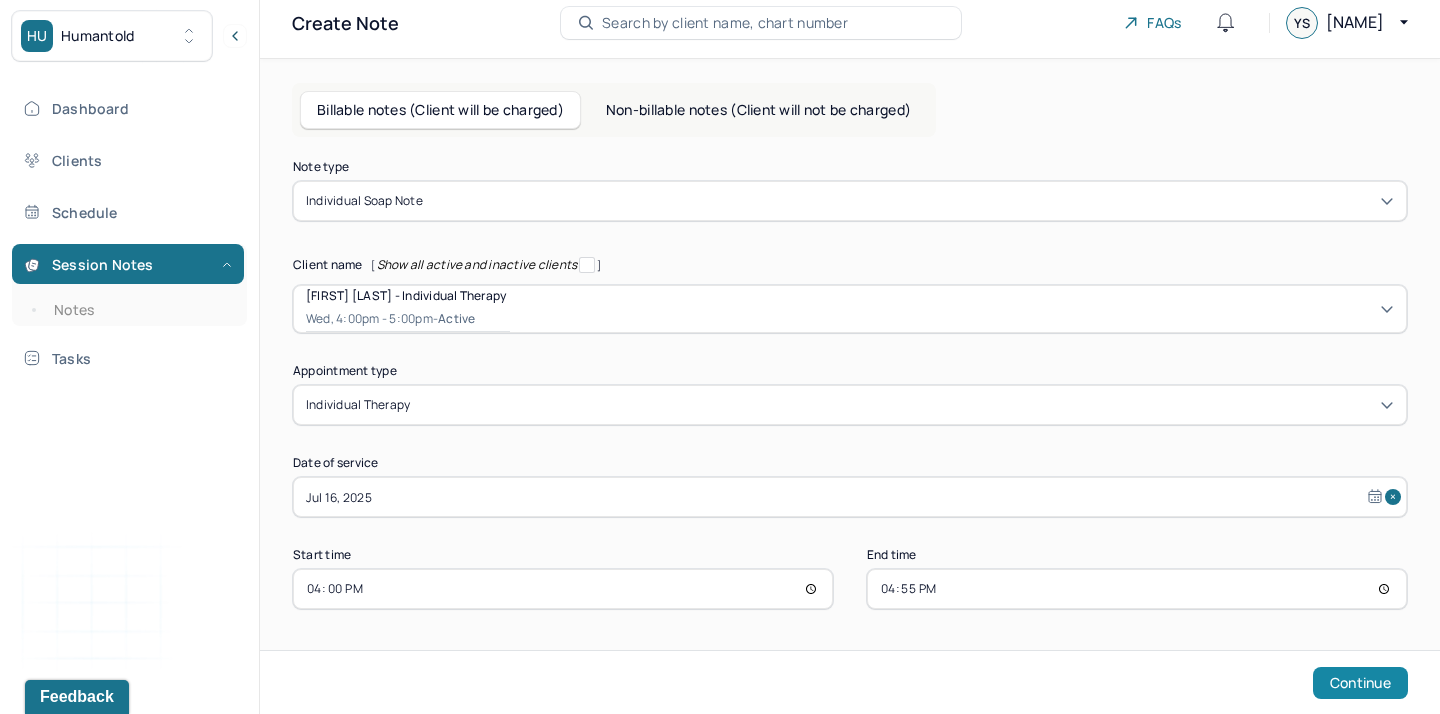 click on "Continue" at bounding box center [1360, 683] 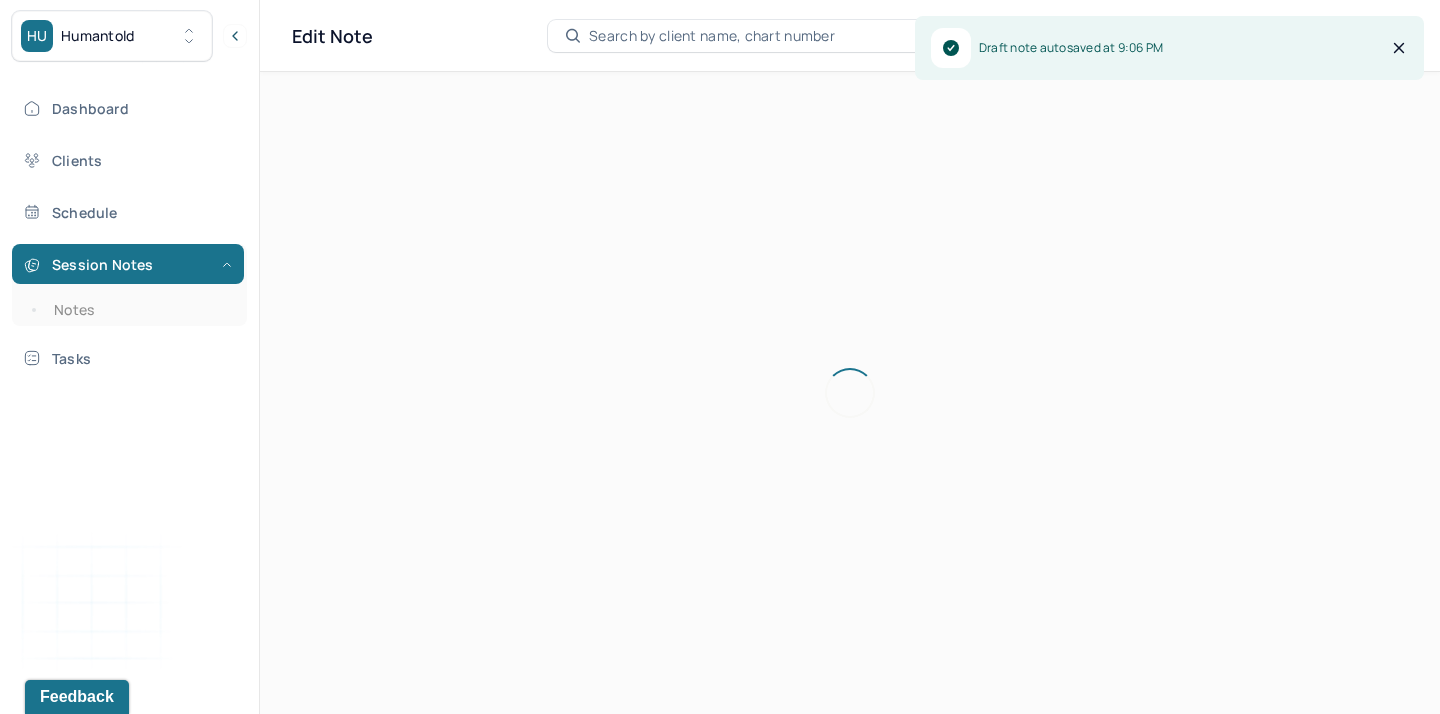 scroll, scrollTop: 0, scrollLeft: 0, axis: both 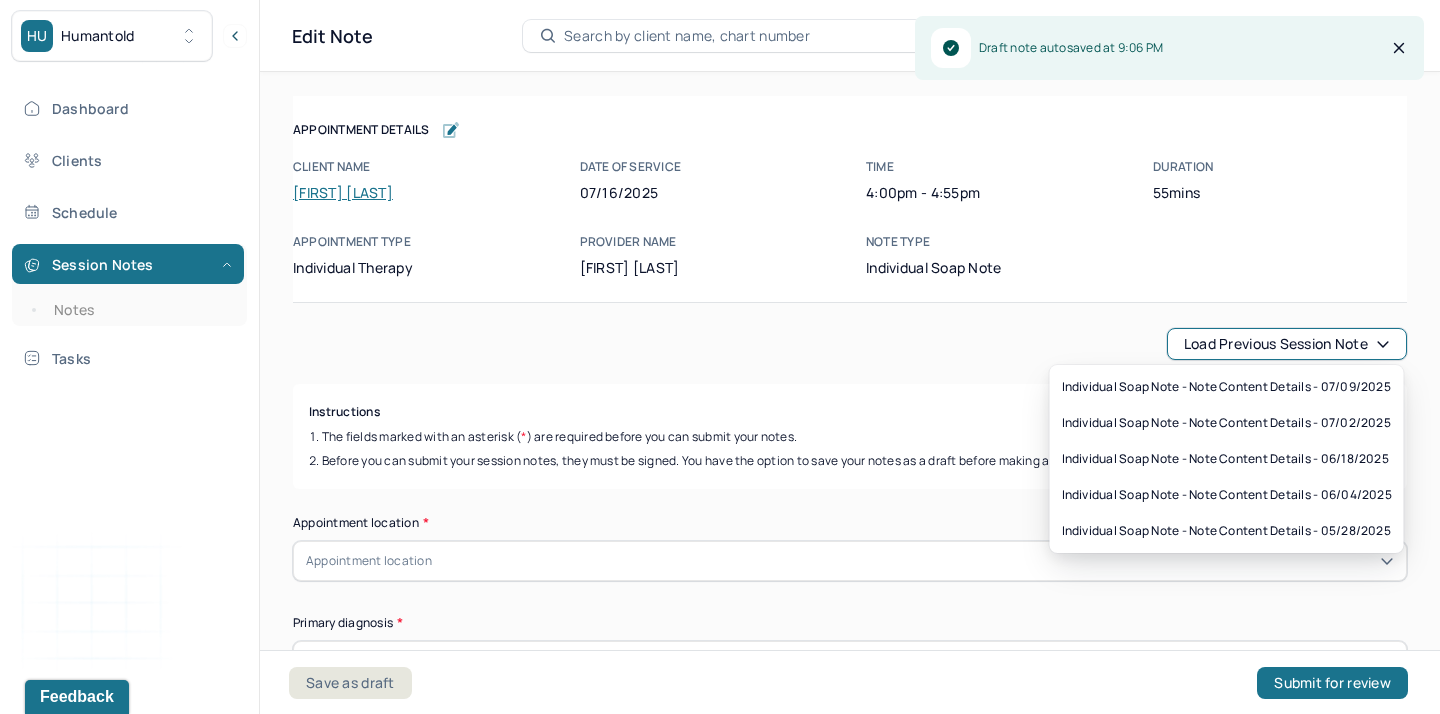 click on "Load previous session note" at bounding box center (1287, 344) 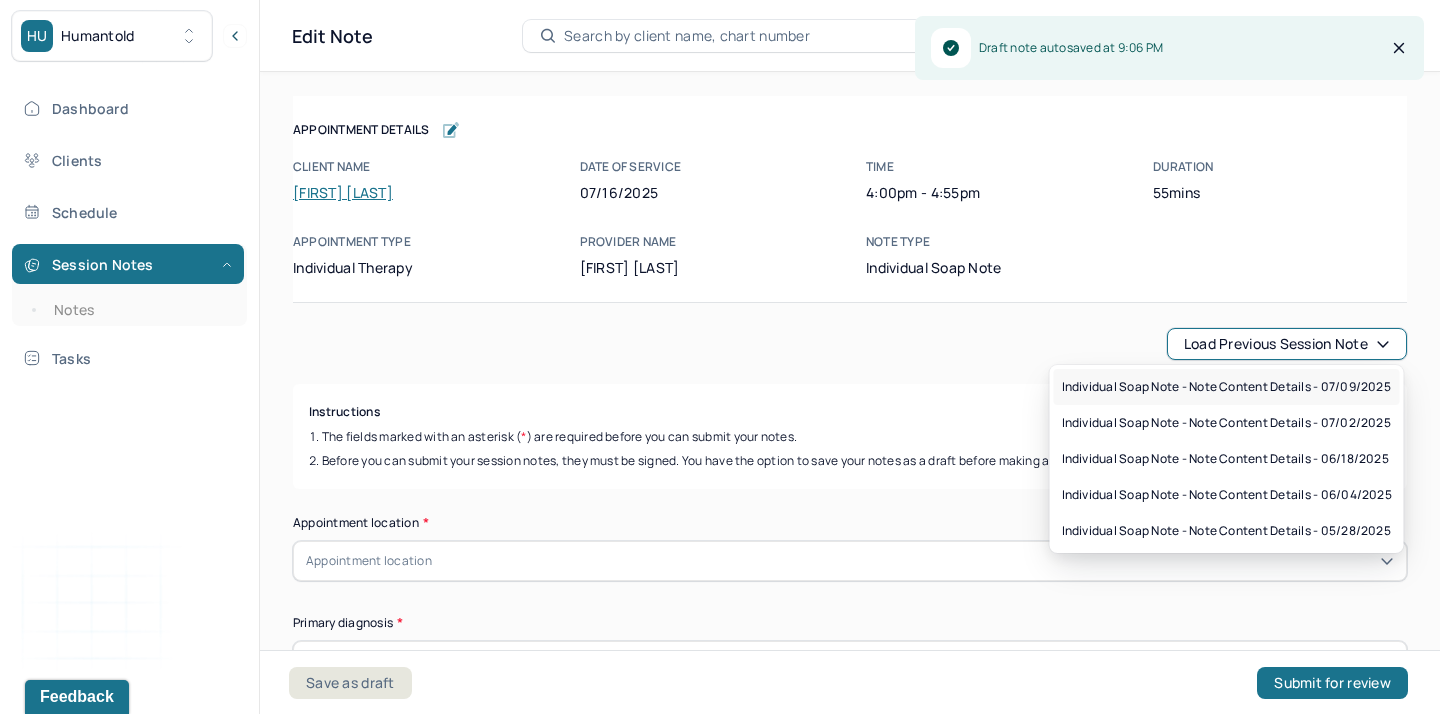 click on "Individual soap note   - Note content Details -   07/09/2025" at bounding box center [1226, 387] 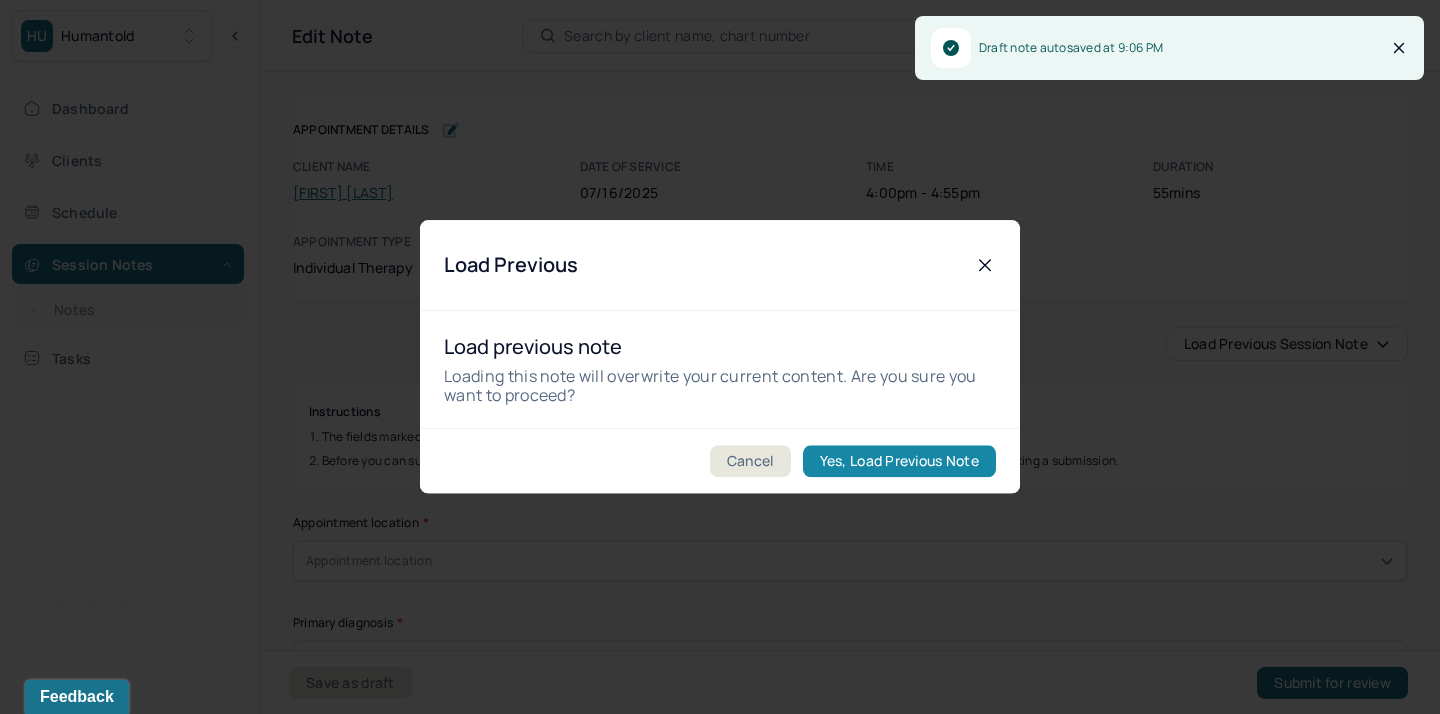 click on "Yes, Load Previous Note" at bounding box center (899, 462) 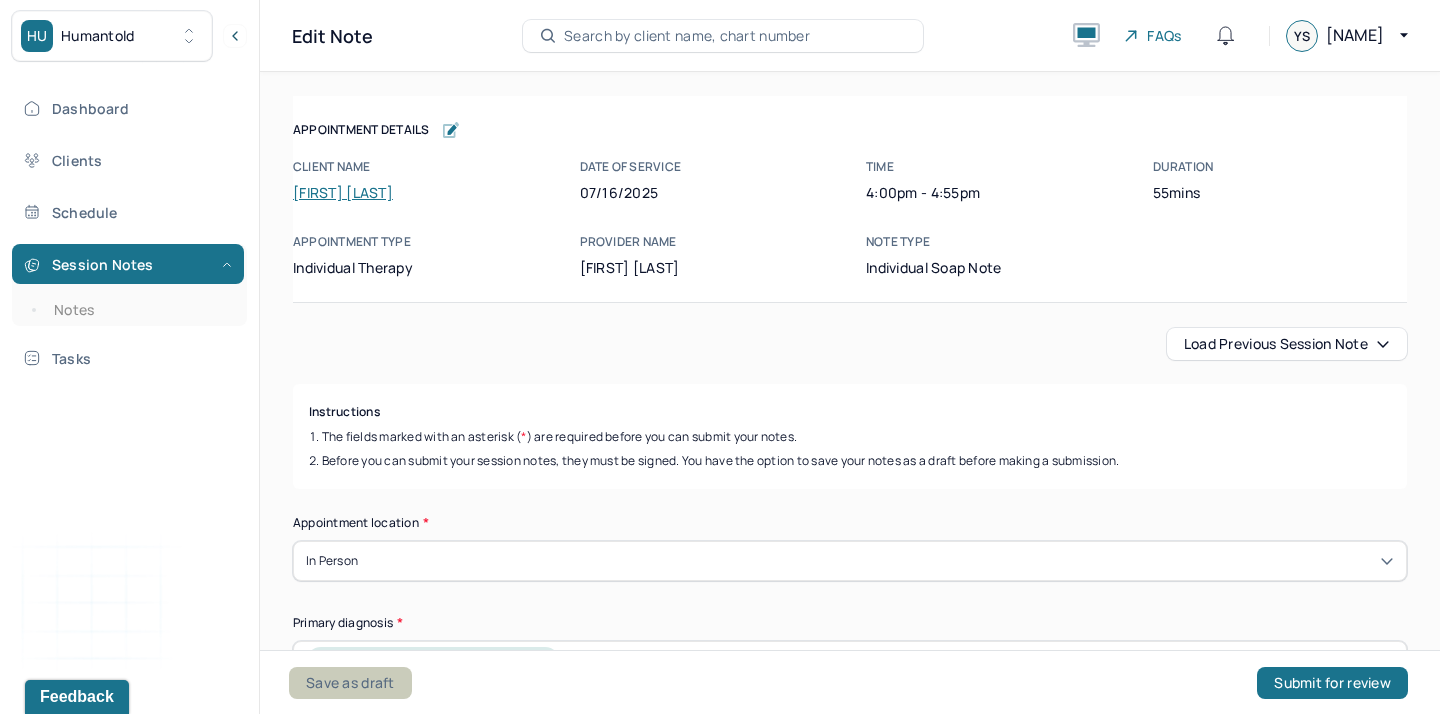 click on "Save as draft" at bounding box center (350, 683) 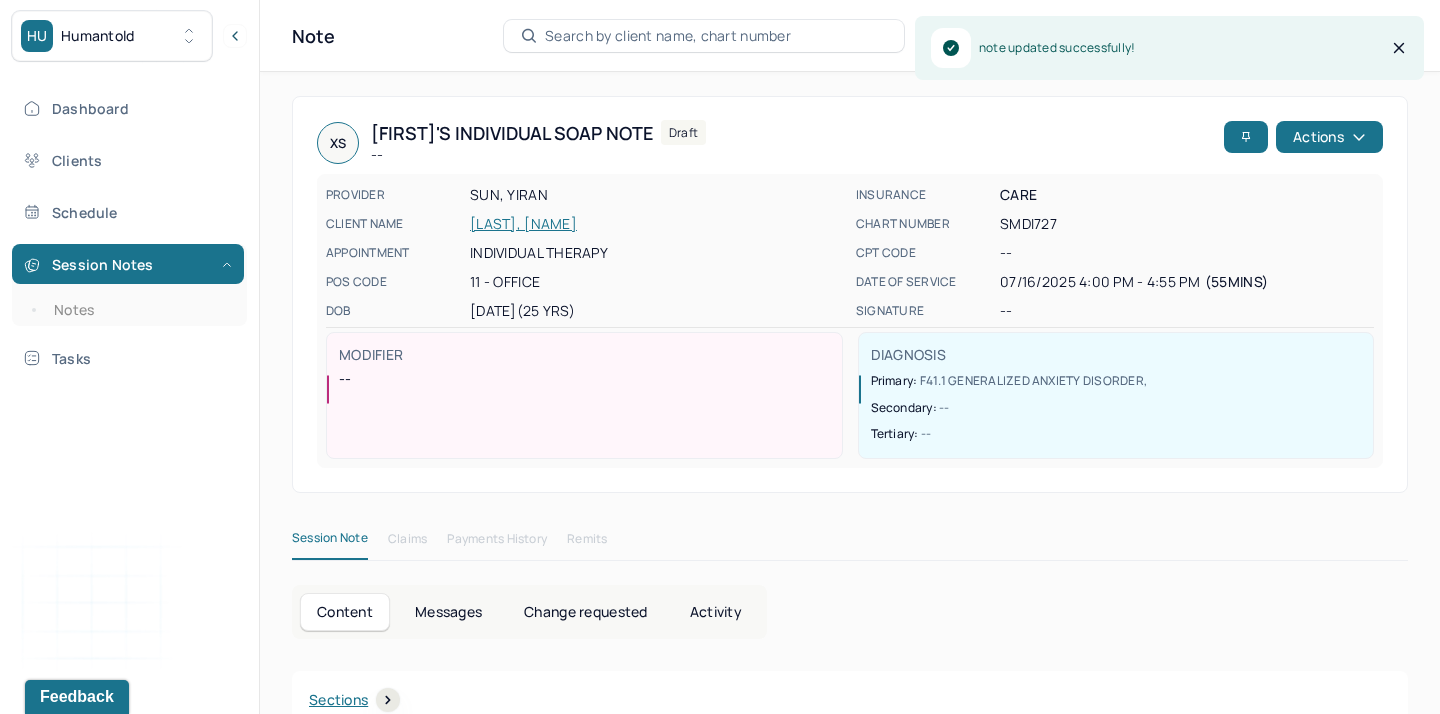 click on "Session Notes Notes" at bounding box center [129, 285] 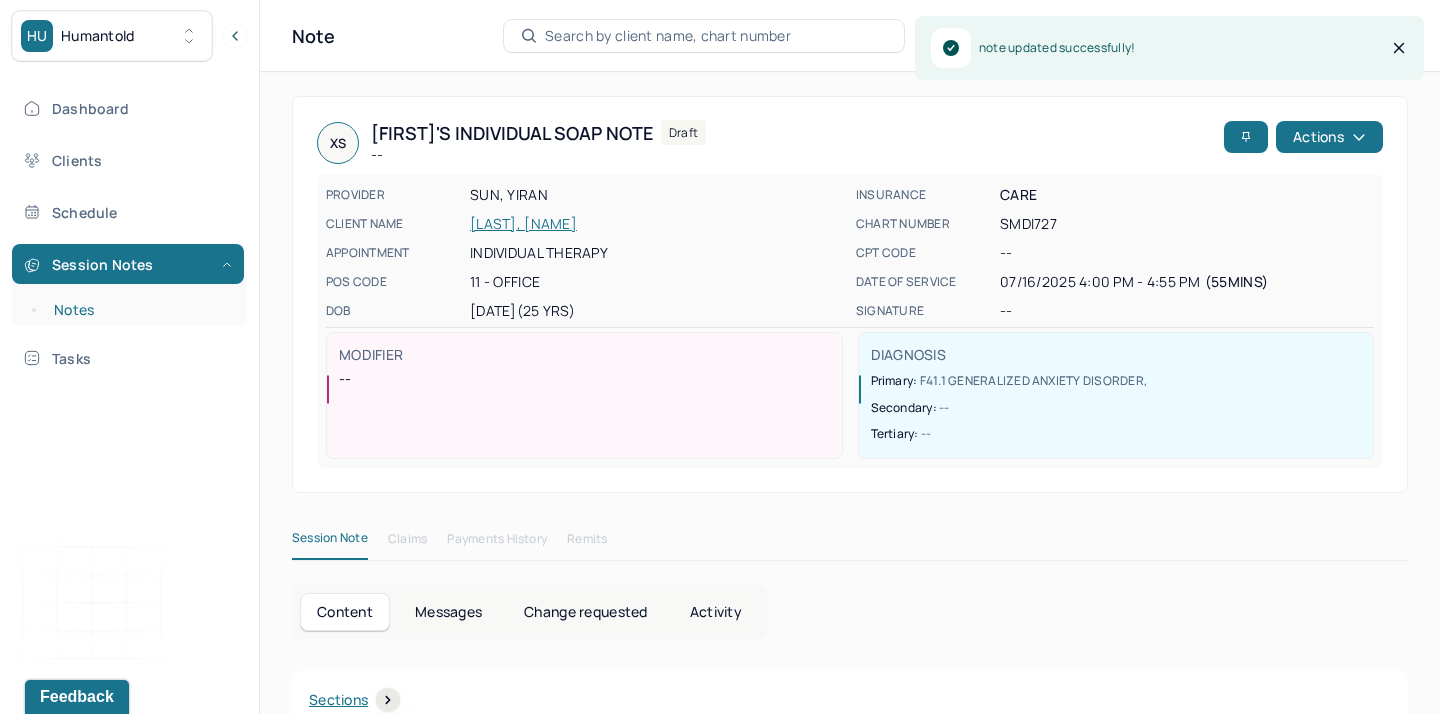 click on "Notes" at bounding box center [139, 310] 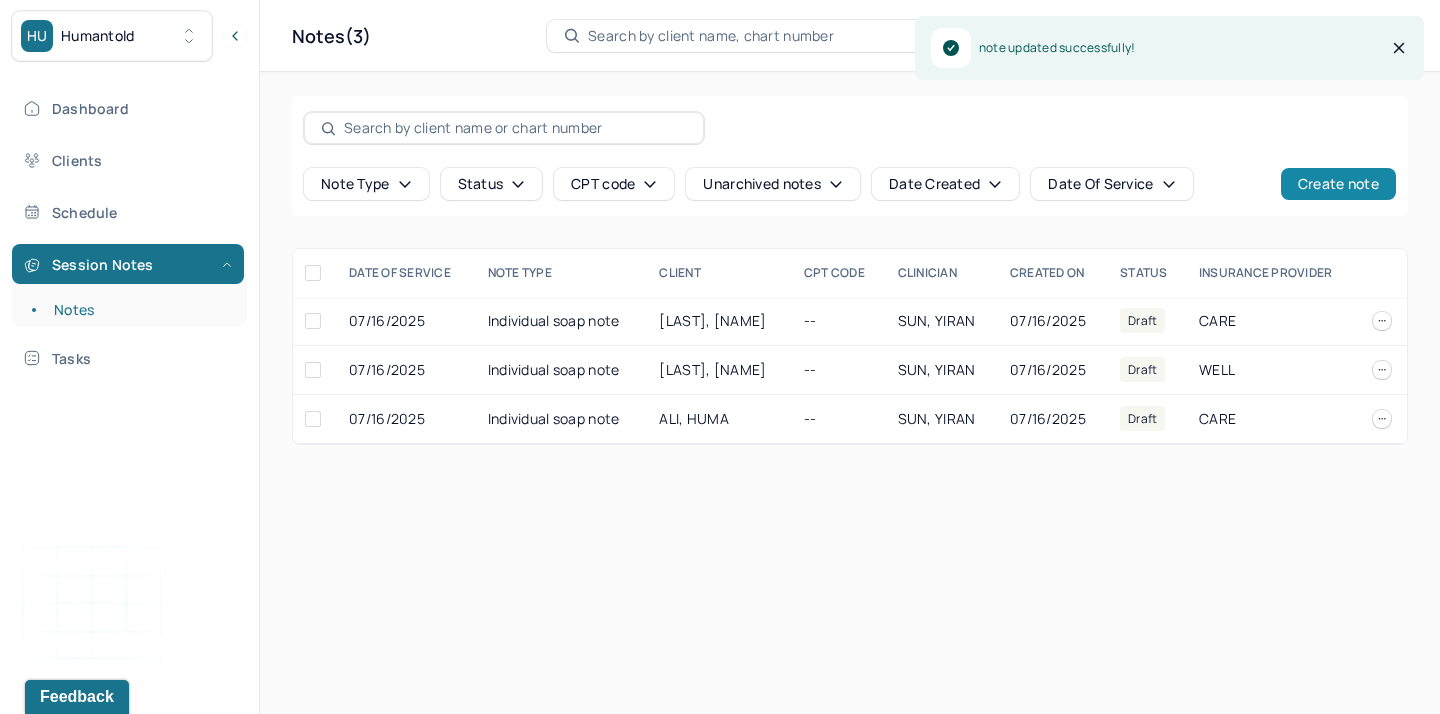 click on "Create note" at bounding box center (1338, 184) 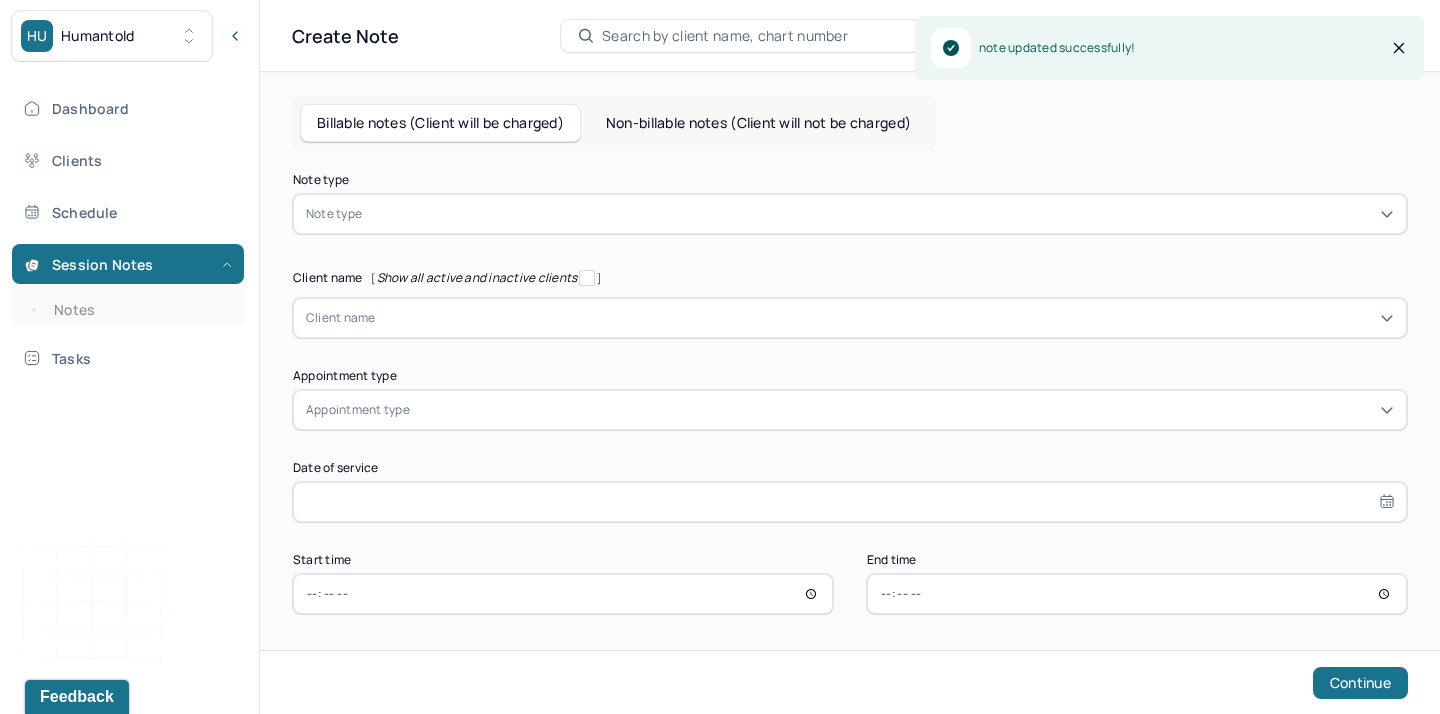 click at bounding box center [880, 214] 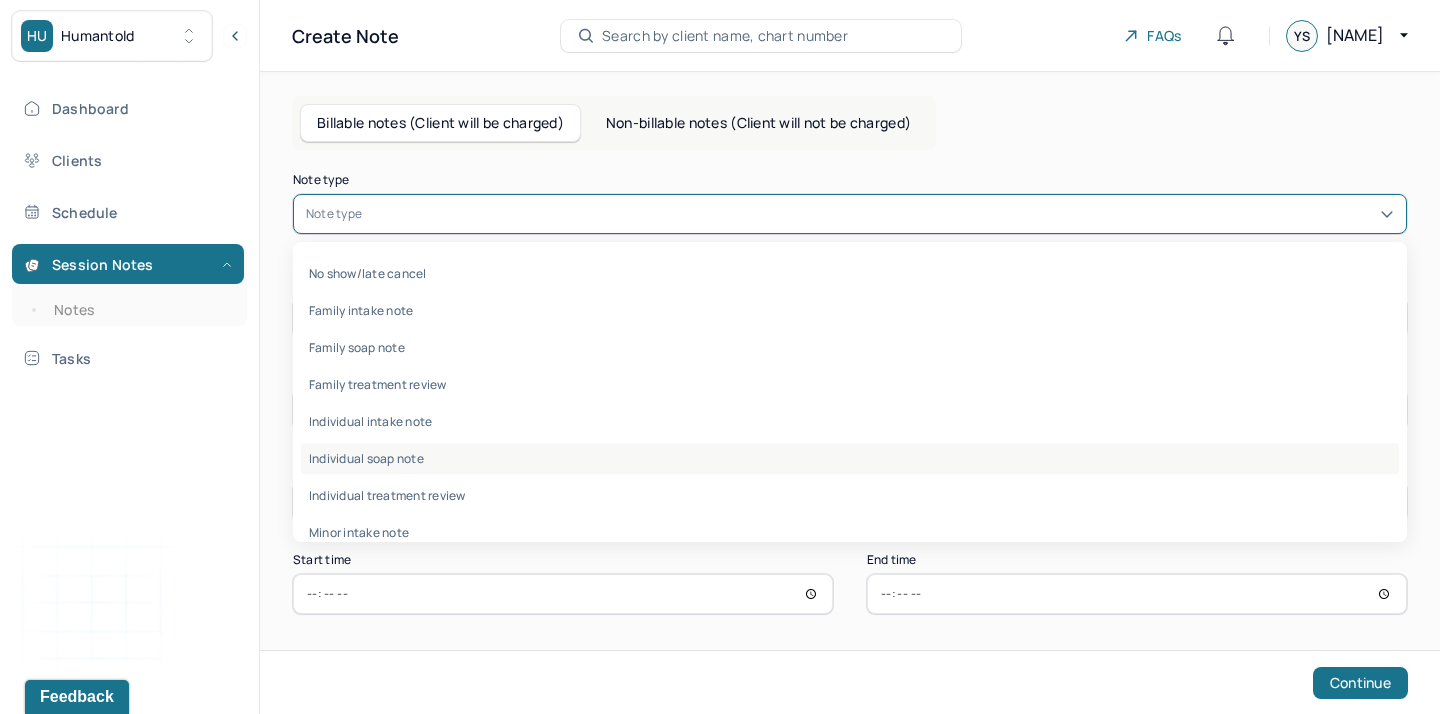 click on "Individual soap note" at bounding box center [850, 458] 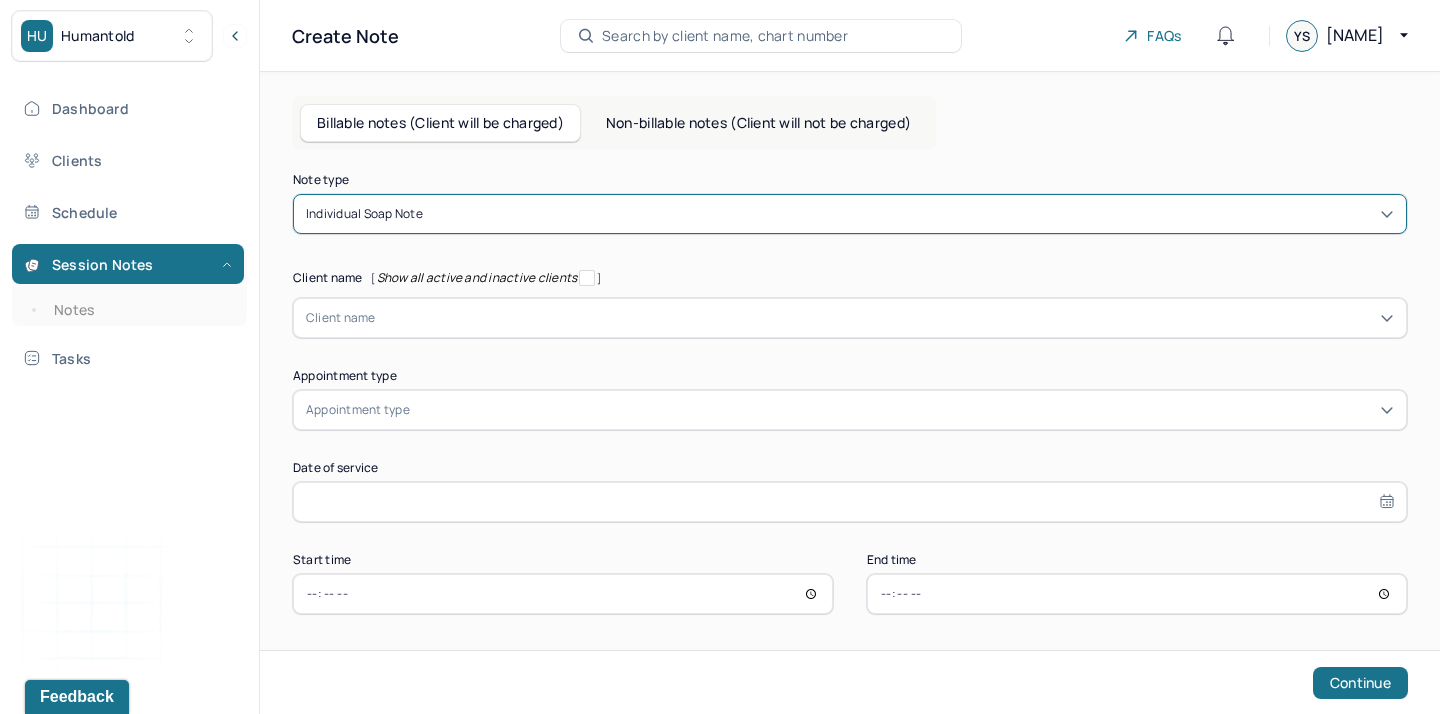 click at bounding box center (885, 318) 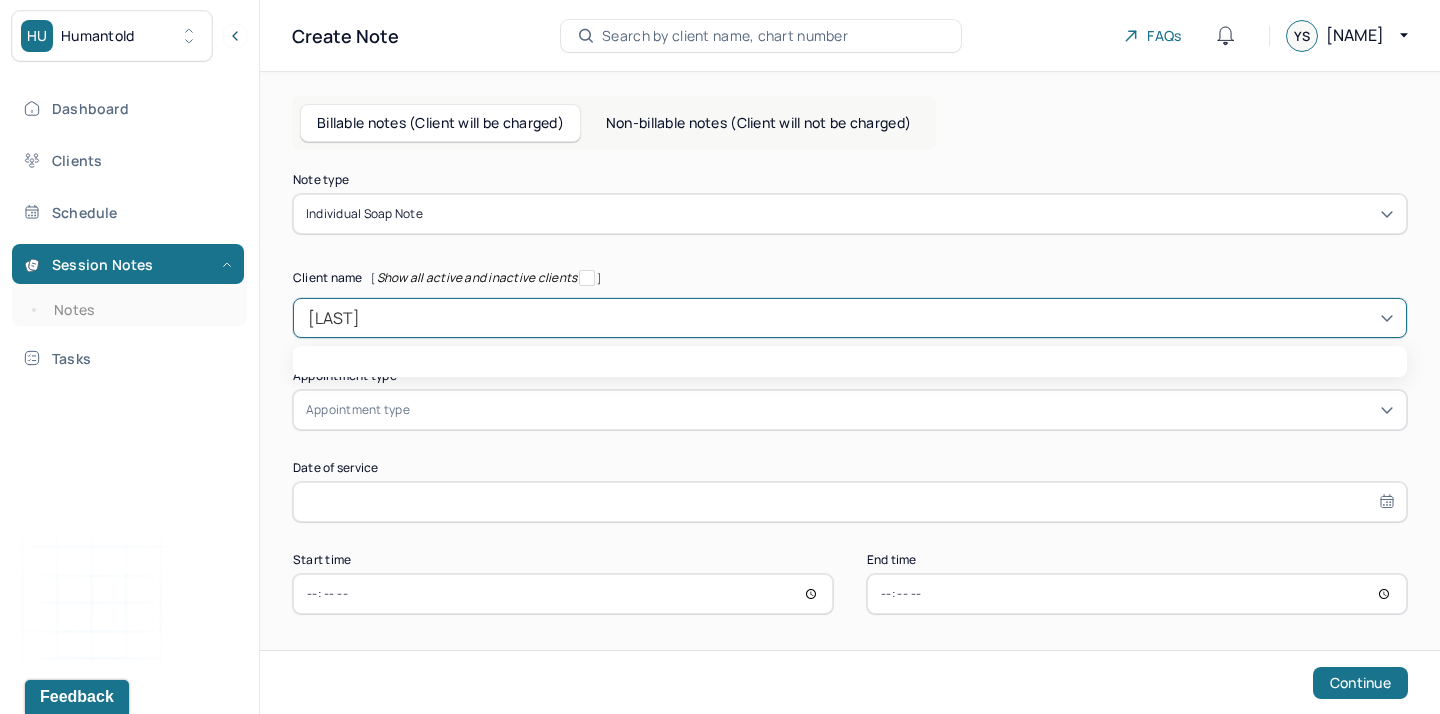 type on "[FIRST]" 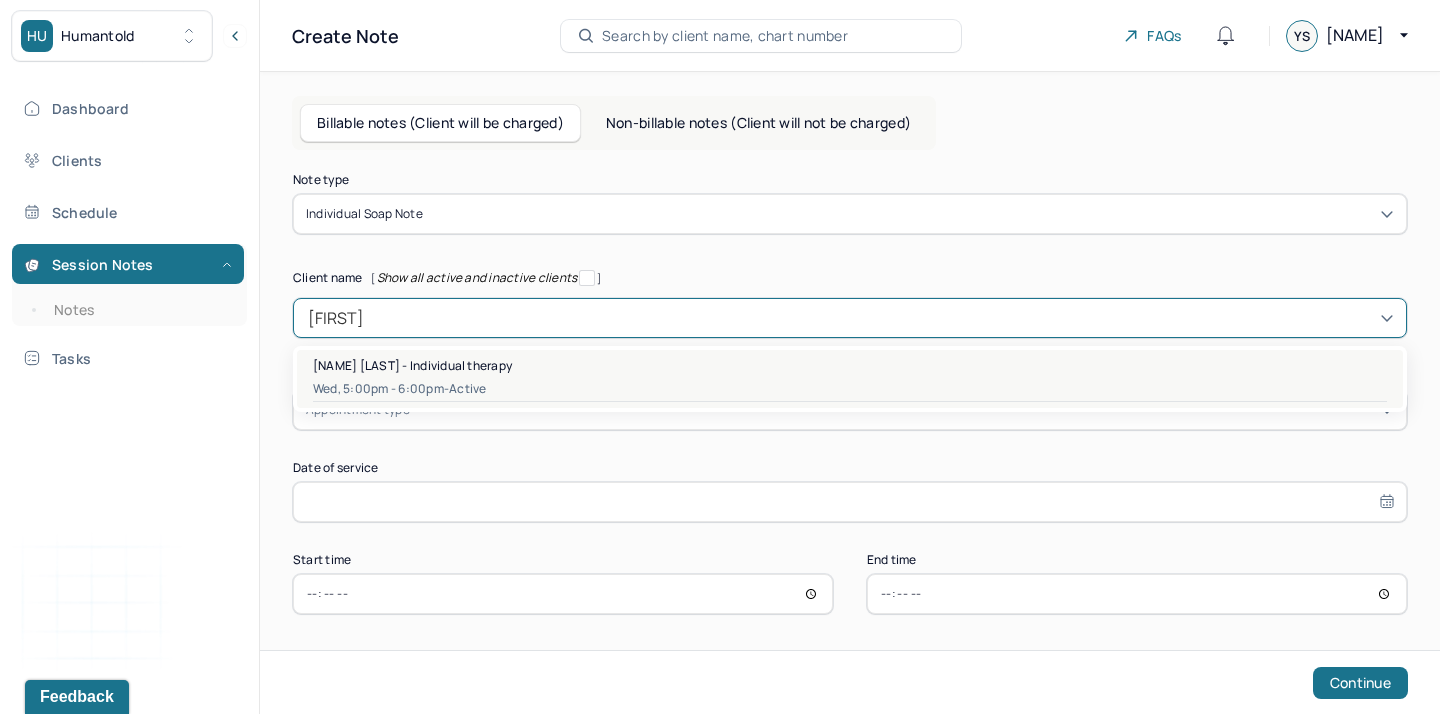 click on "[NAME] [LAST] - Individual therapy" at bounding box center (412, 365) 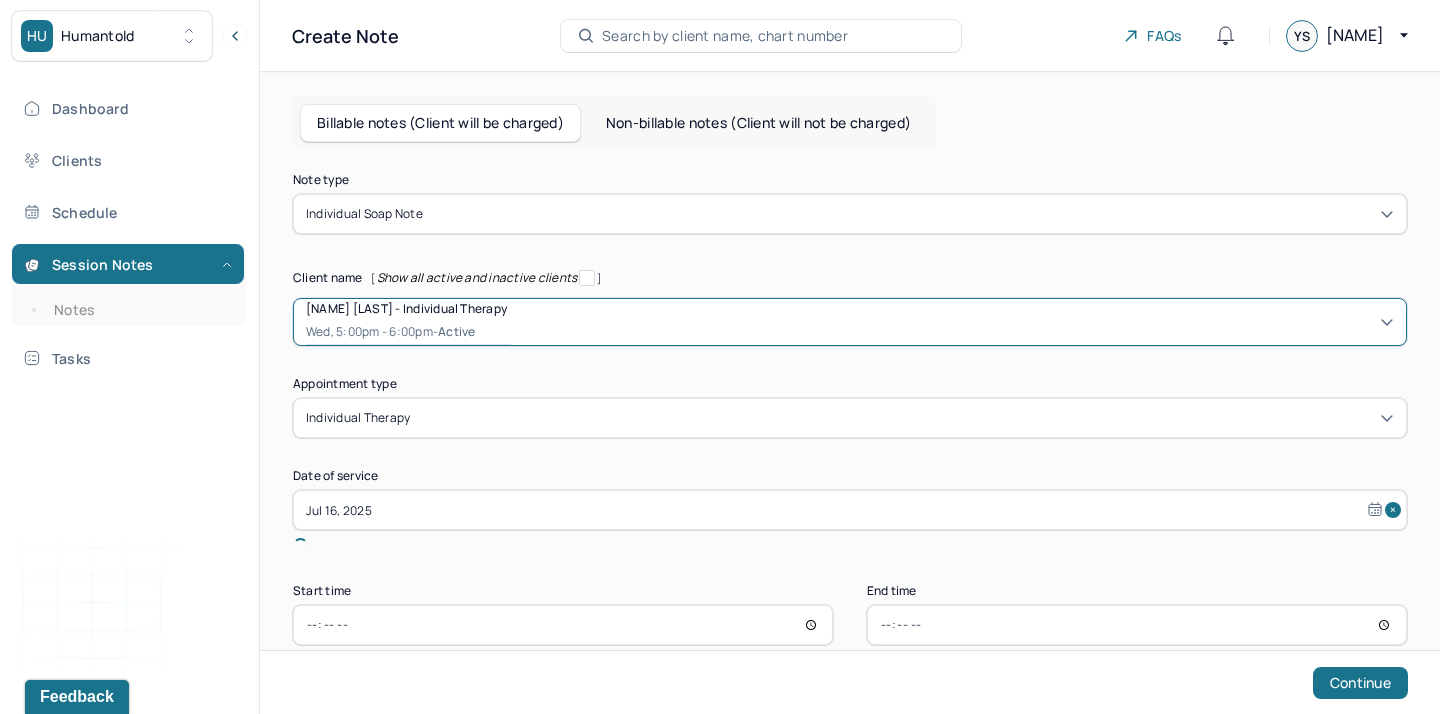 type 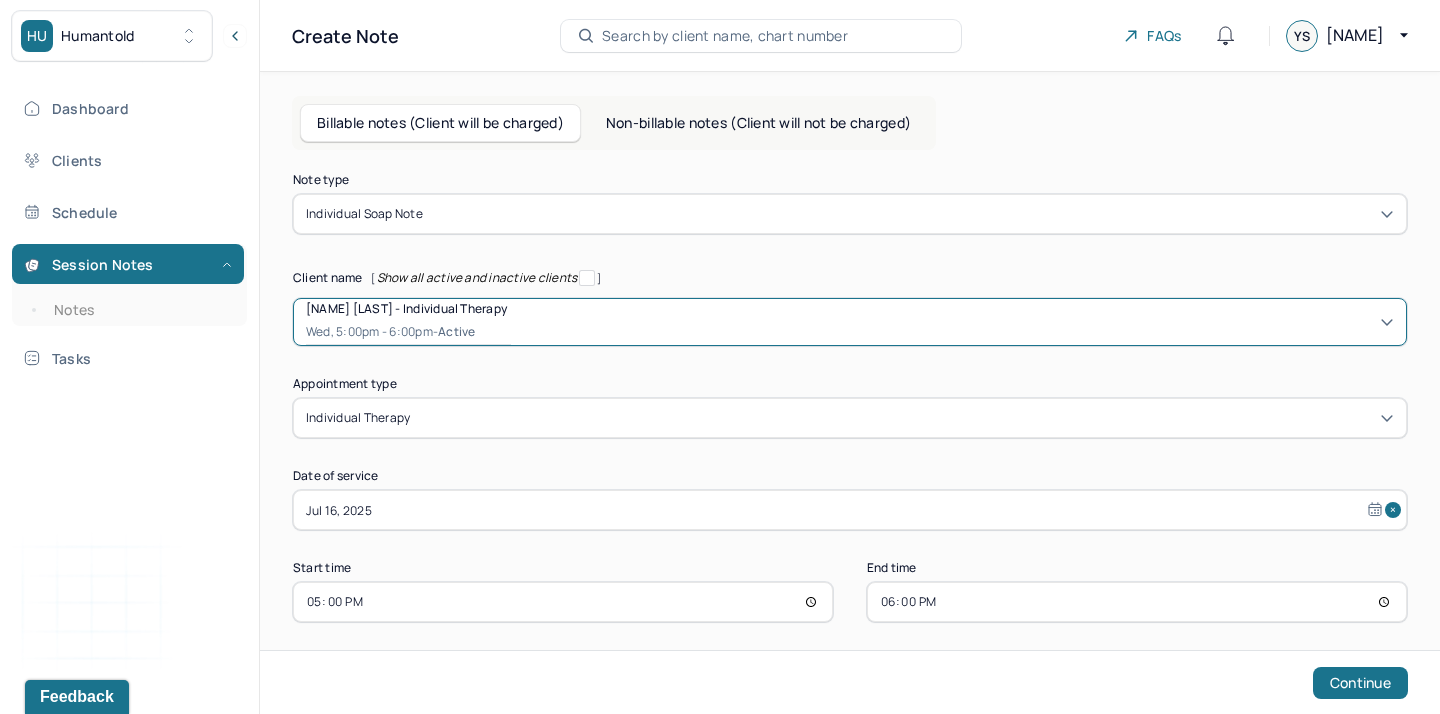 scroll, scrollTop: 13, scrollLeft: 0, axis: vertical 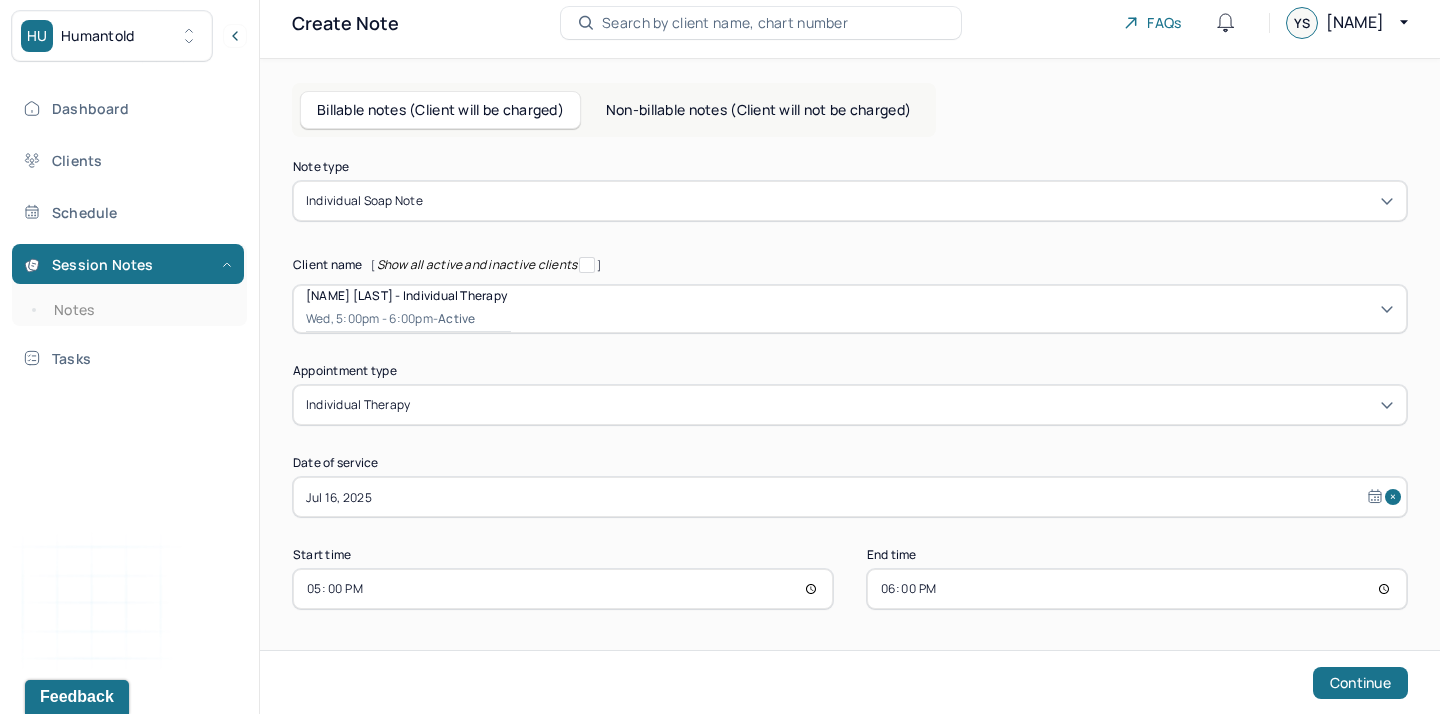 click on "17:00" at bounding box center [563, 589] 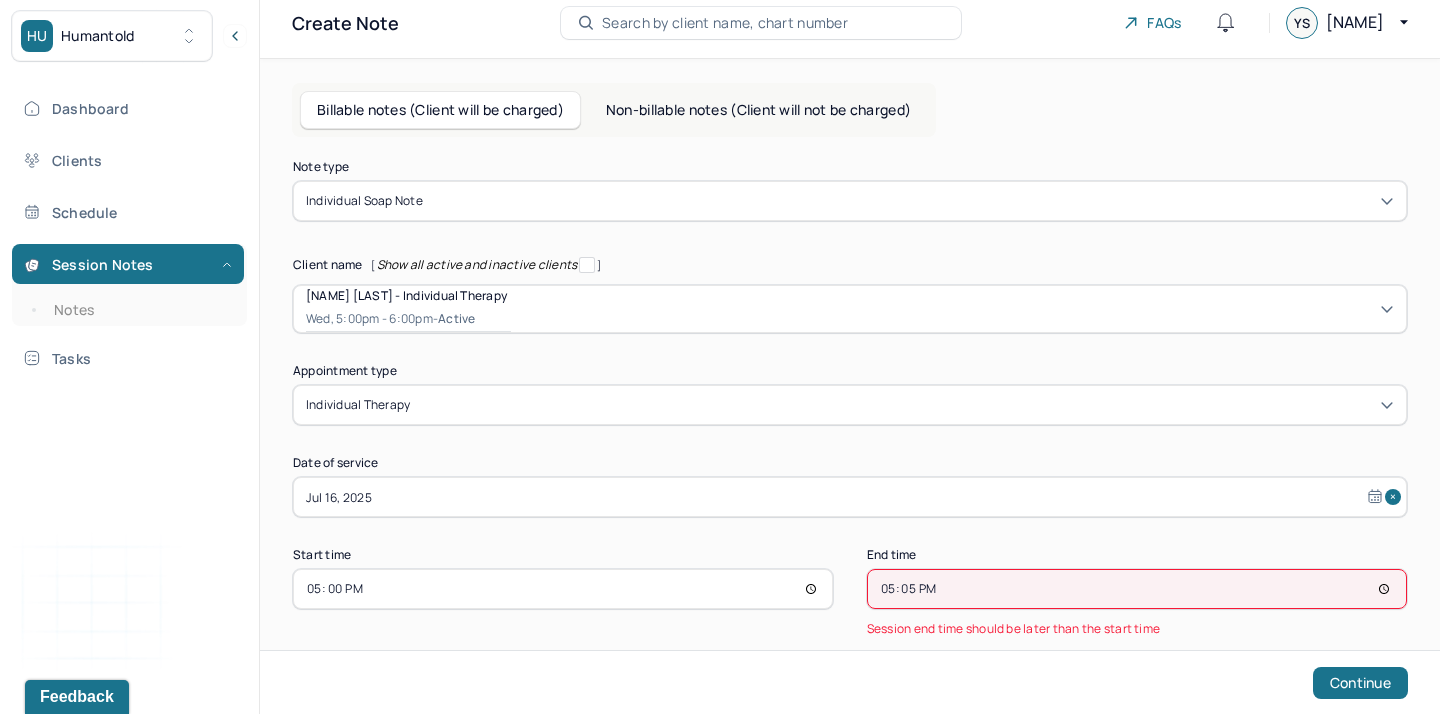 type on "17:55" 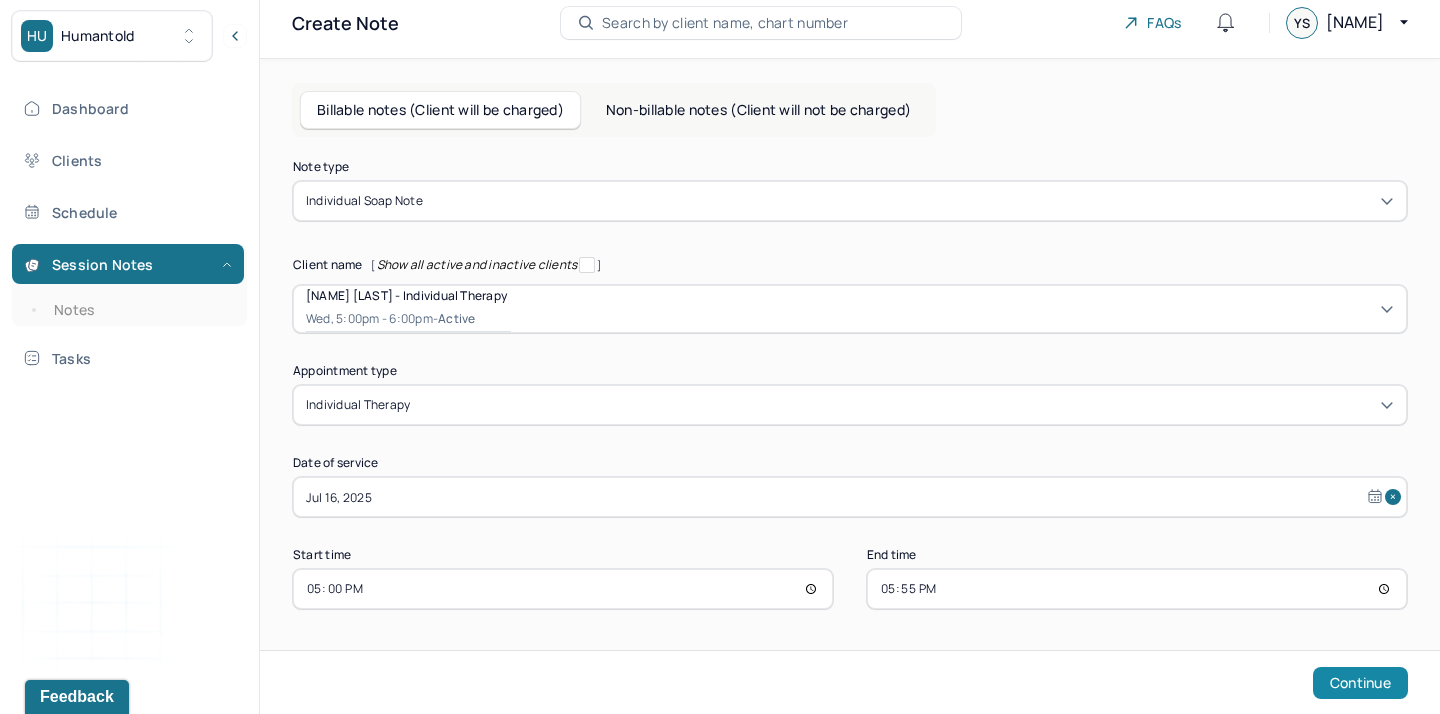 click on "Continue" at bounding box center [1360, 683] 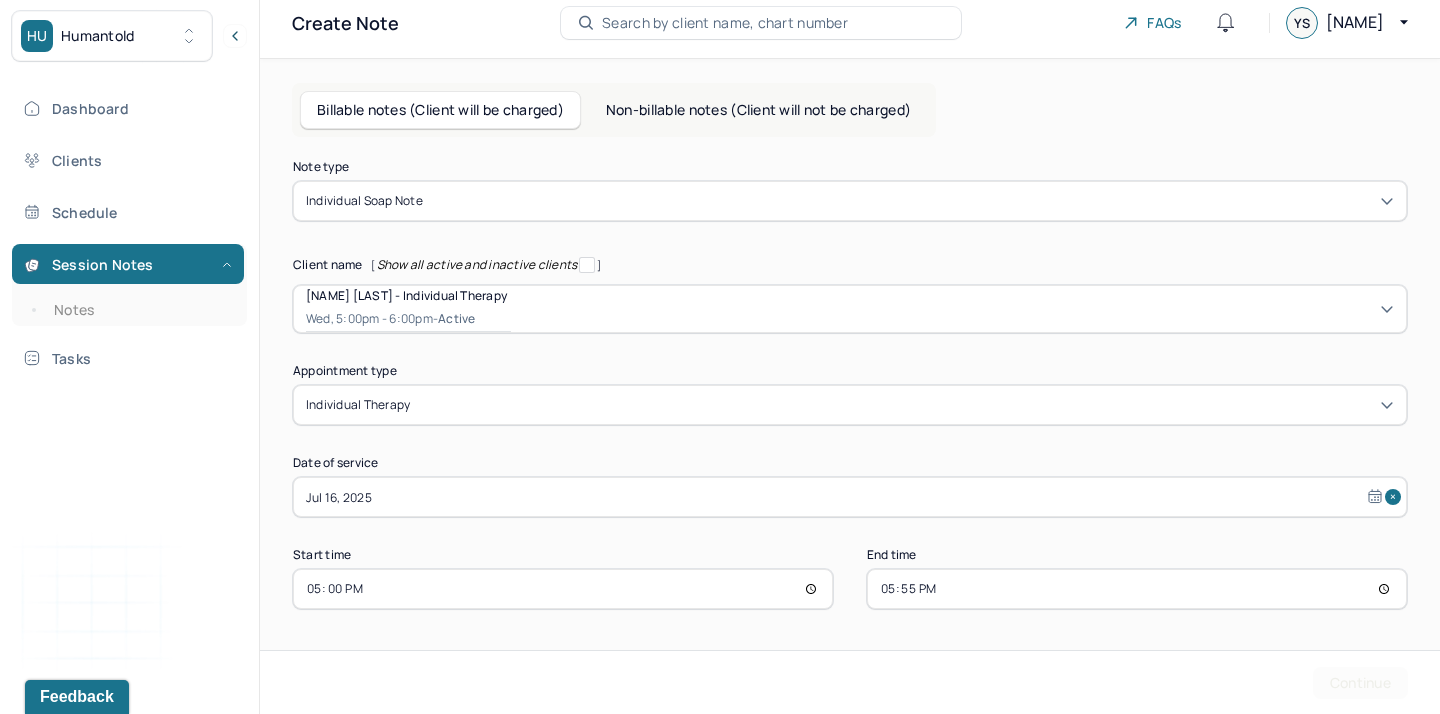 scroll, scrollTop: 0, scrollLeft: 0, axis: both 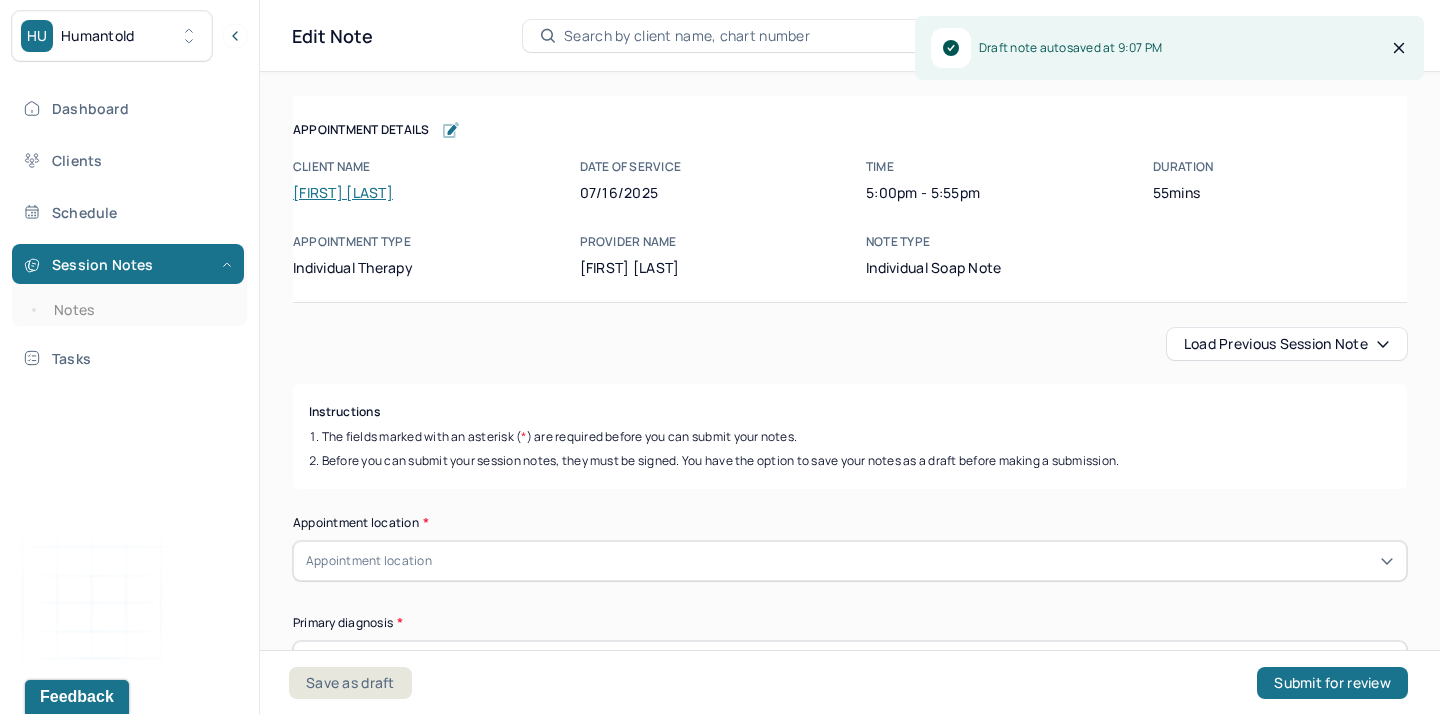 click on "Load previous session note" at bounding box center (1287, 344) 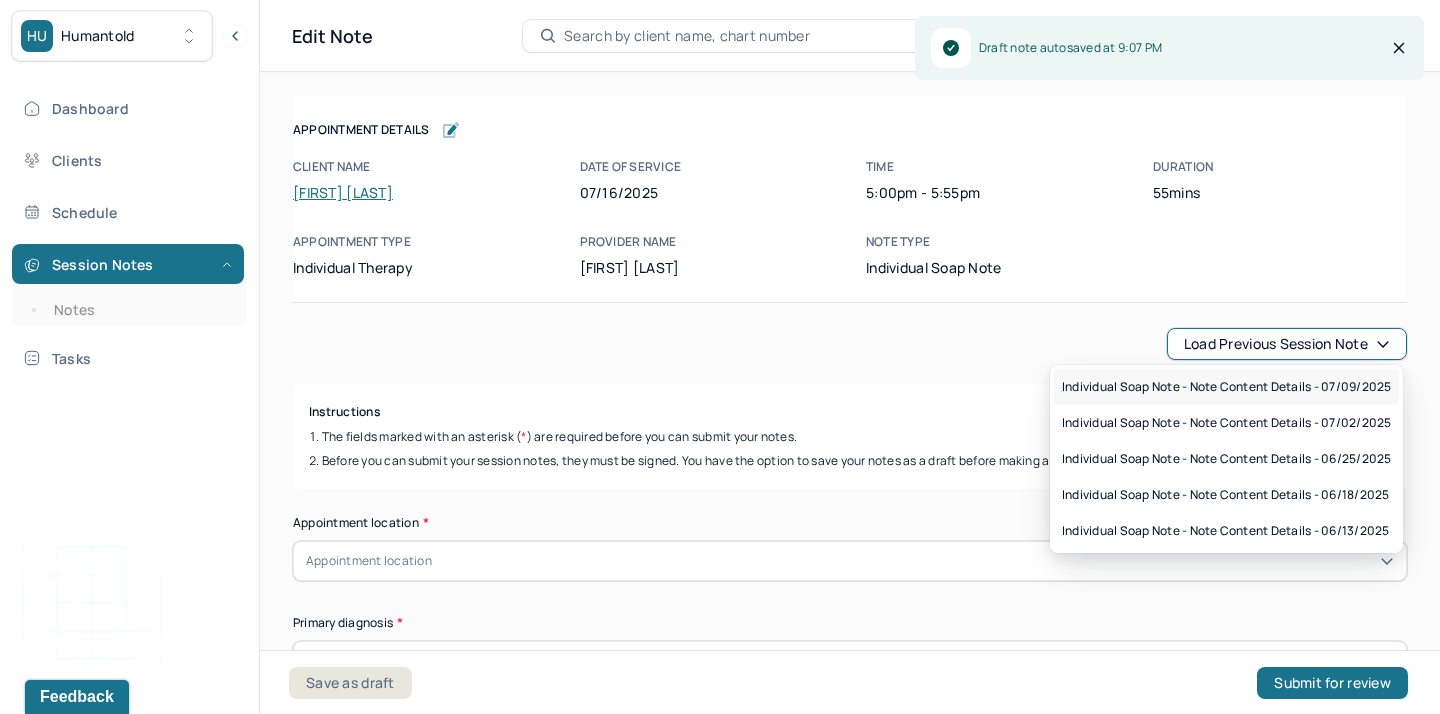 click on "Individual soap note   - Note content Details -   07/09/2025" at bounding box center [1226, 387] 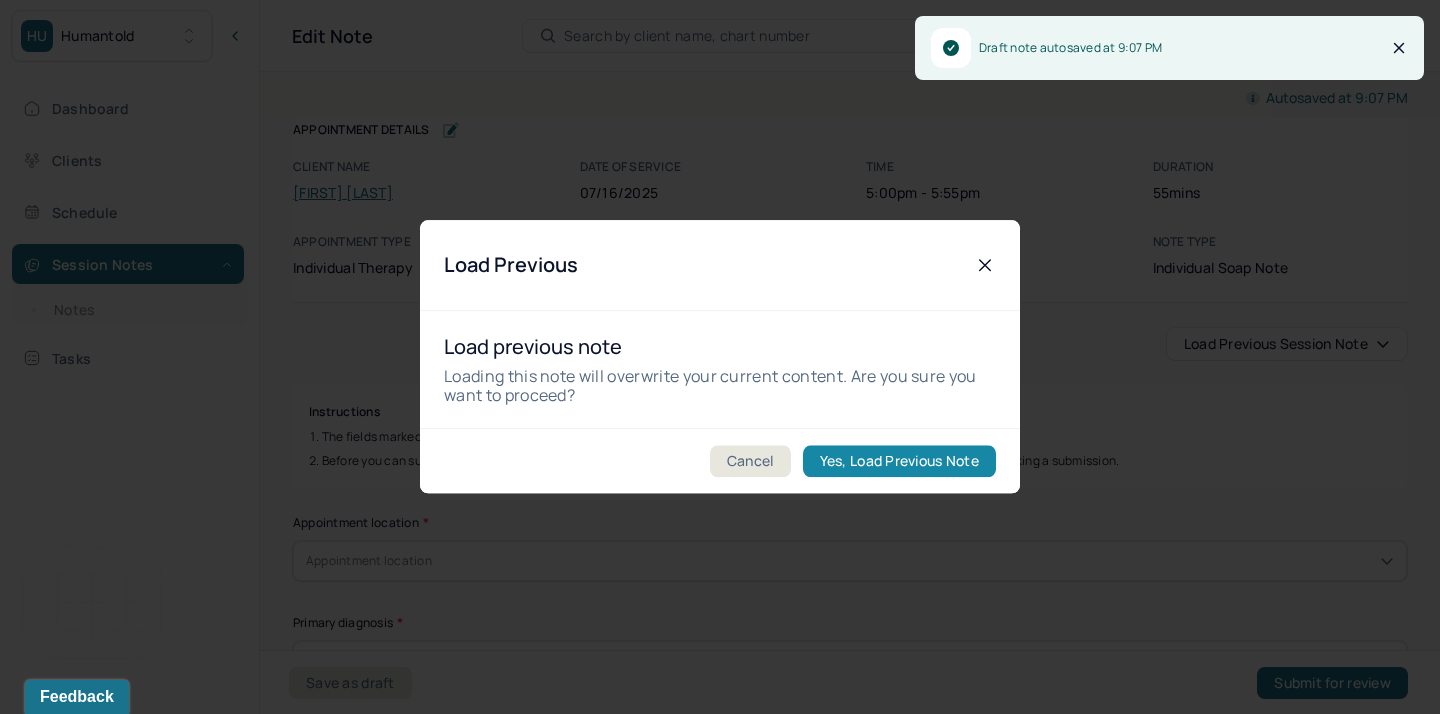 click on "Yes, Load Previous Note" at bounding box center (899, 462) 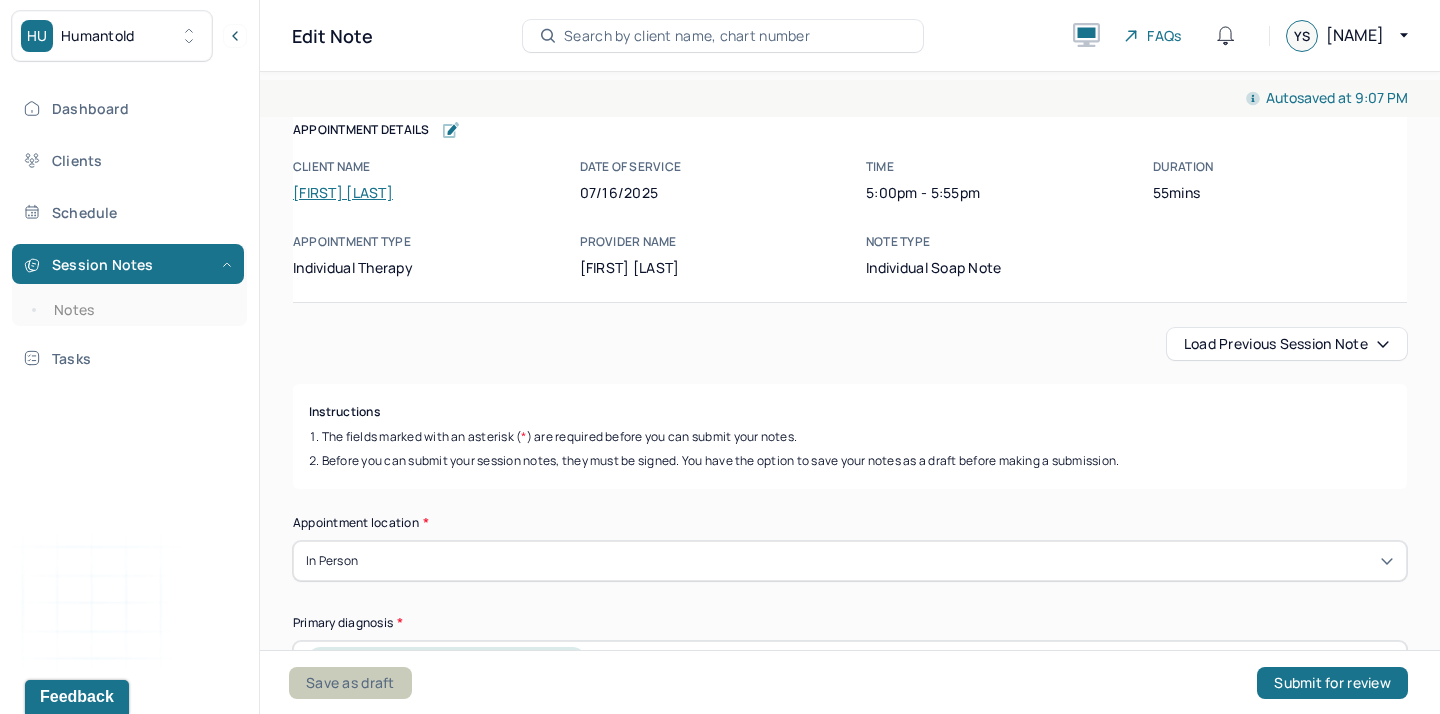 click on "Save as draft" at bounding box center (350, 683) 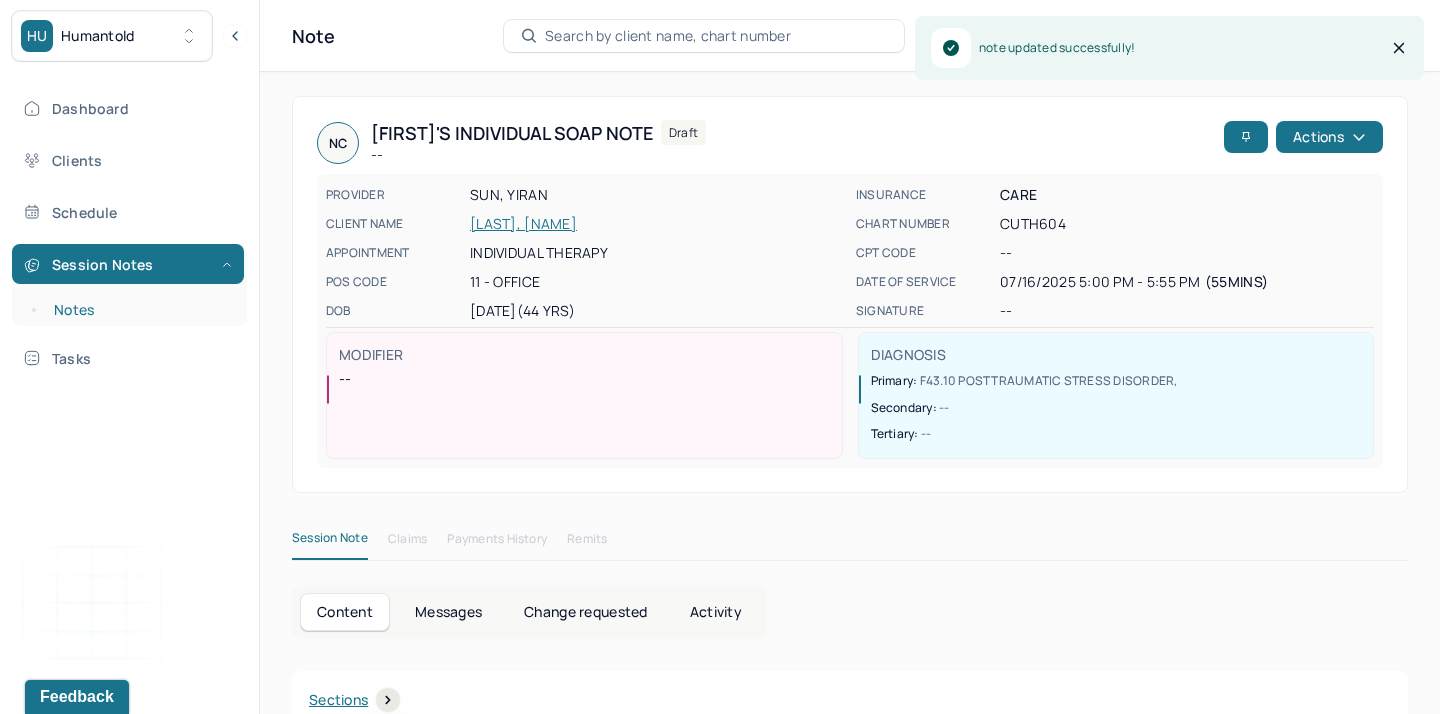 click on "Notes" at bounding box center (139, 310) 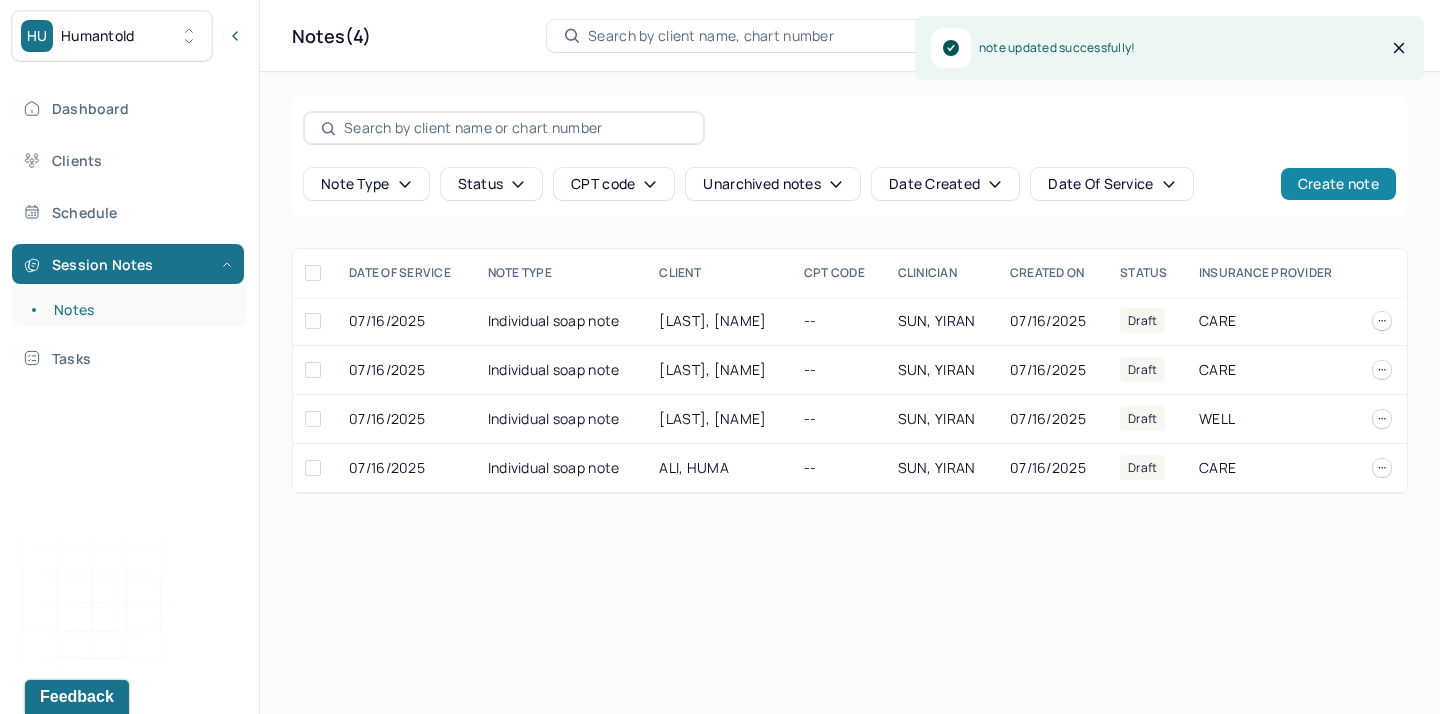 click on "Create note" at bounding box center (1338, 184) 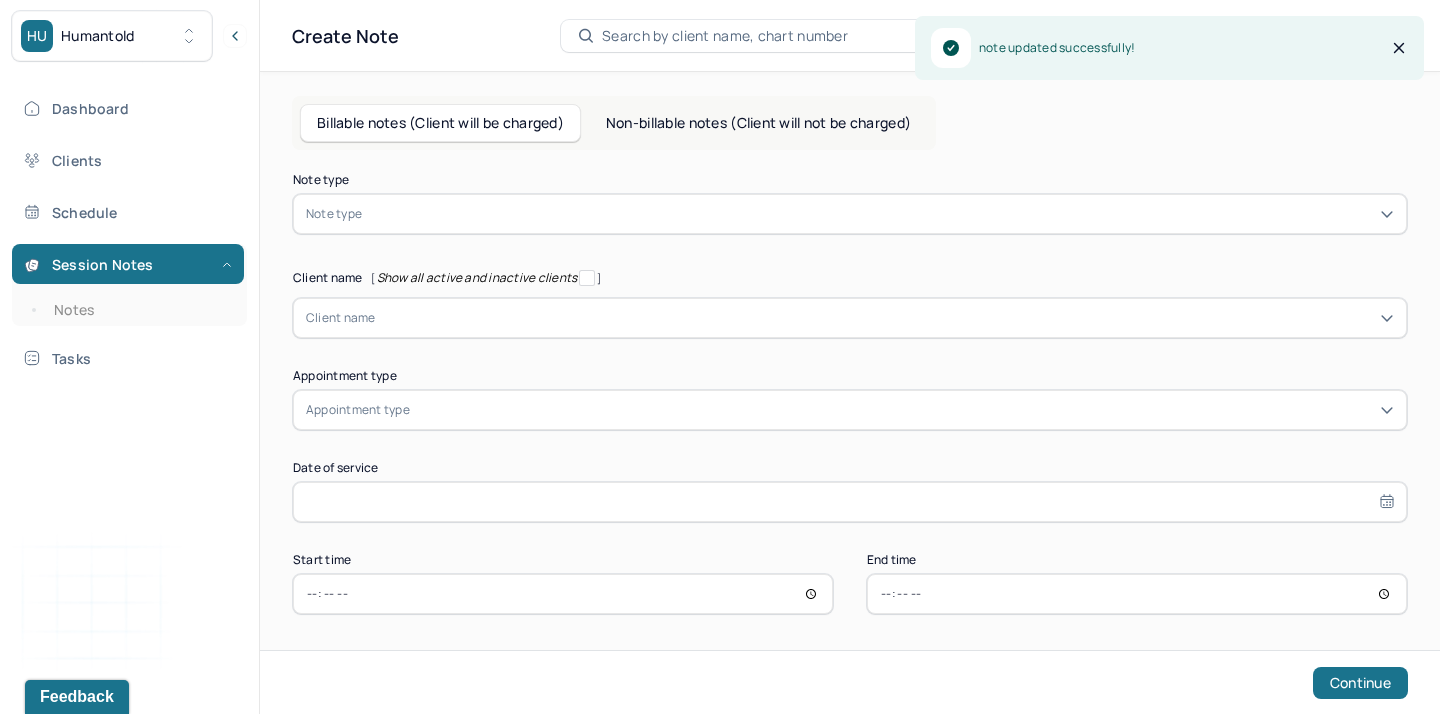 click at bounding box center (880, 214) 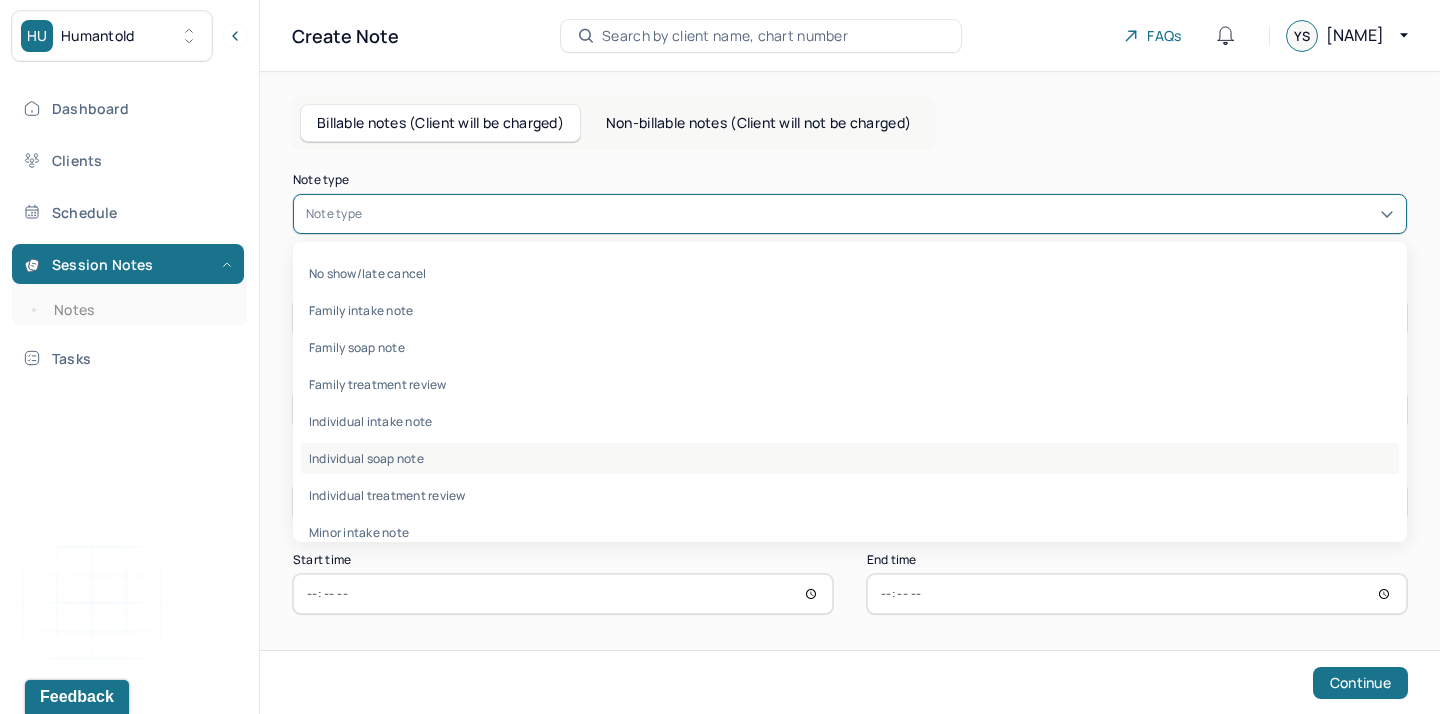 click on "Individual soap note" at bounding box center (850, 458) 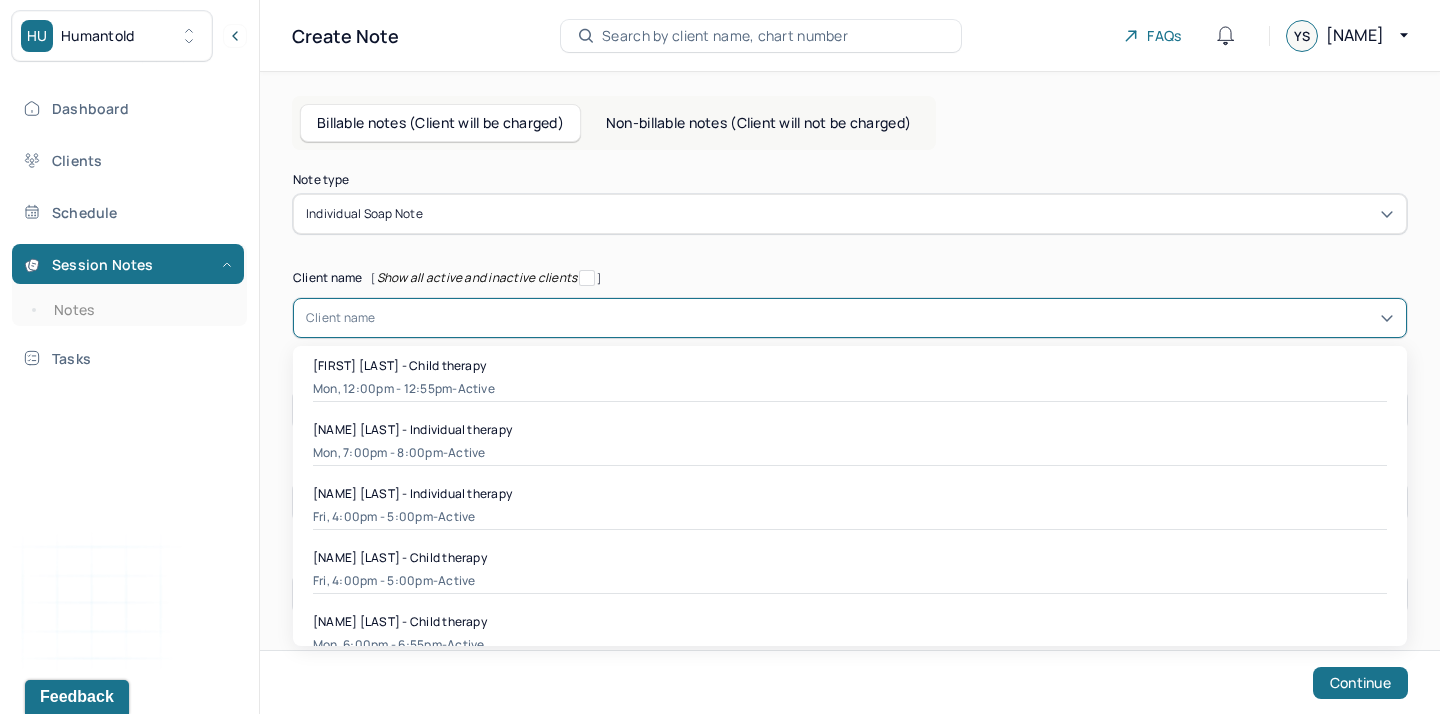 click at bounding box center (885, 318) 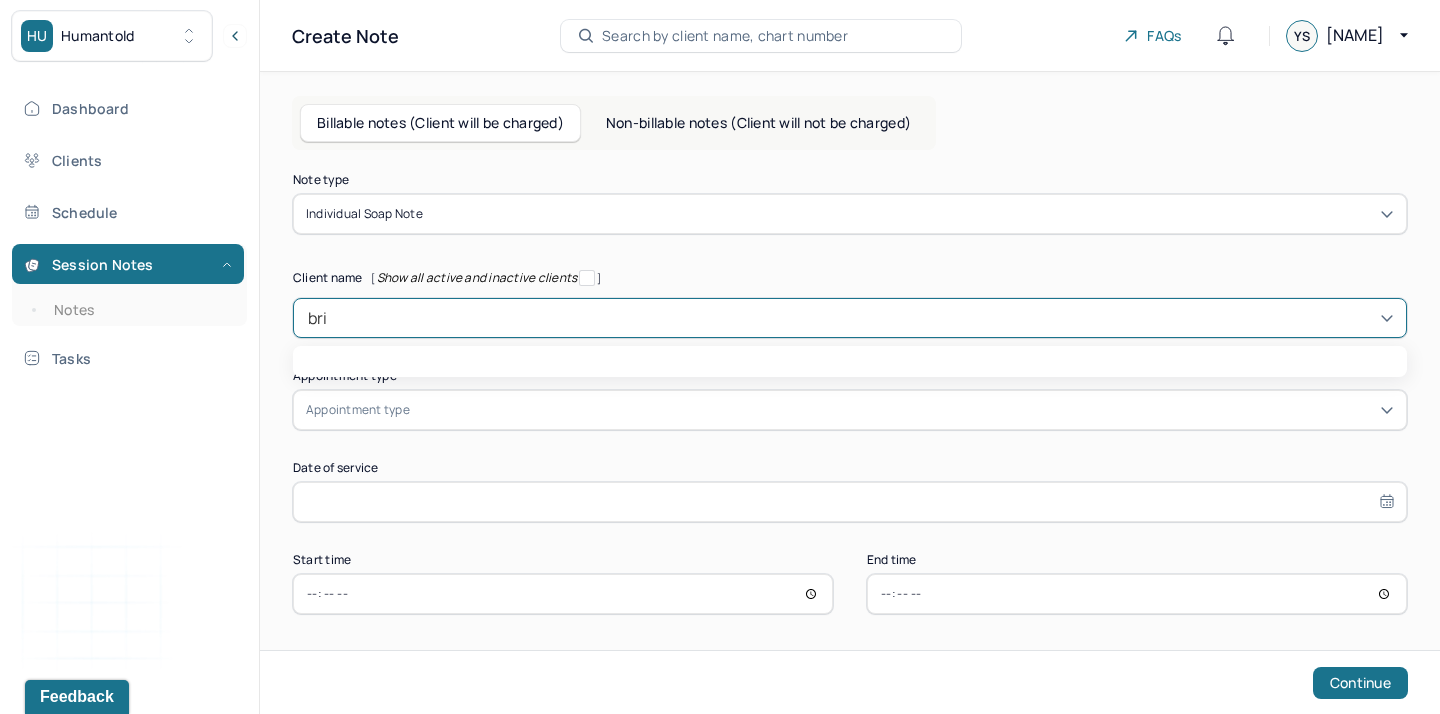 type on "brio" 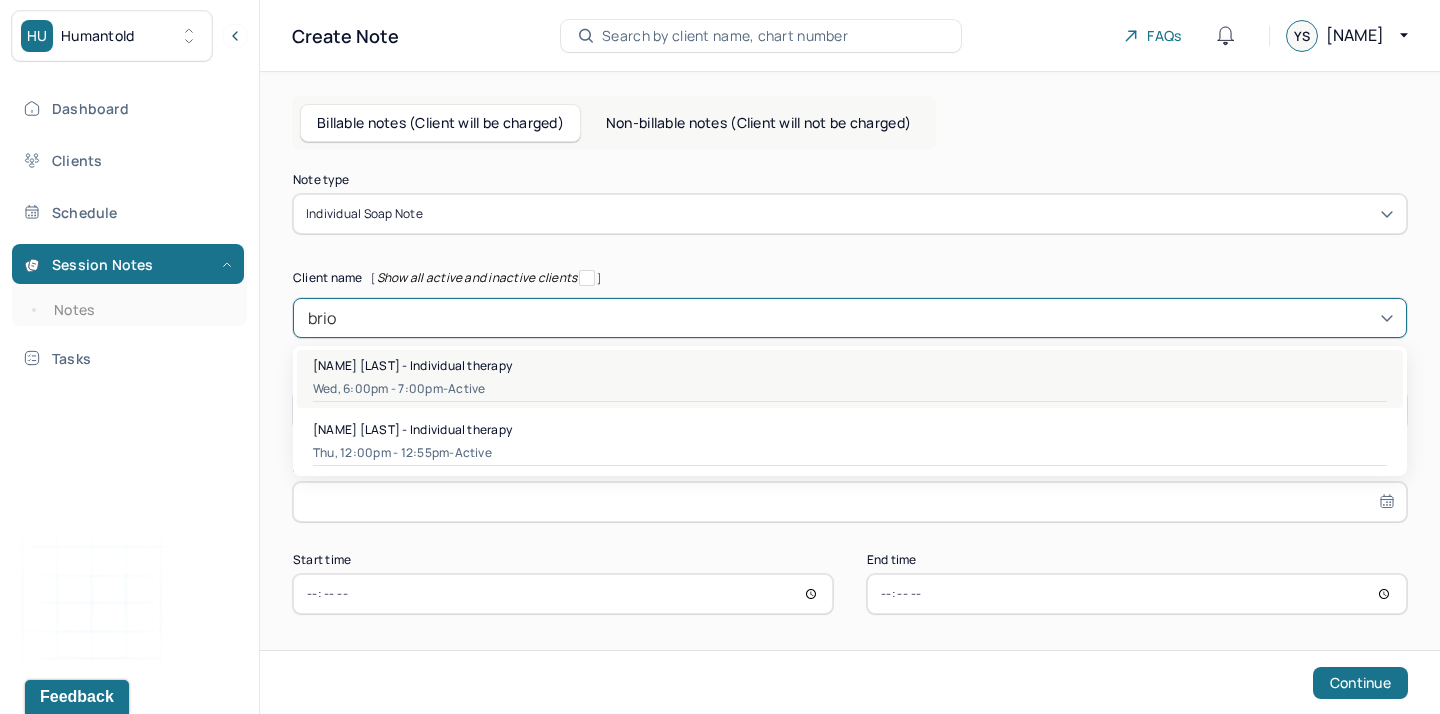 click on "[NAME] [LAST] - Individual therapy" at bounding box center [850, 365] 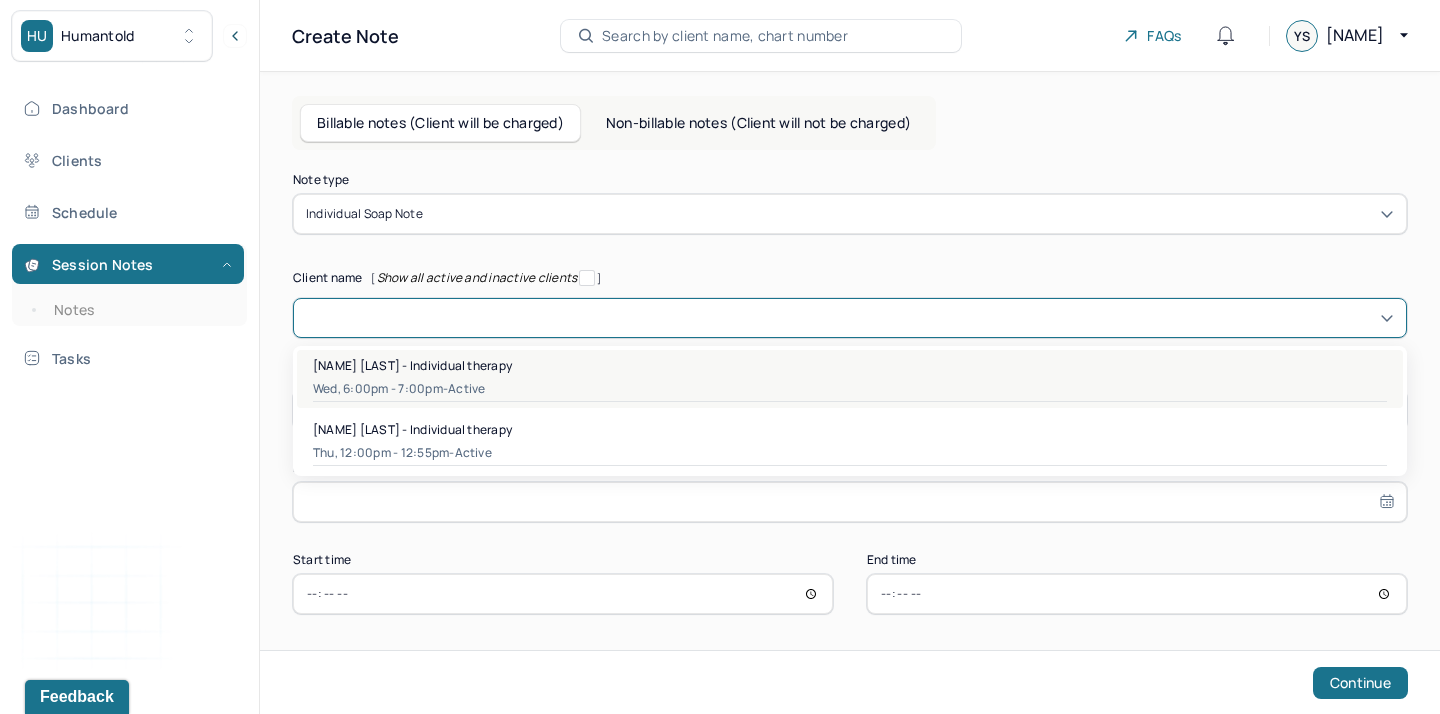 type on "Jul 16, 2025" 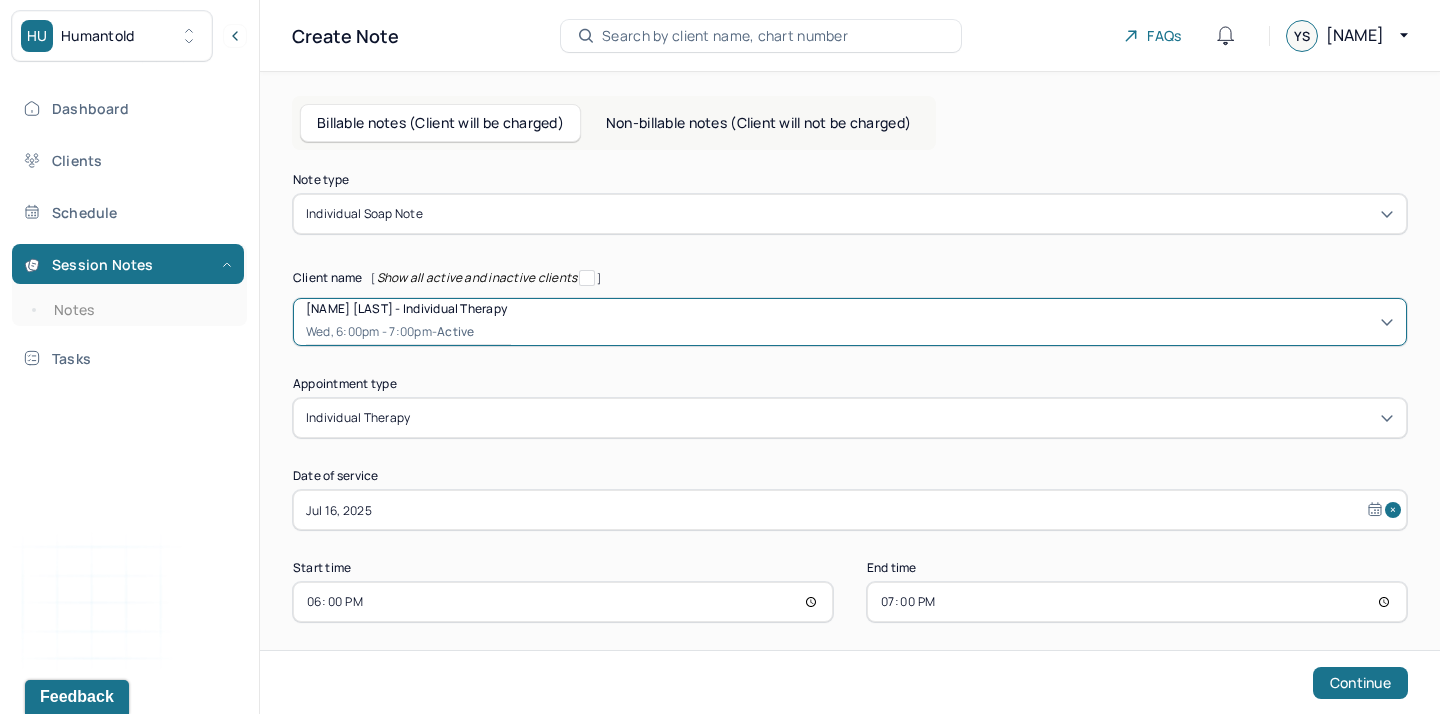 scroll, scrollTop: 13, scrollLeft: 0, axis: vertical 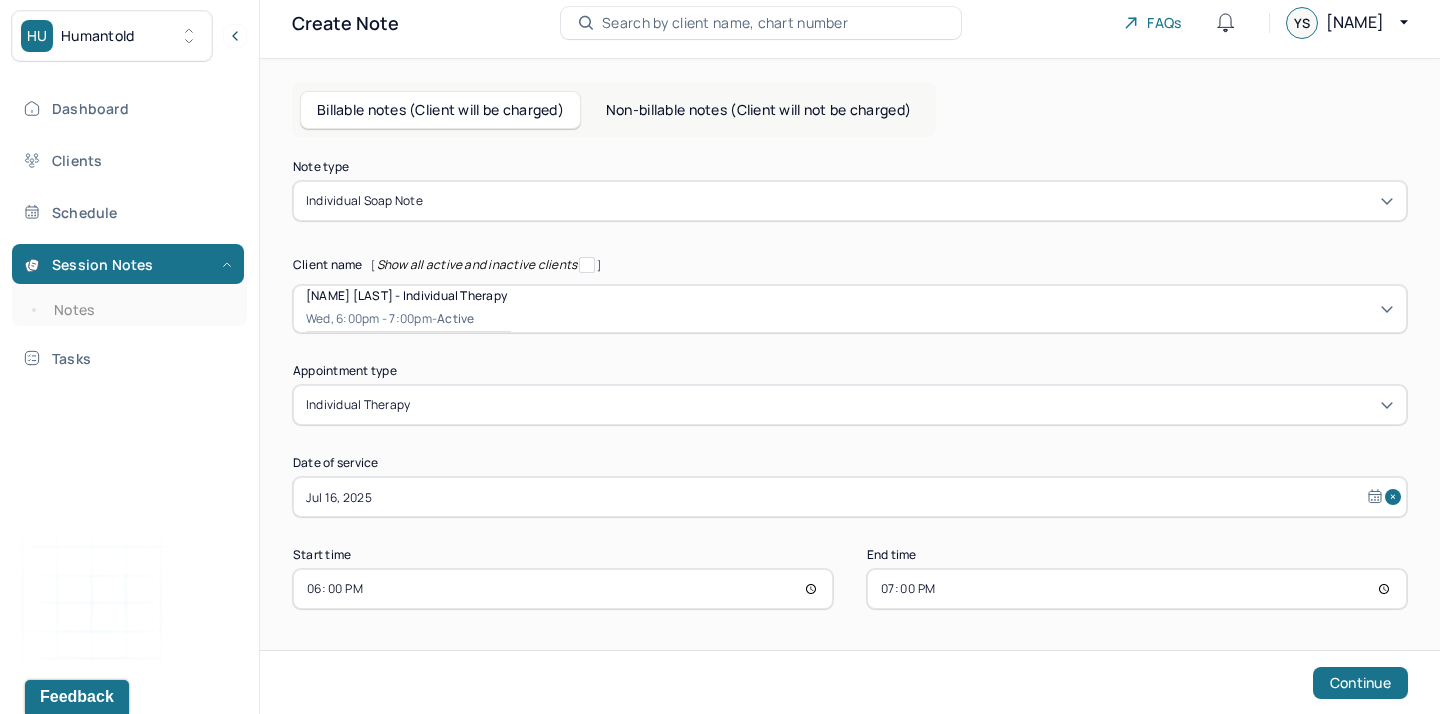 click on "19:00" at bounding box center [1137, 589] 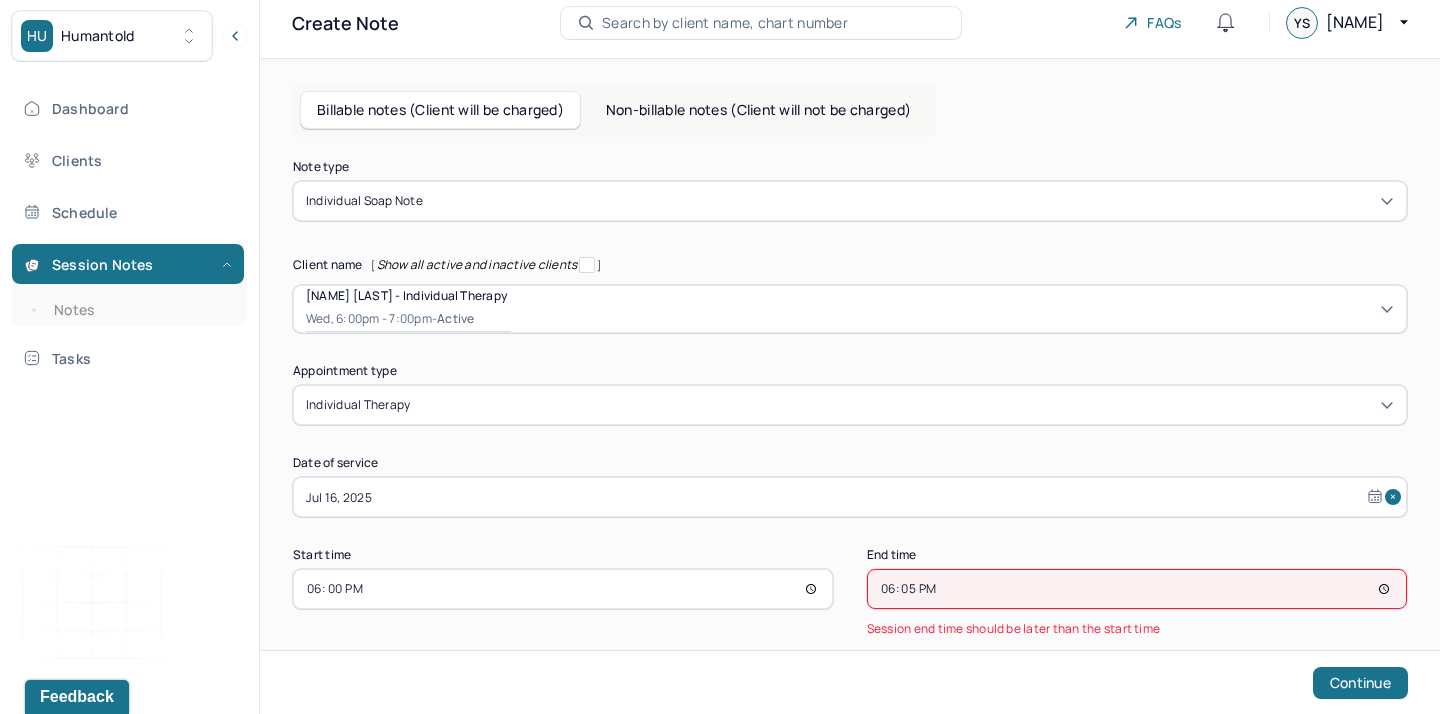 type on "18:55" 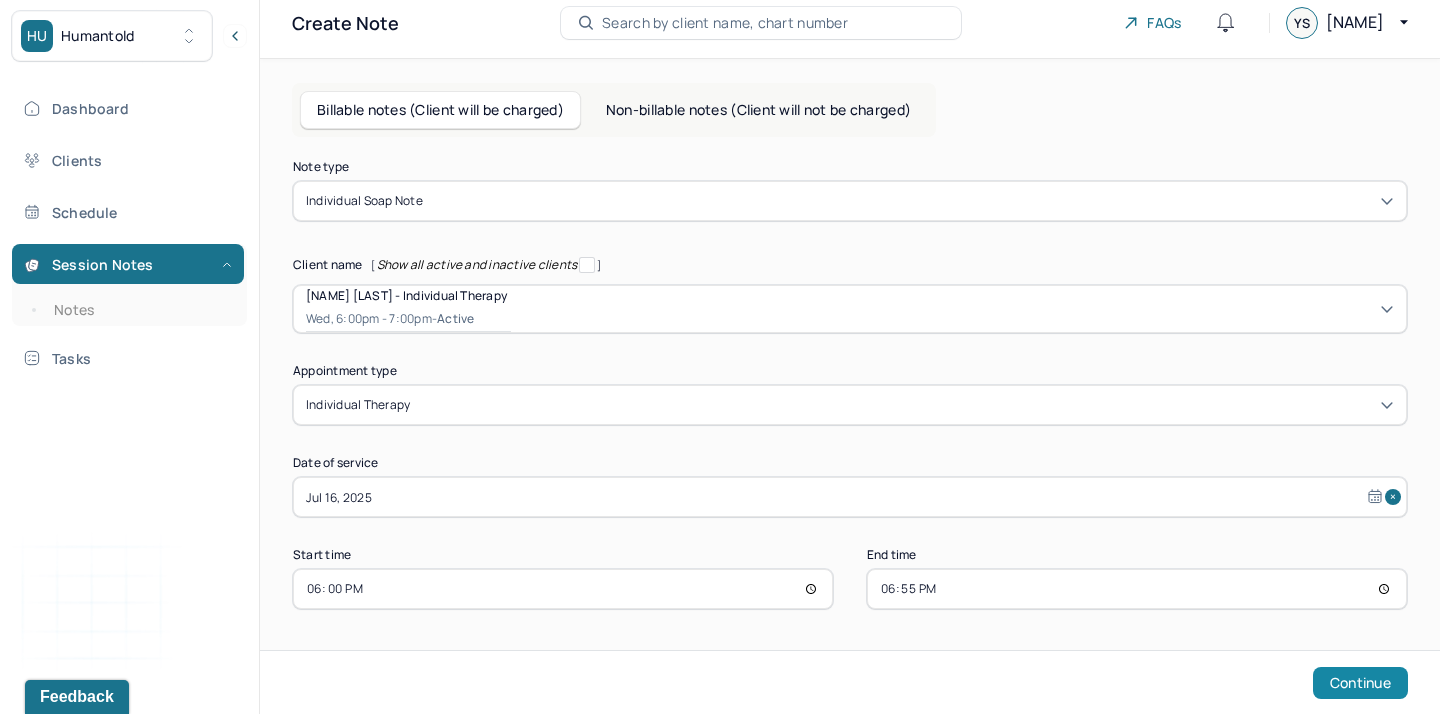 click on "Continue" at bounding box center (1360, 683) 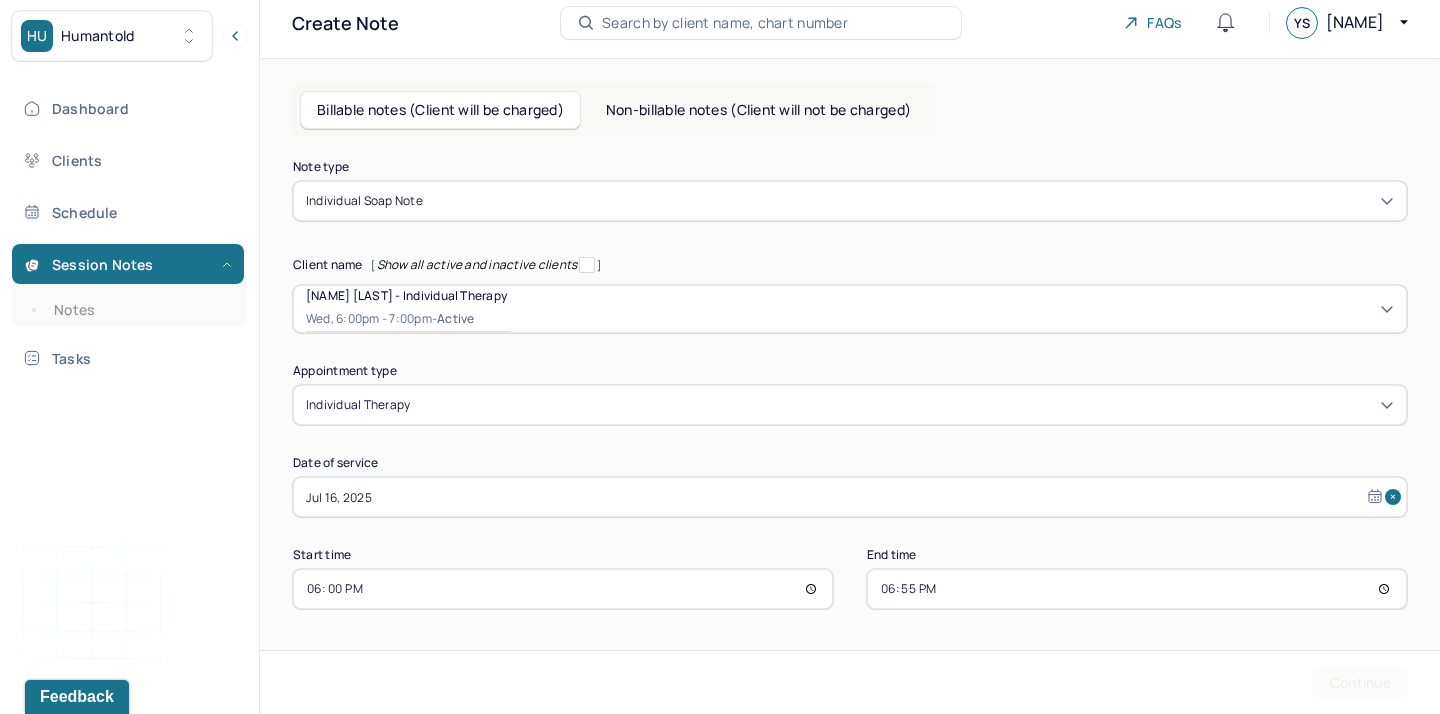 scroll, scrollTop: 0, scrollLeft: 0, axis: both 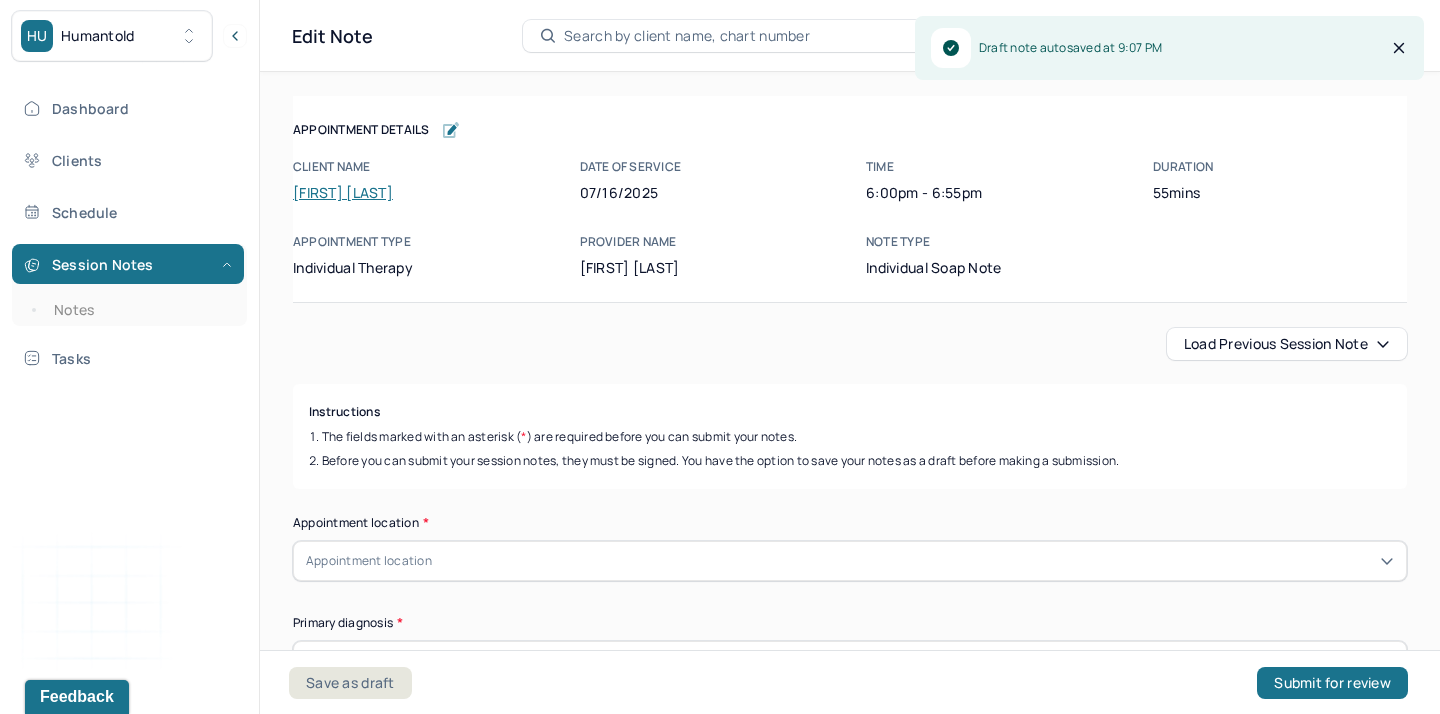 click on "Load previous session note" at bounding box center [1287, 344] 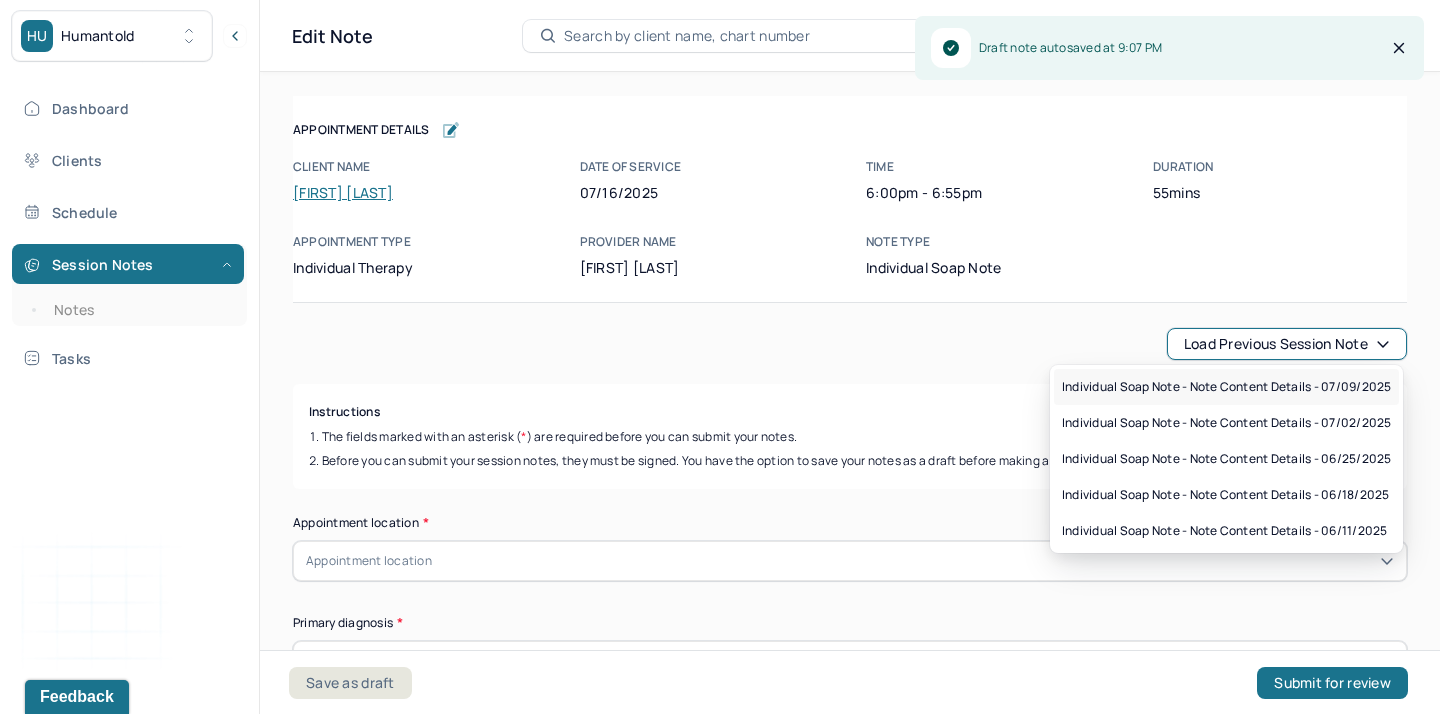click on "Individual soap note   - Note content Details -   07/09/2025" at bounding box center (1226, 387) 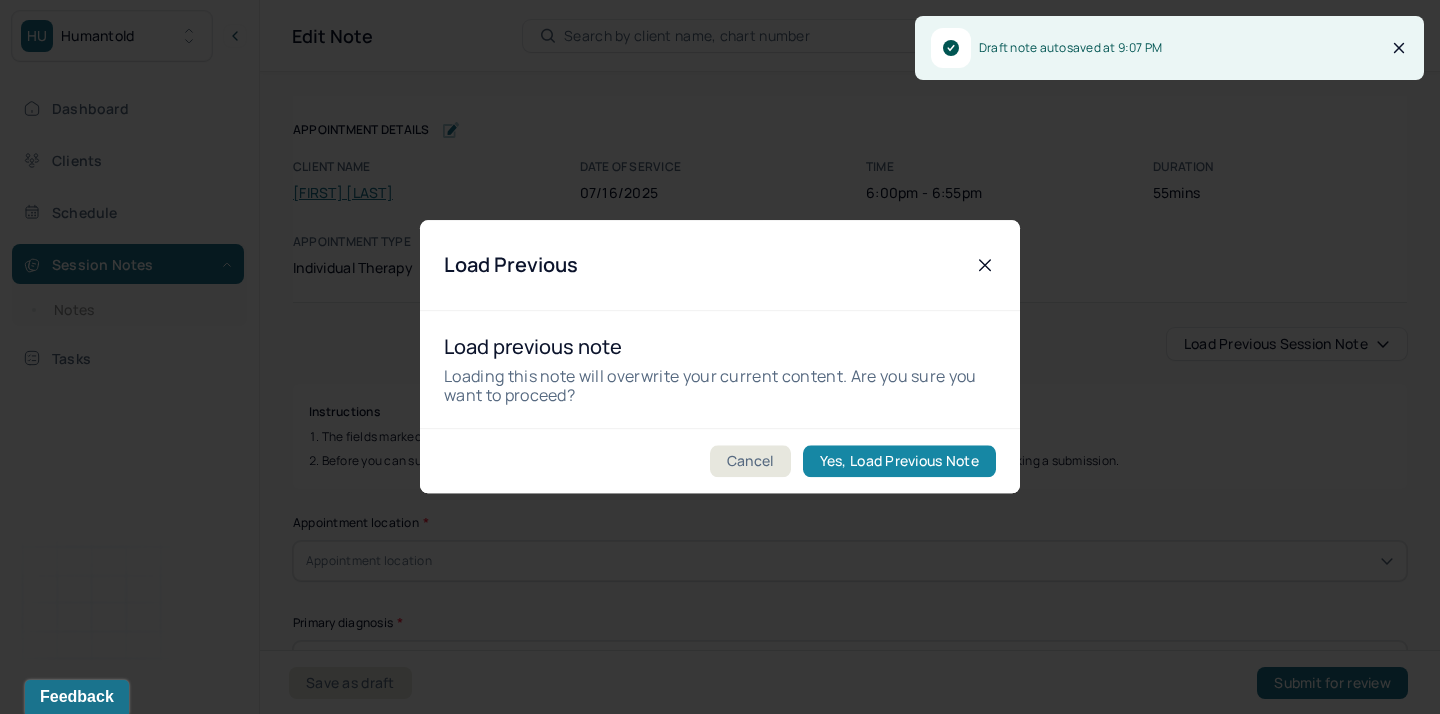 click on "Yes, Load Previous Note" at bounding box center [899, 462] 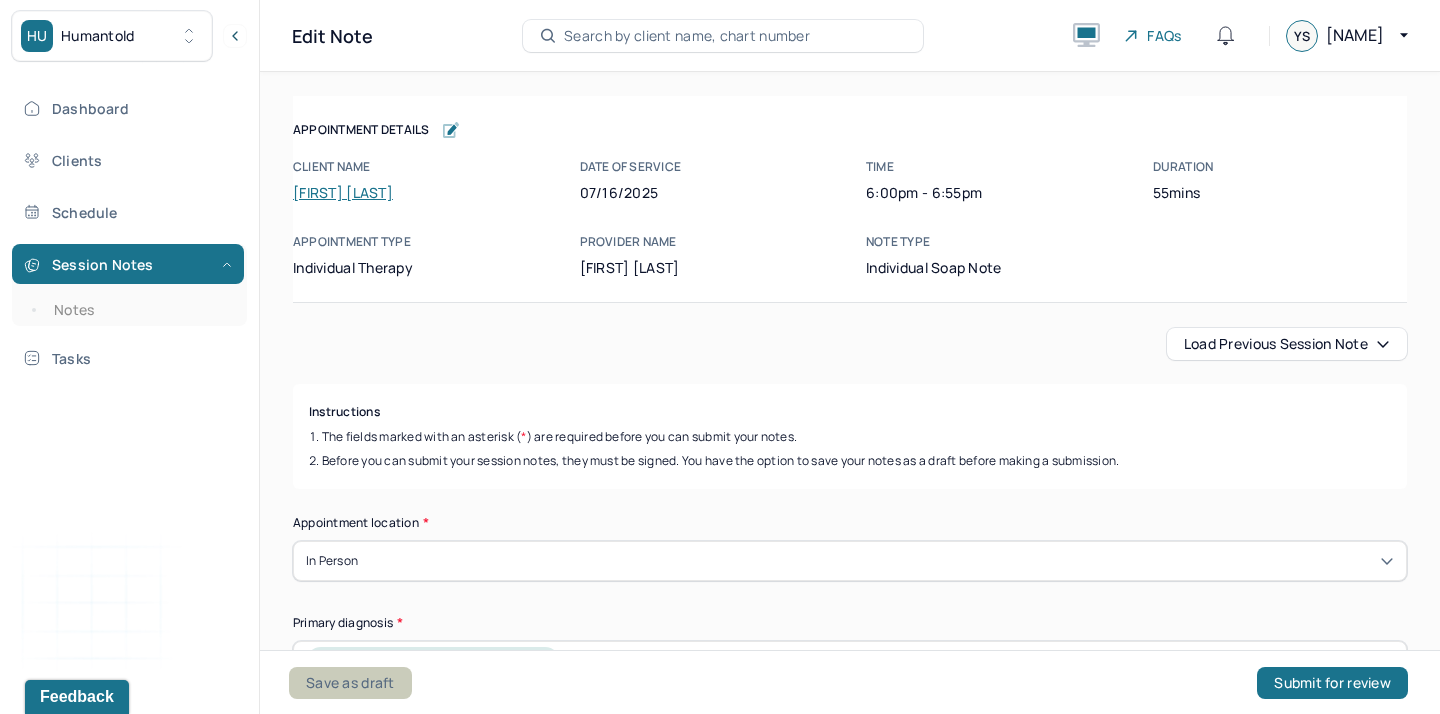 click on "Save as draft" at bounding box center [350, 683] 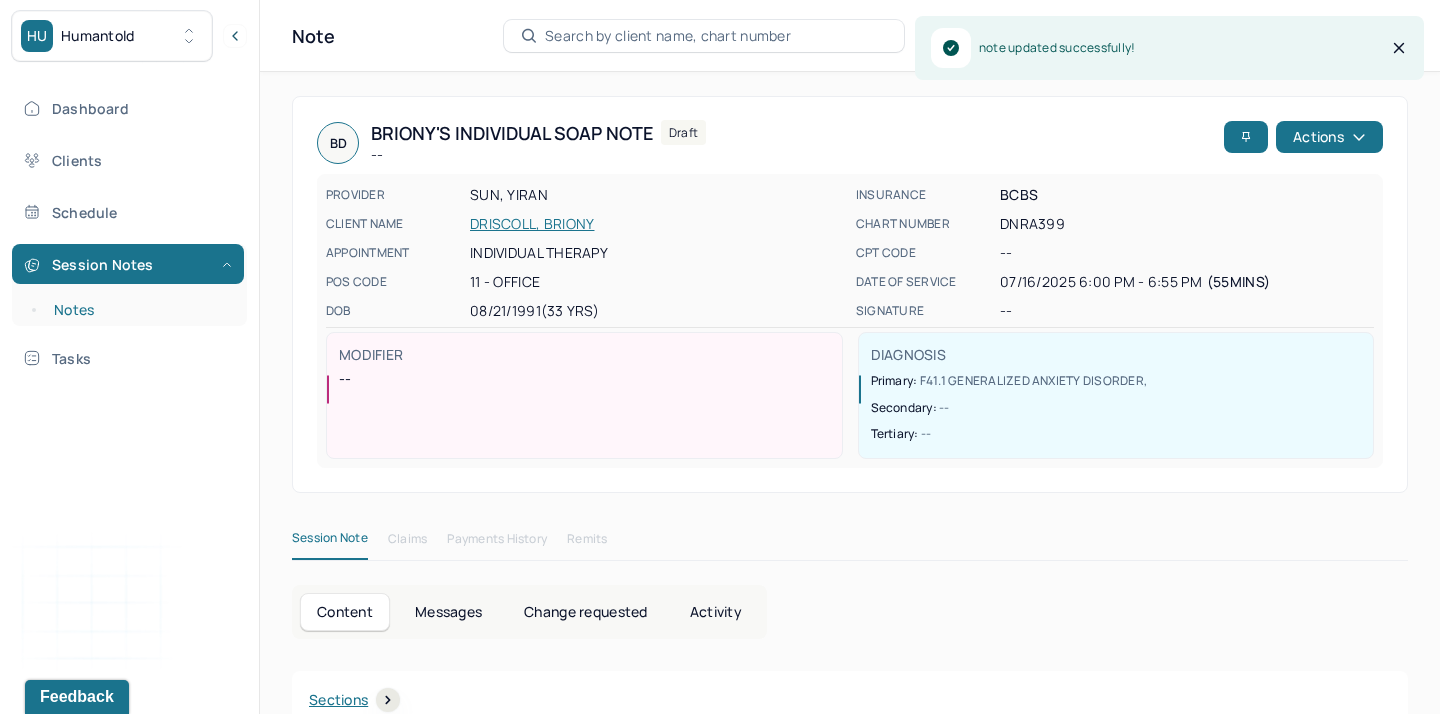 click on "Notes" at bounding box center (139, 310) 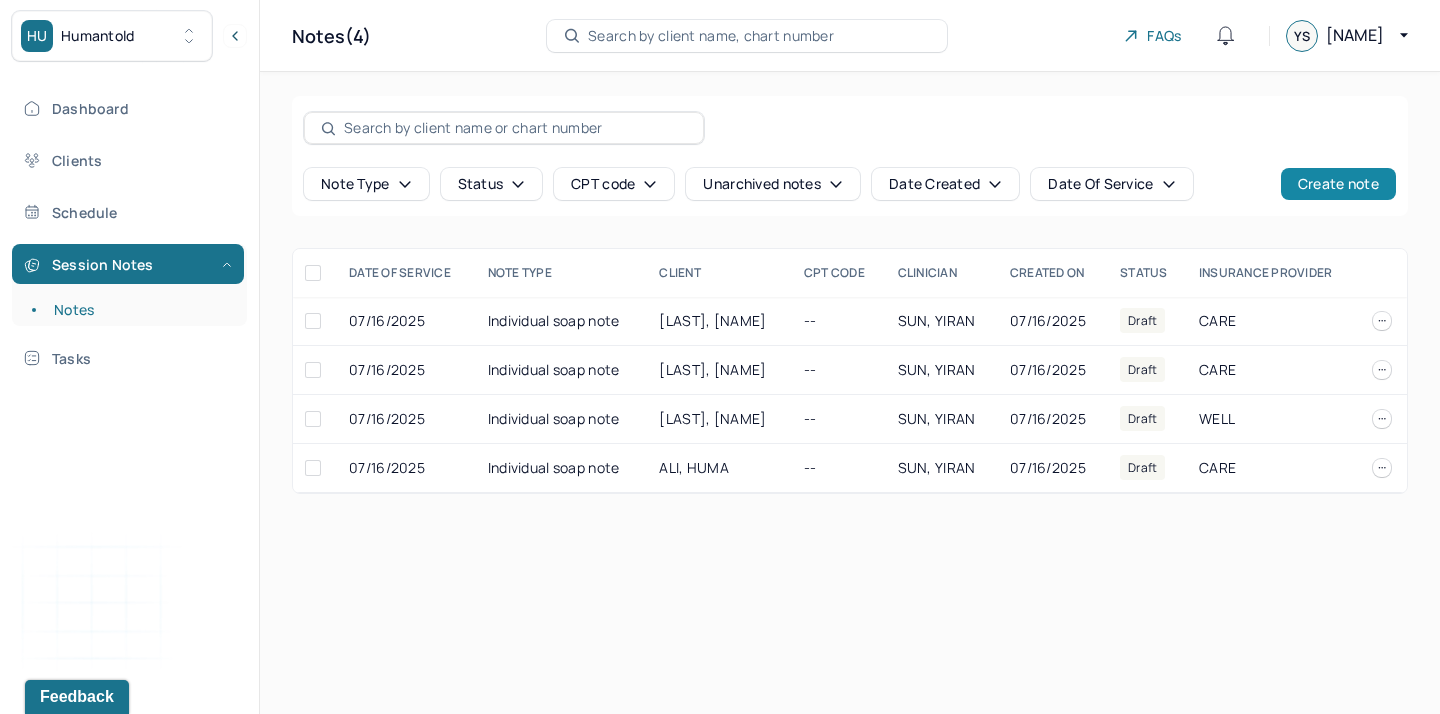 click on "Create note" at bounding box center (1338, 184) 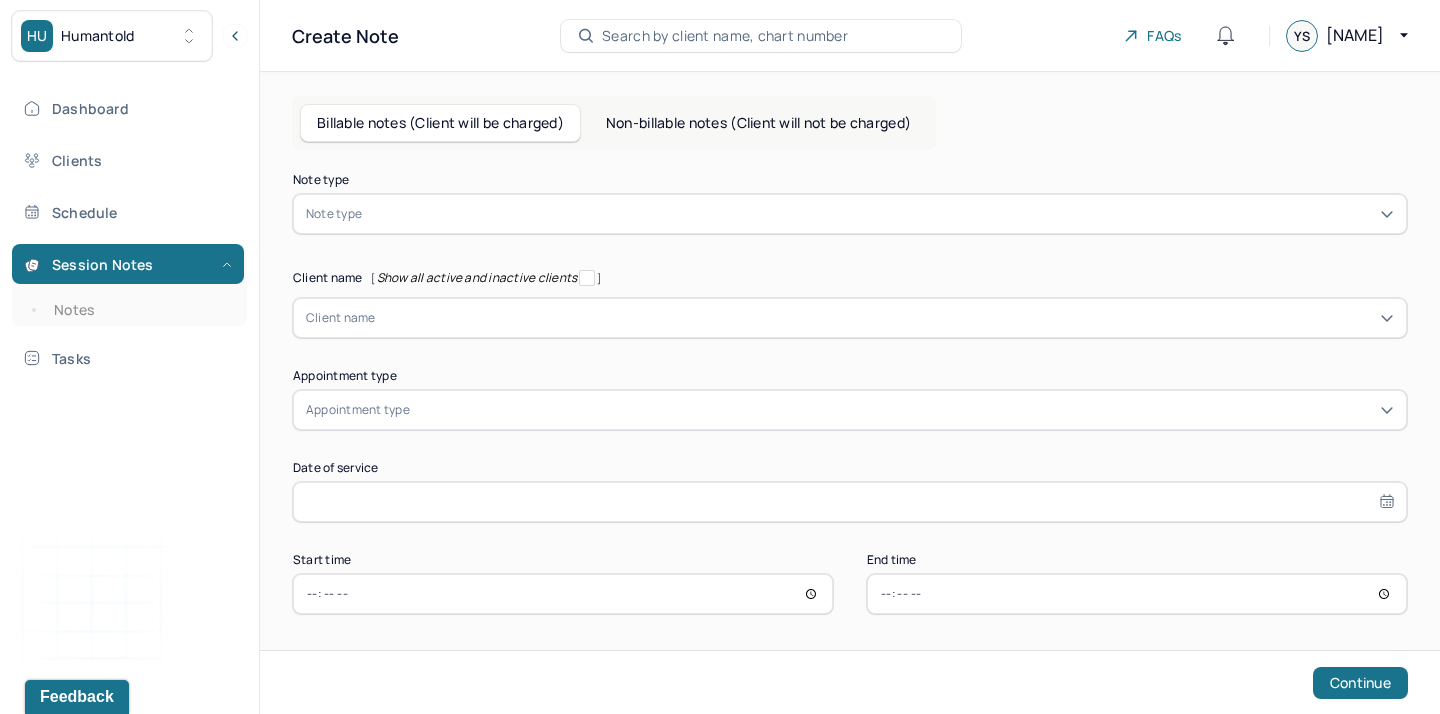 click at bounding box center [880, 214] 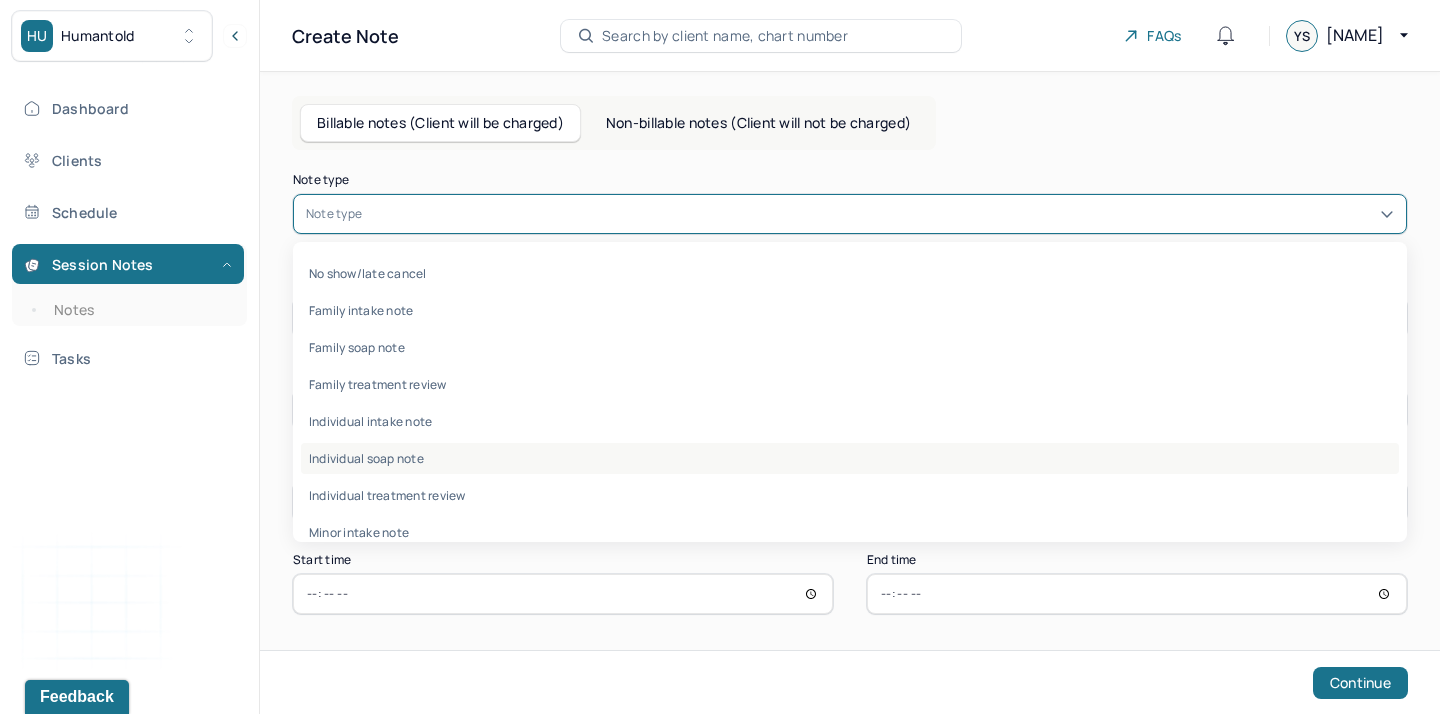 click on "Individual soap note" at bounding box center [850, 458] 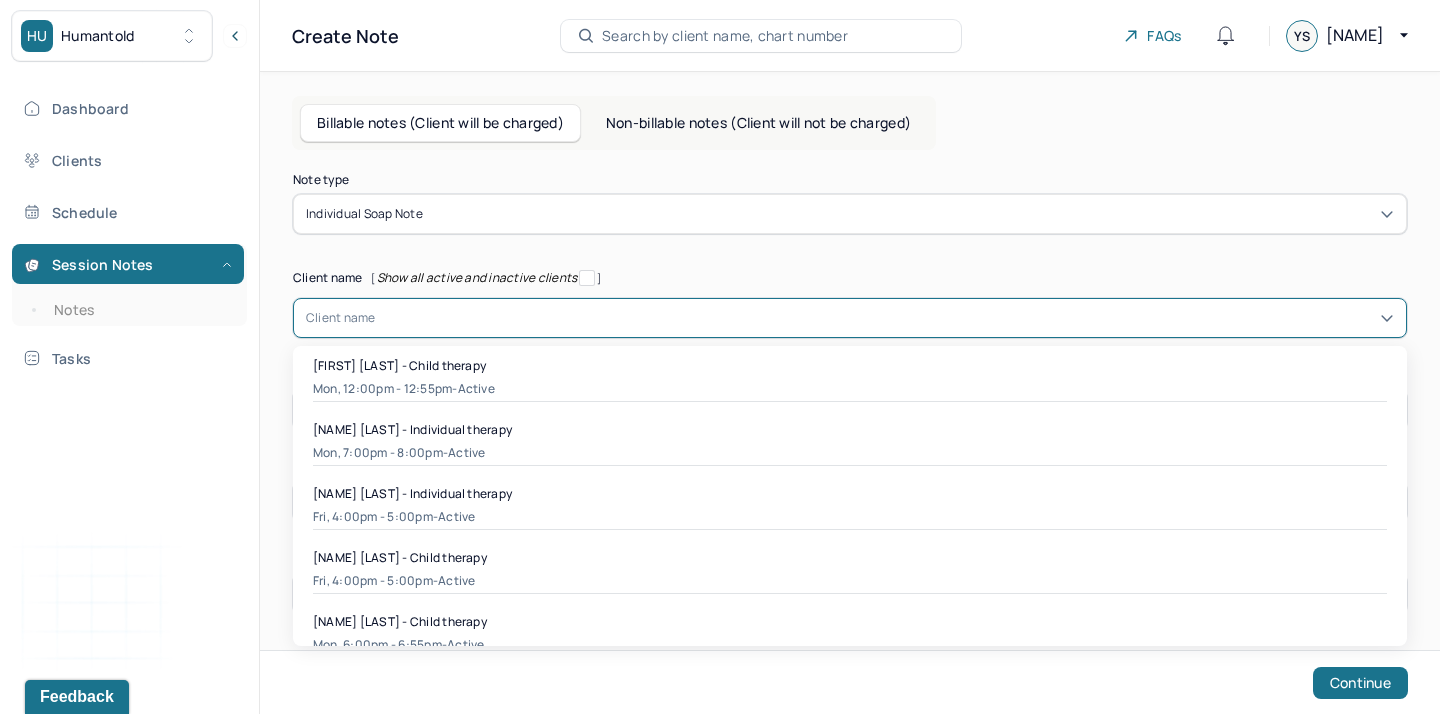 click at bounding box center [885, 318] 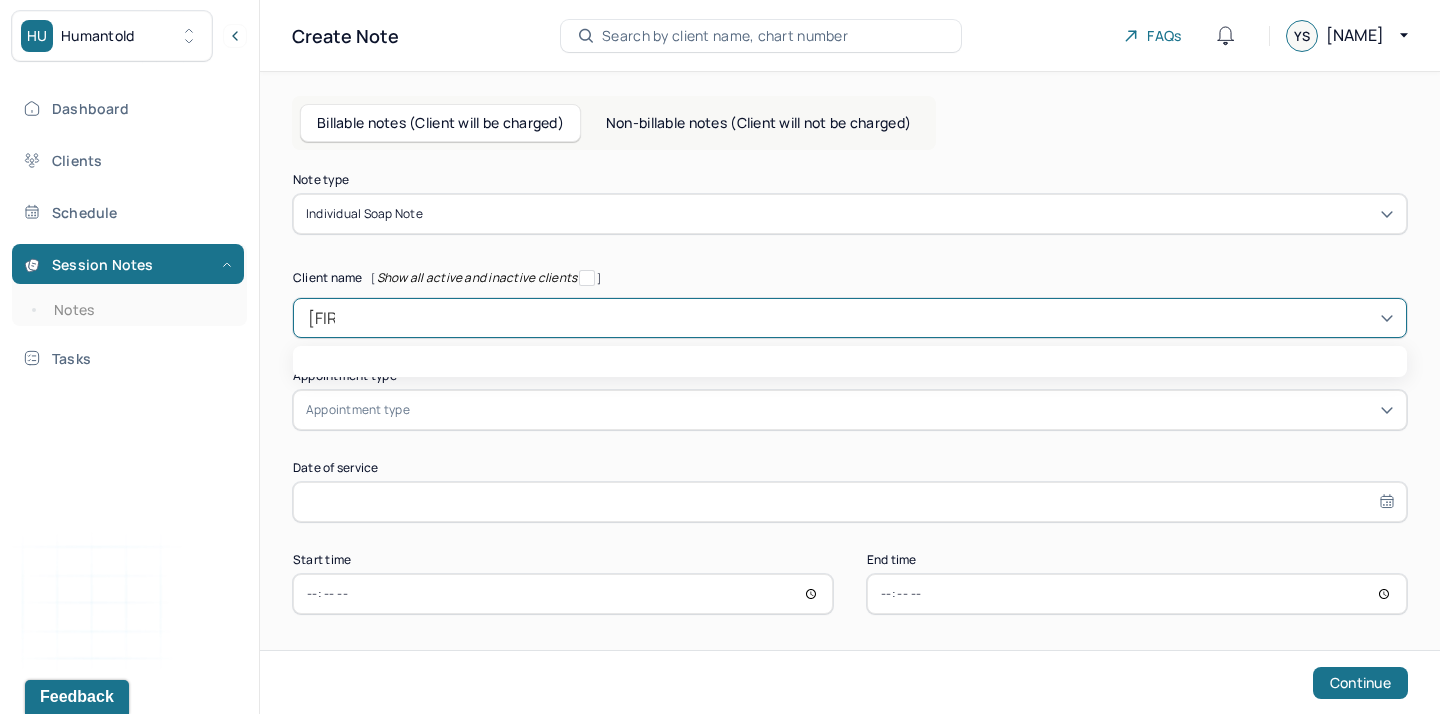 type on "[LAST]" 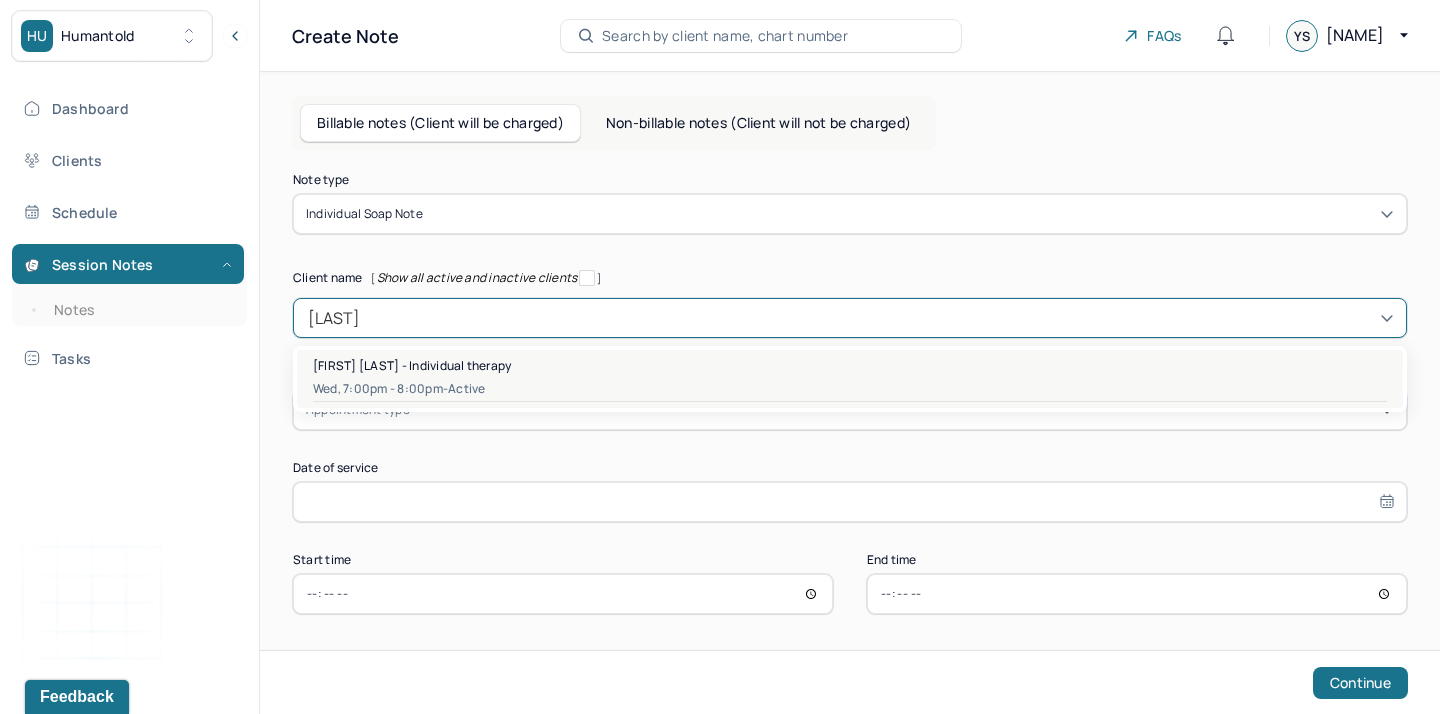 click on "[FIRST] [LAST] - Individual therapy" at bounding box center [850, 365] 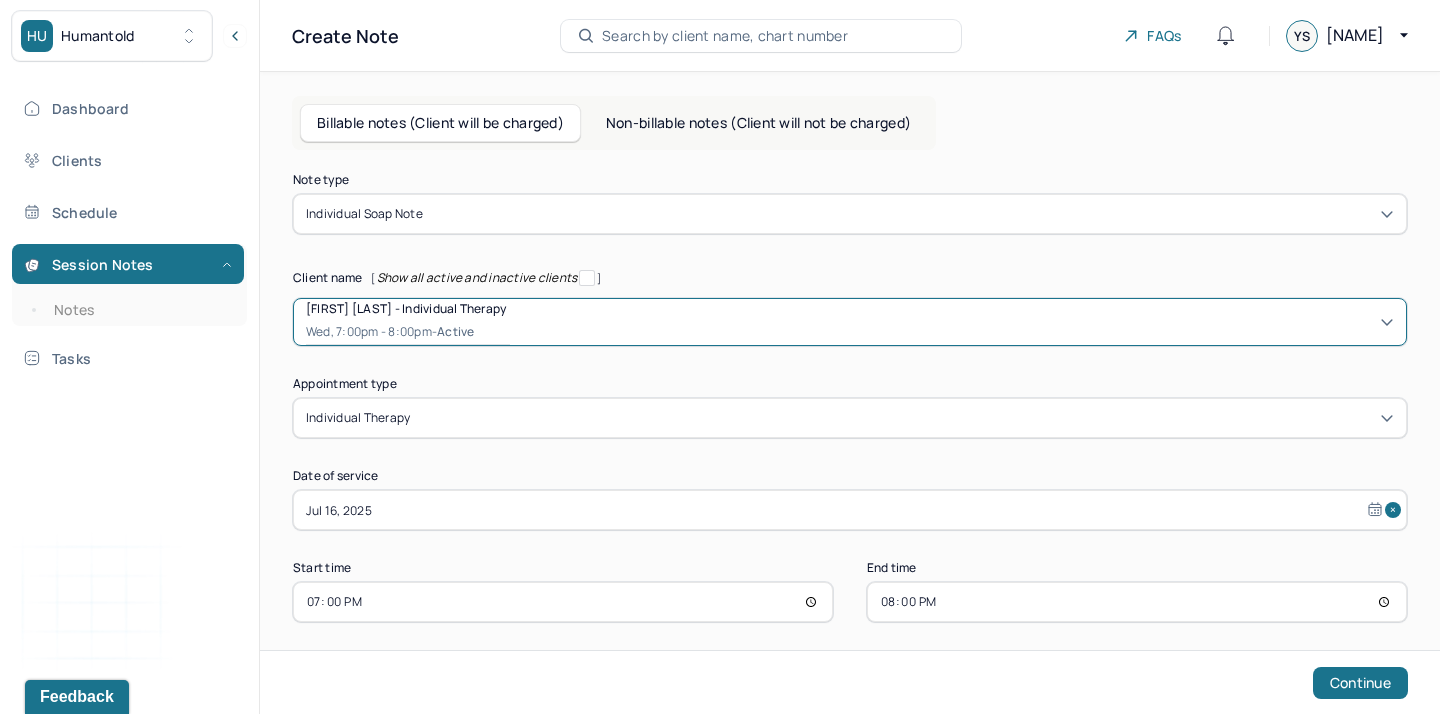 scroll, scrollTop: 13, scrollLeft: 0, axis: vertical 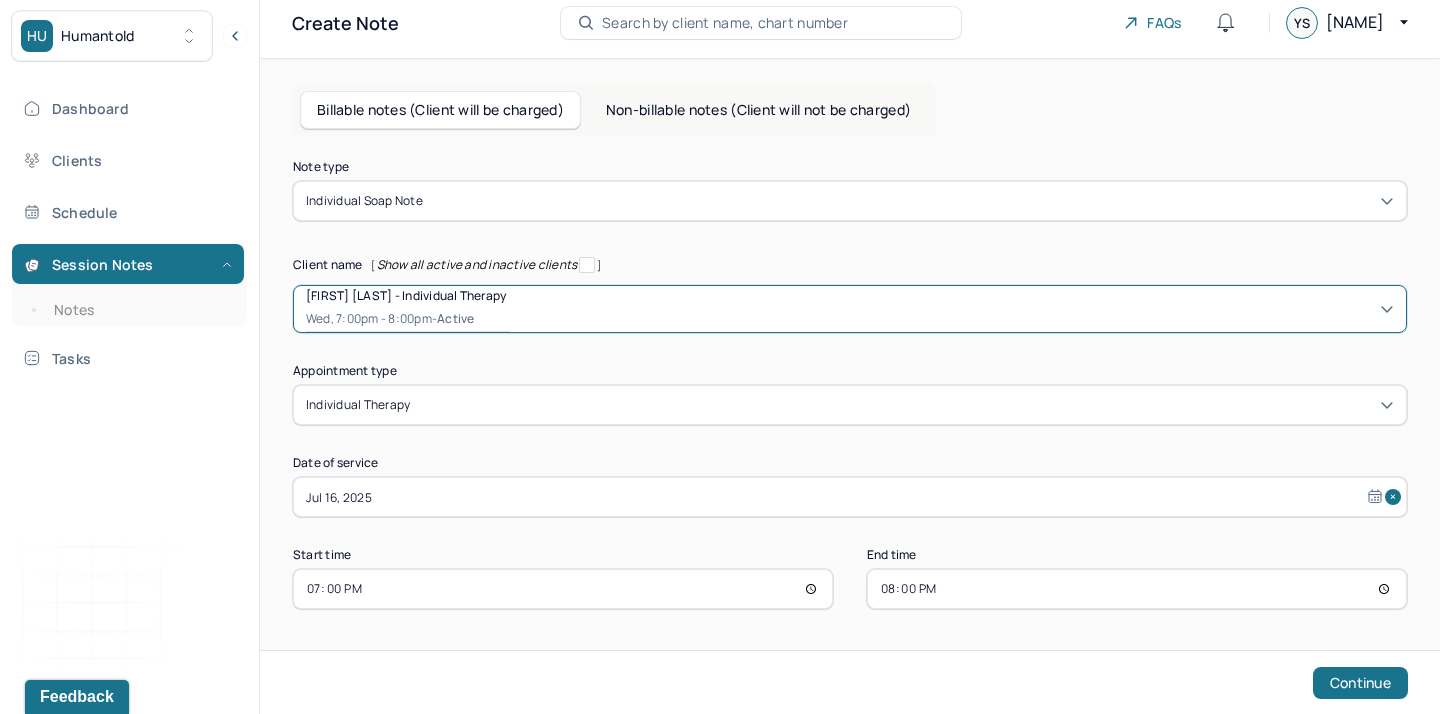 click on "20:00" at bounding box center (1137, 589) 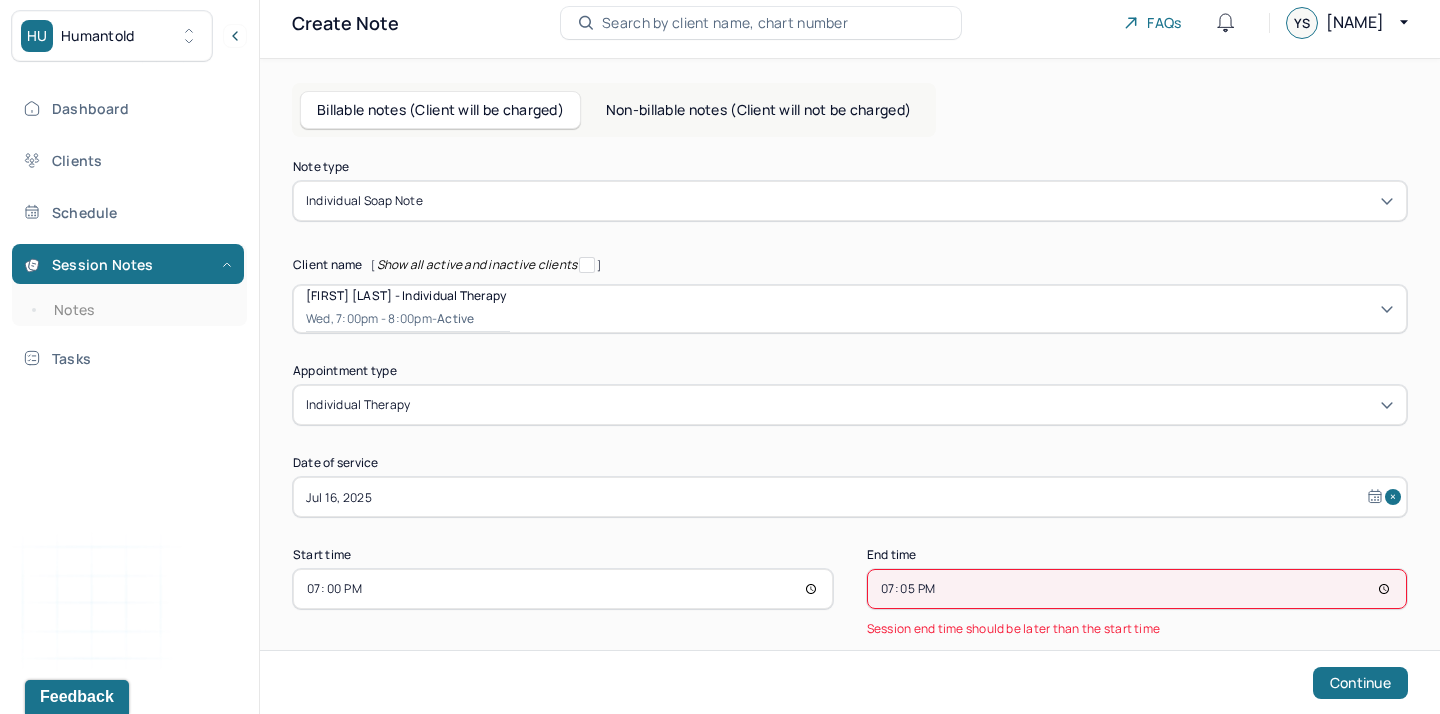 type on "19:55" 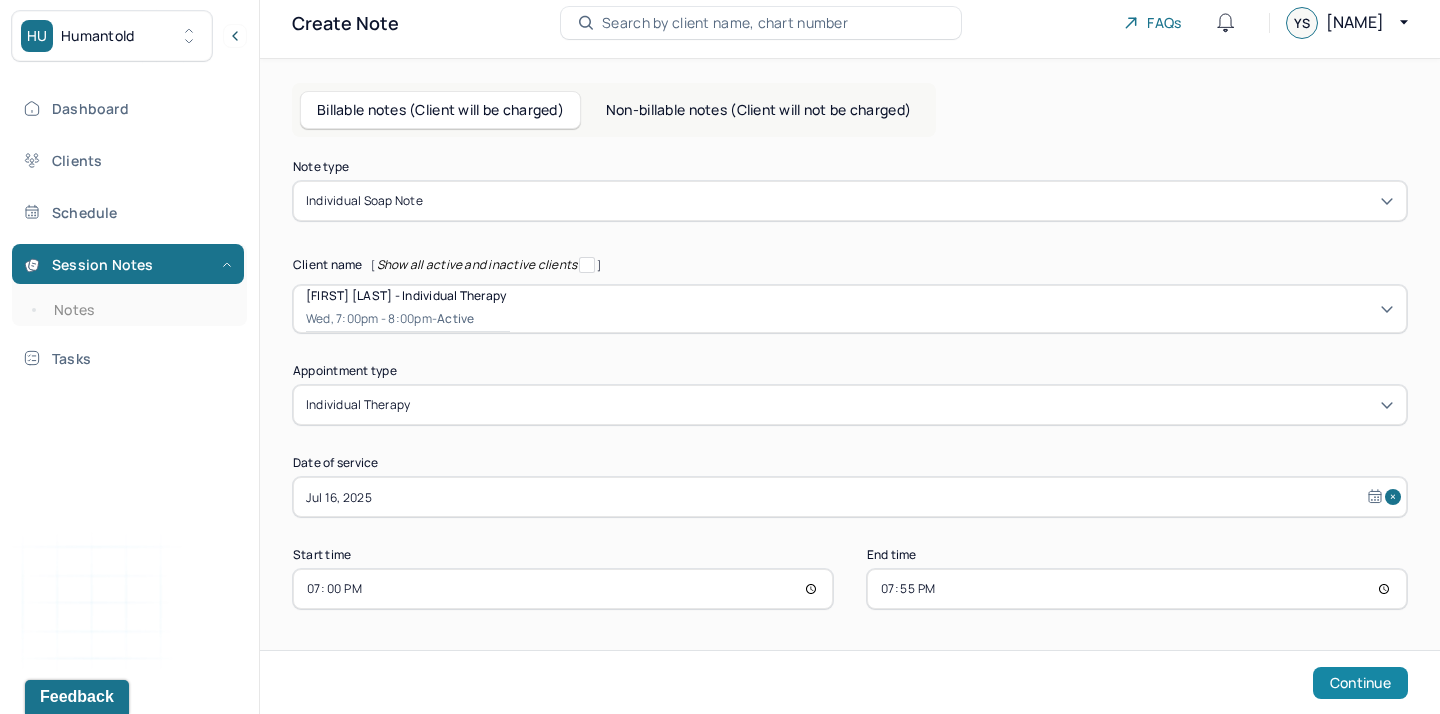 click on "Continue" at bounding box center [1360, 683] 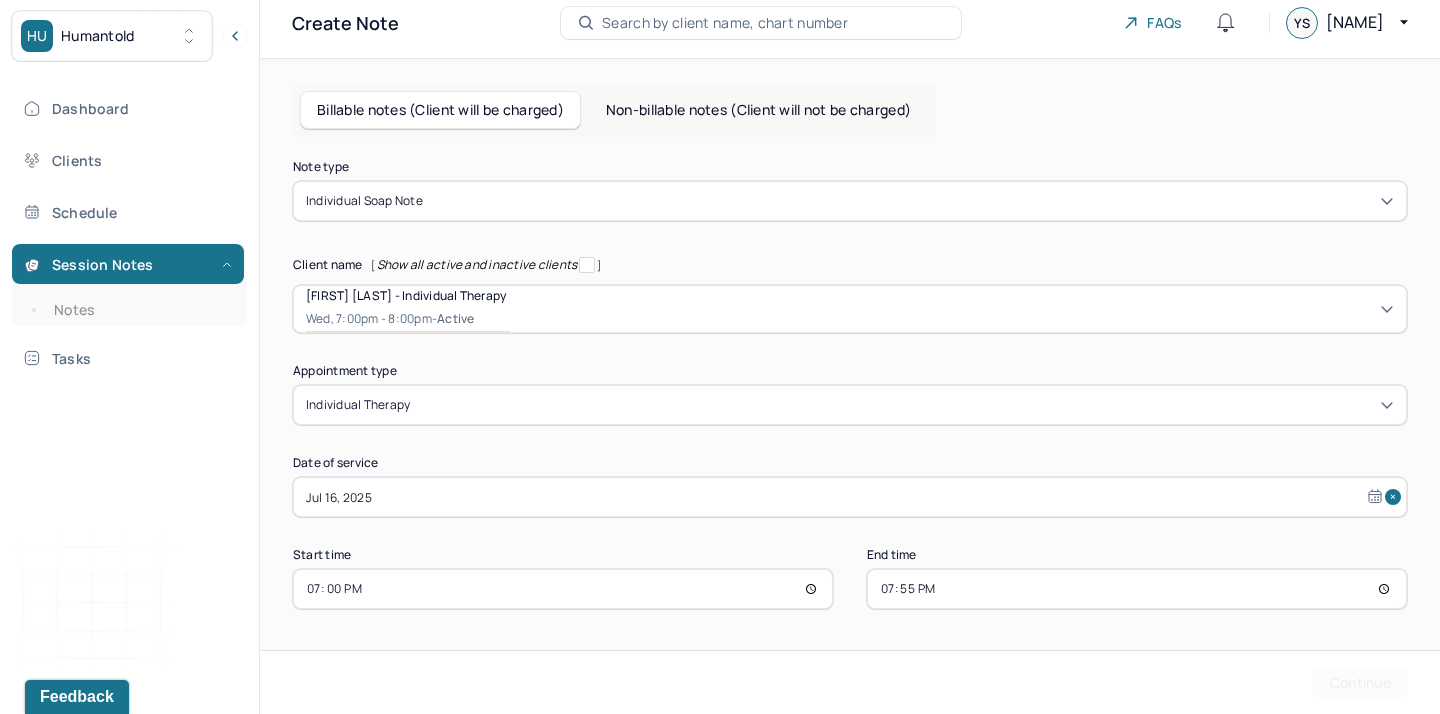 scroll, scrollTop: 0, scrollLeft: 0, axis: both 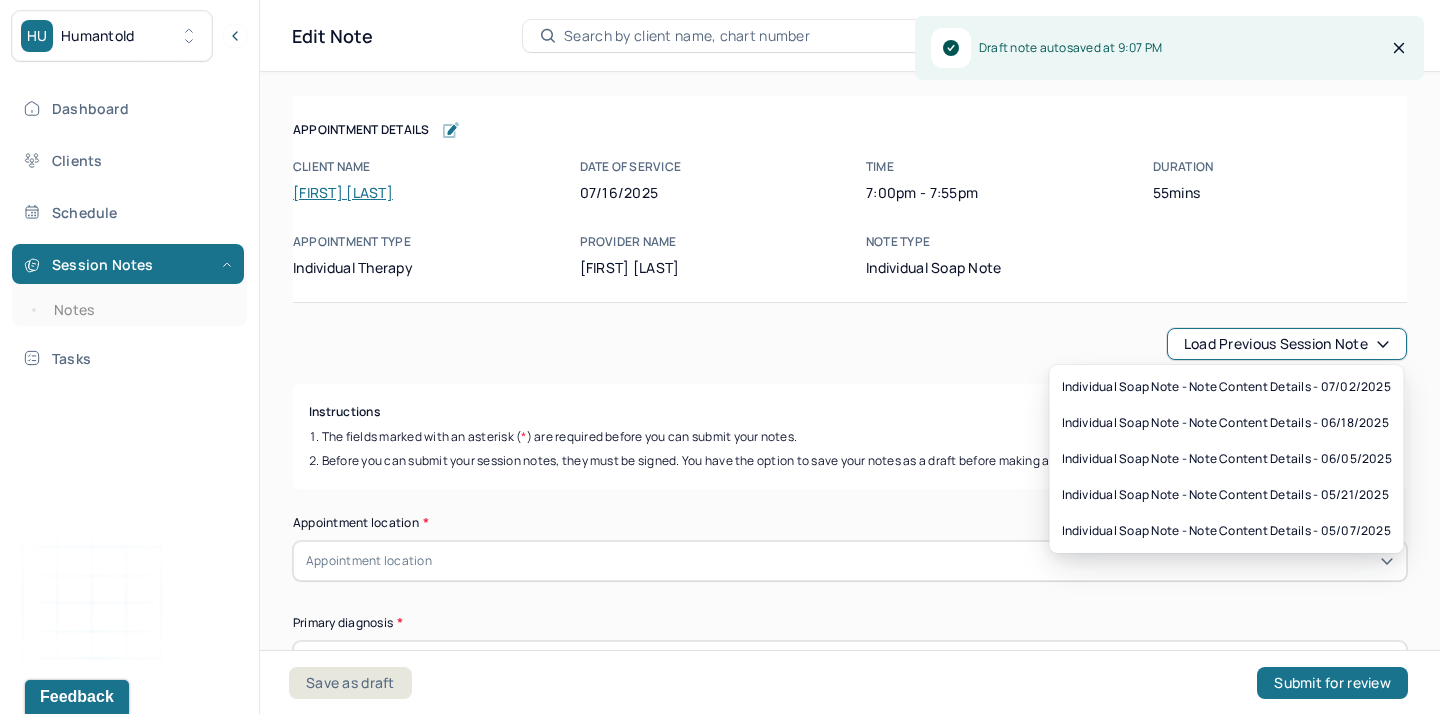 click on "Load previous session note" at bounding box center [1287, 344] 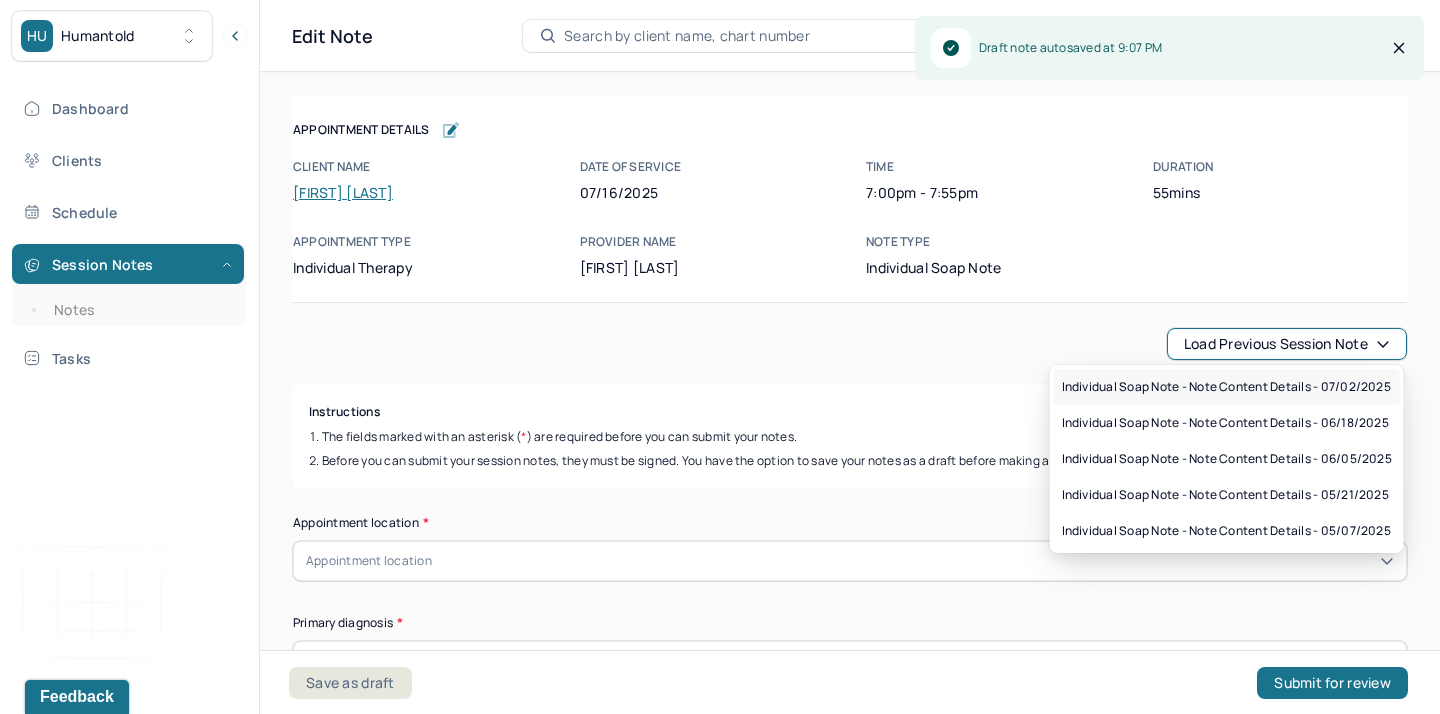 click on "Individual soap note   - Note content Details -   07/02/2025" at bounding box center [1227, 387] 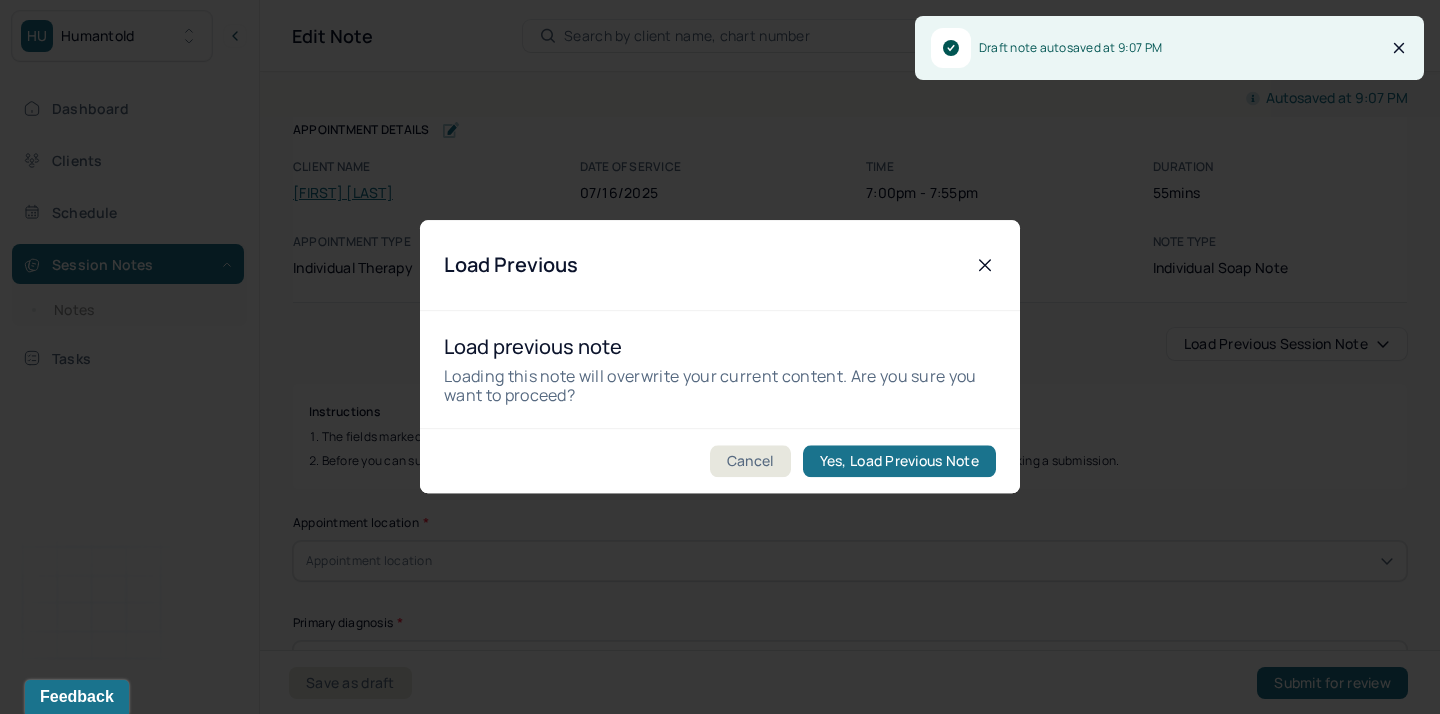 click on "Cancel     Yes, Load Previous Note" at bounding box center (720, 461) 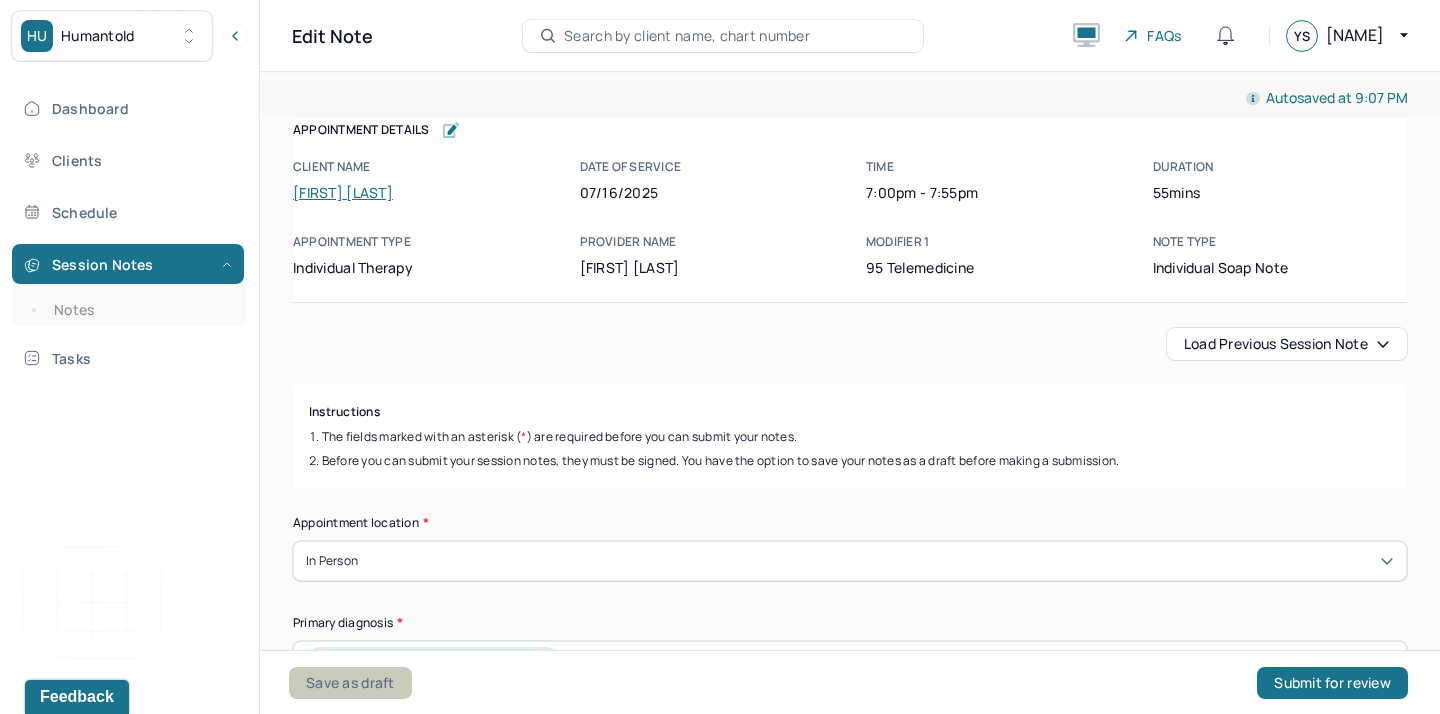 click on "Save as draft" at bounding box center [350, 683] 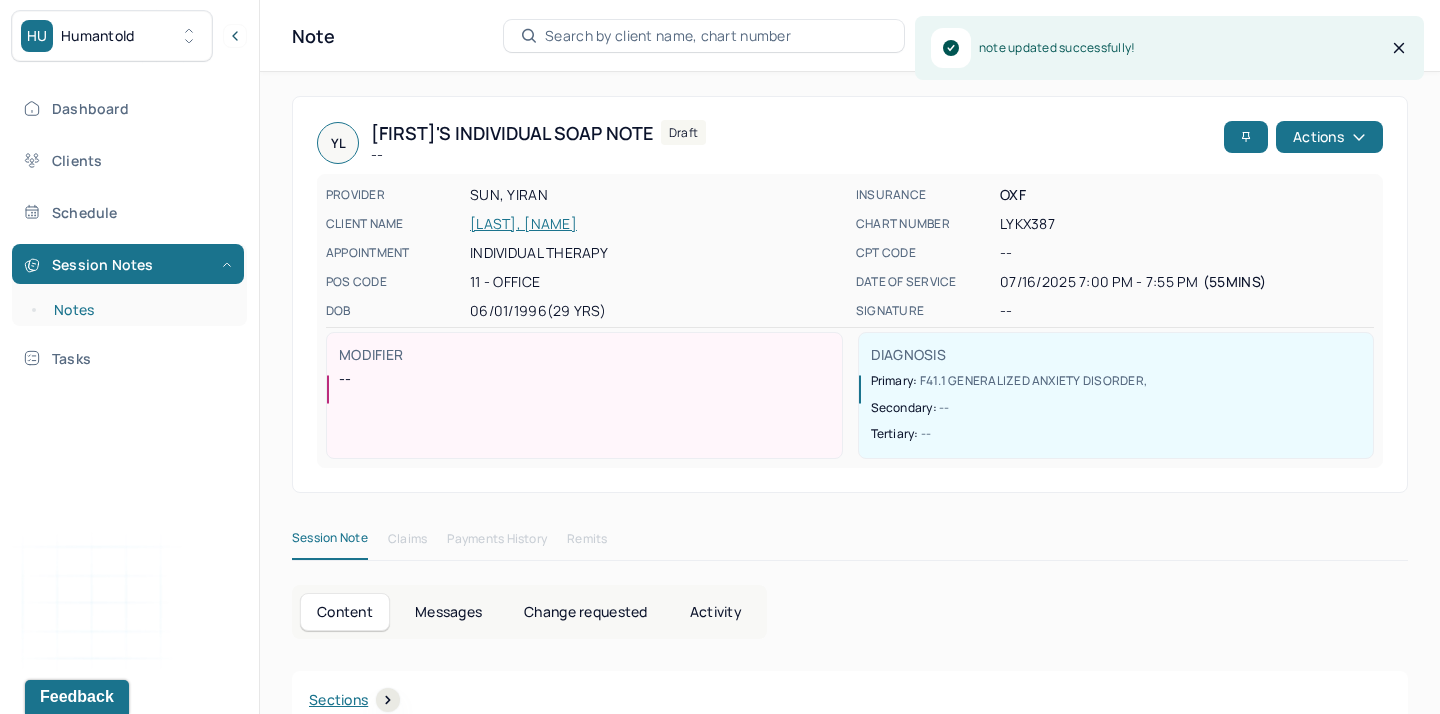 click on "Notes" at bounding box center [139, 310] 